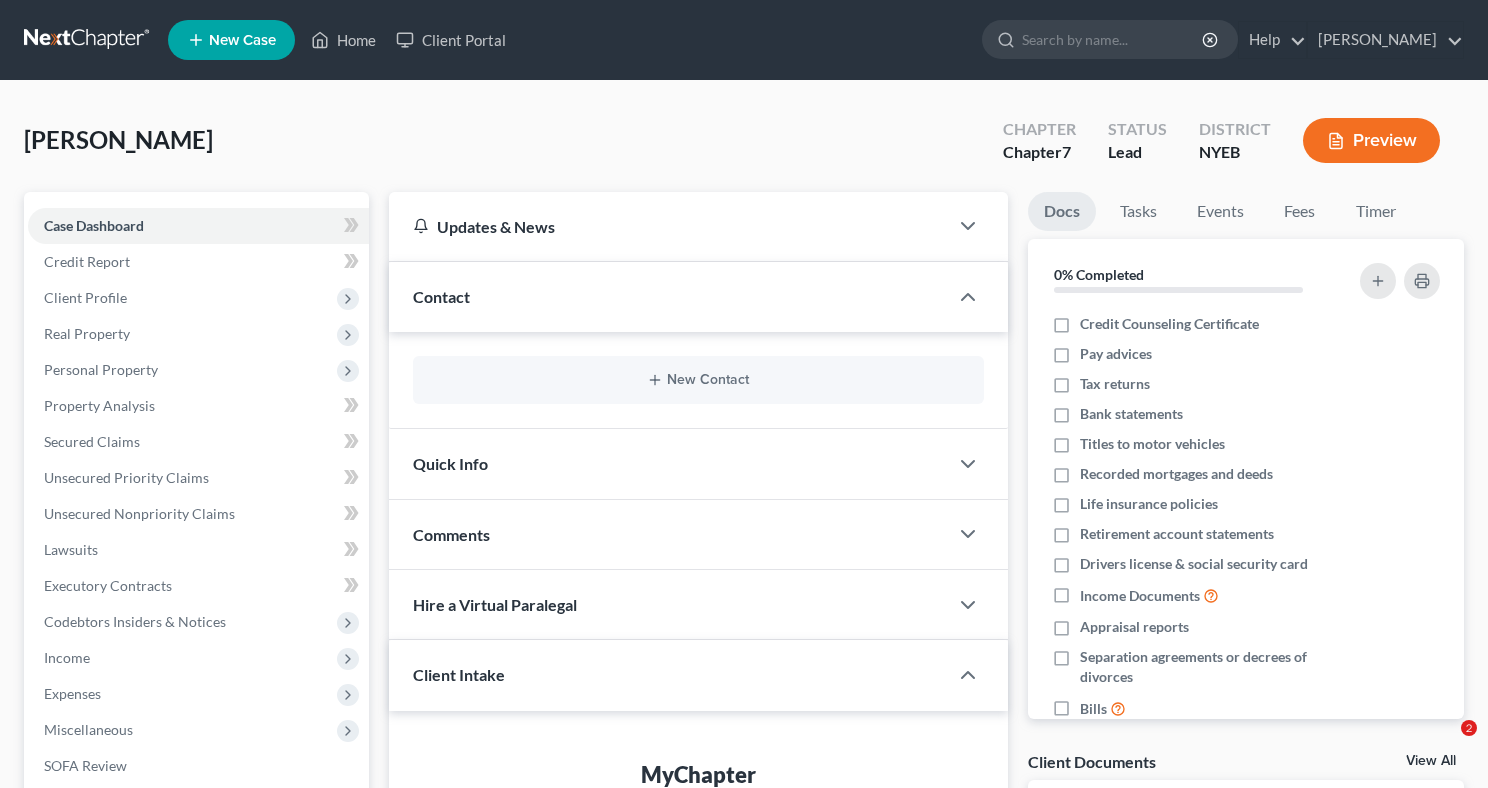 scroll, scrollTop: 100, scrollLeft: 0, axis: vertical 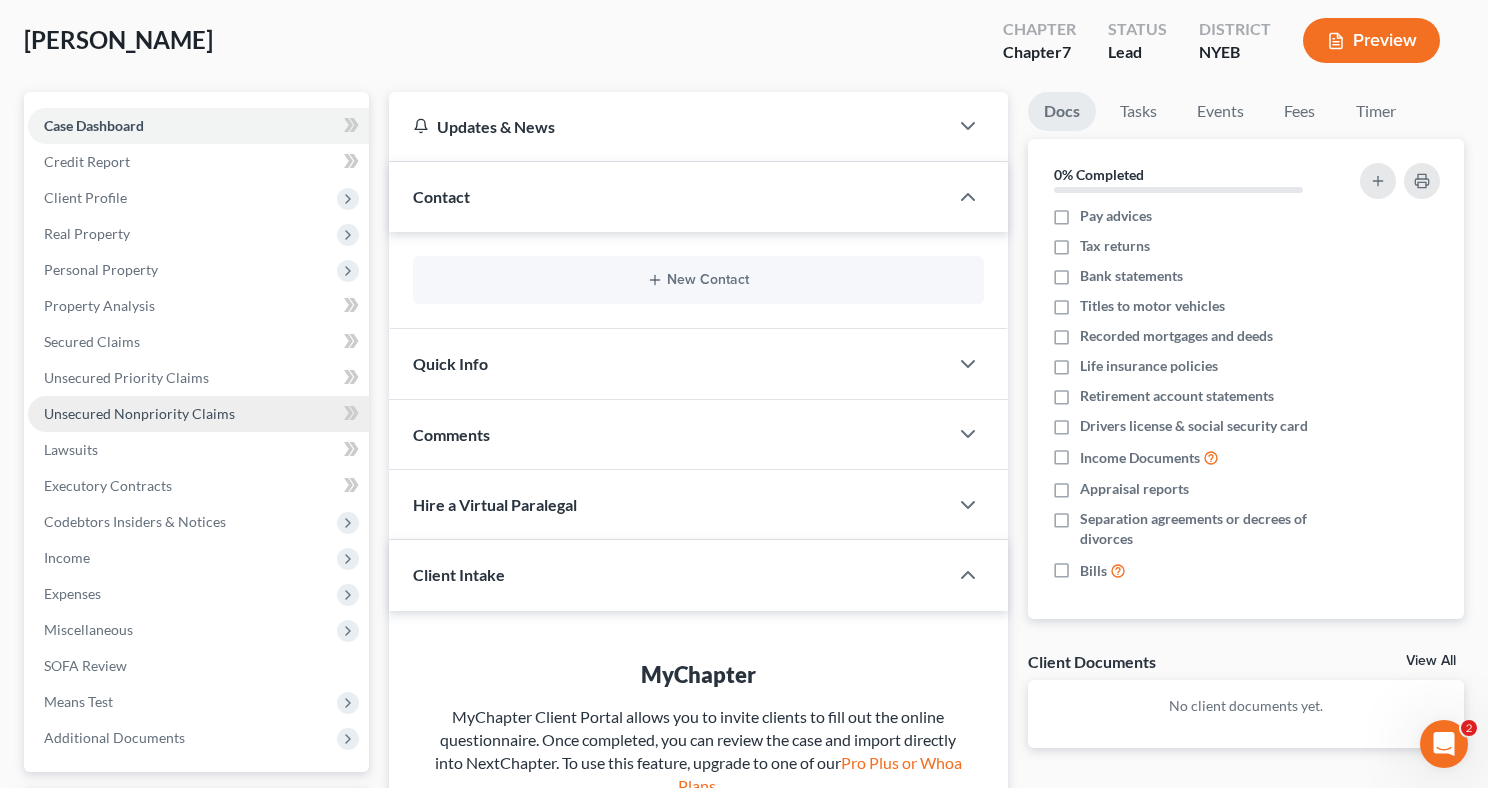 click on "Unsecured Nonpriority Claims" at bounding box center (139, 413) 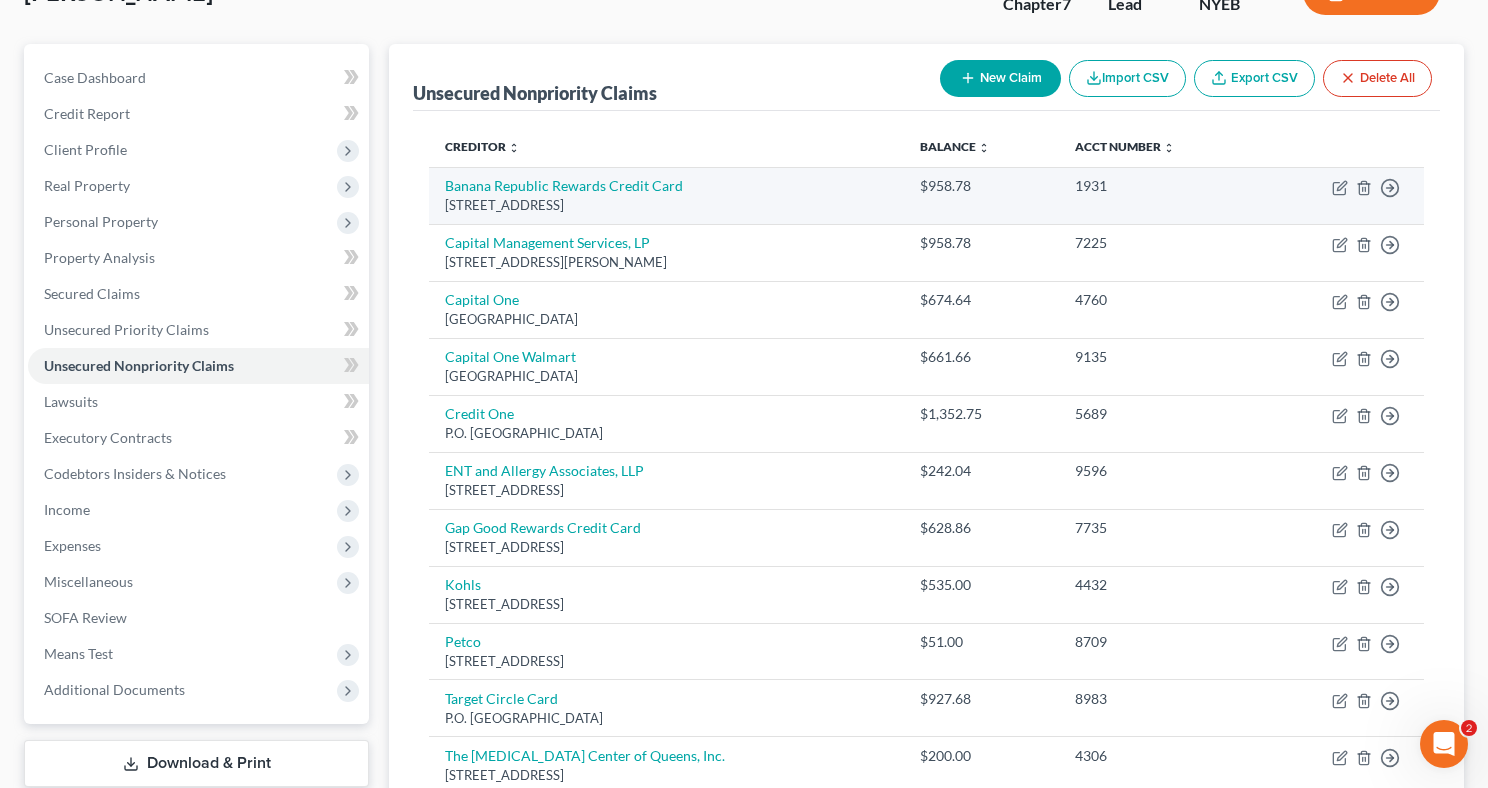 scroll, scrollTop: 0, scrollLeft: 0, axis: both 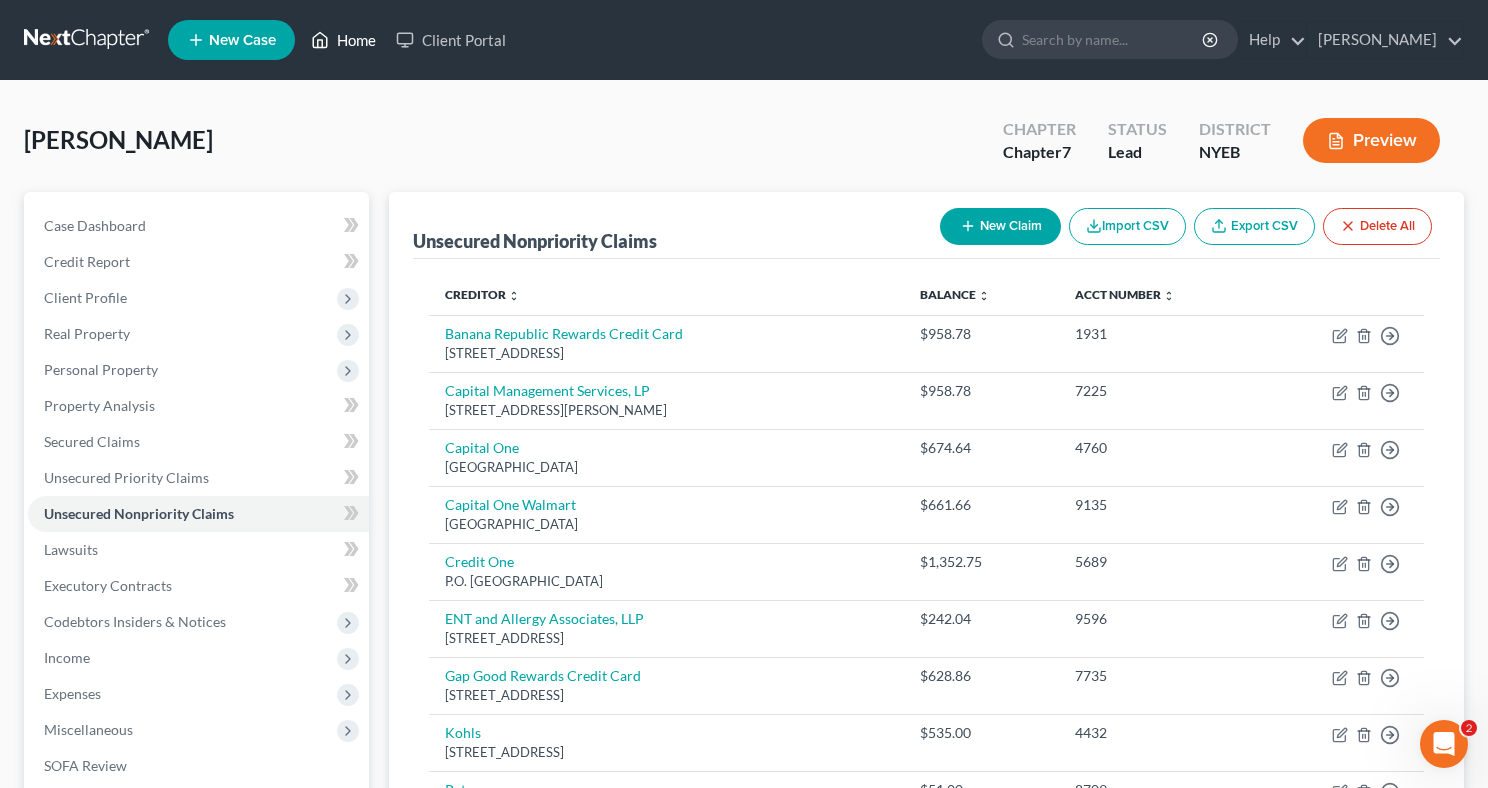 click on "Home" at bounding box center [343, 40] 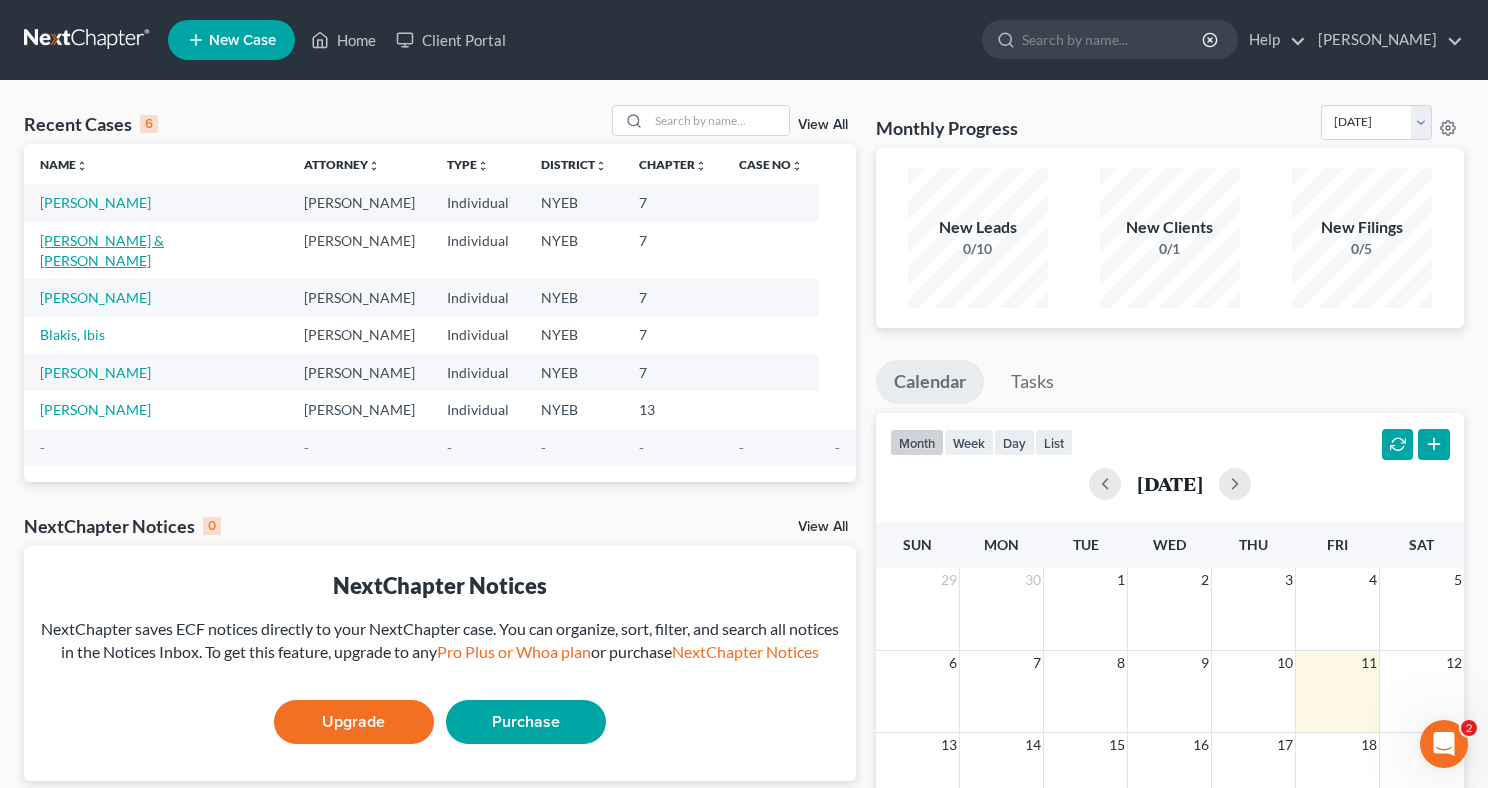 click on "[PERSON_NAME] & [PERSON_NAME]" at bounding box center (102, 250) 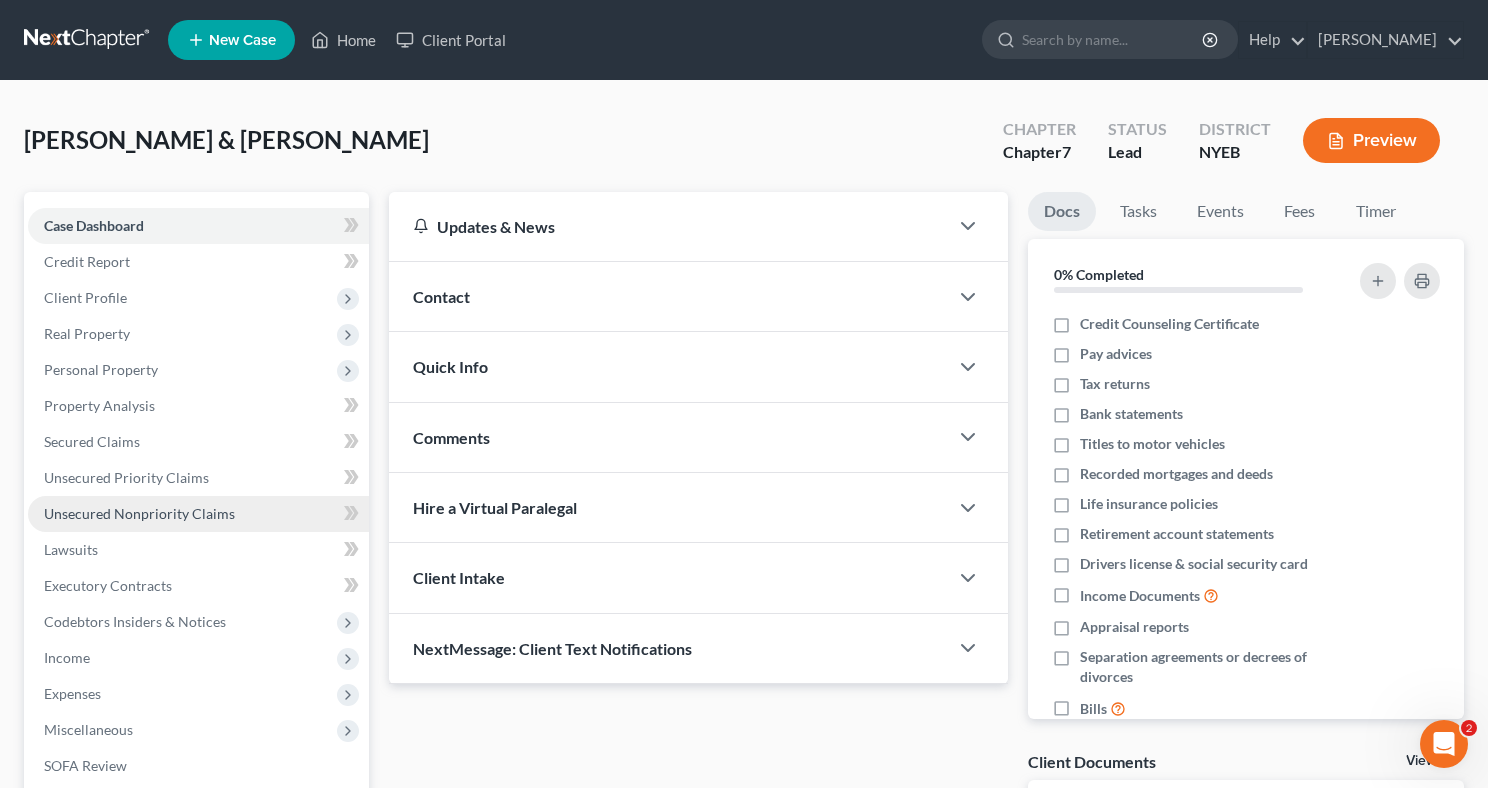 click on "Unsecured Nonpriority Claims" at bounding box center (139, 513) 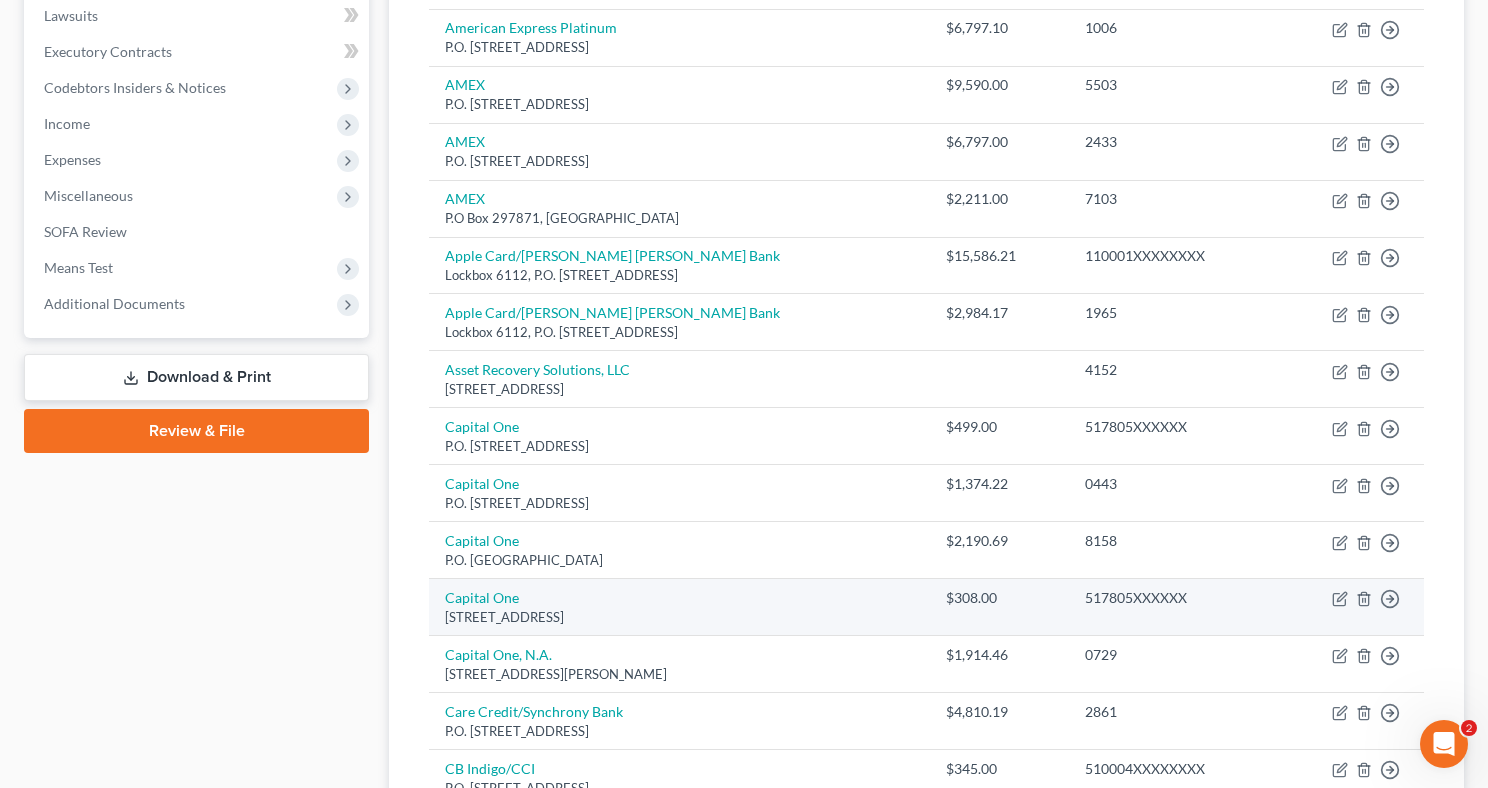 scroll, scrollTop: 500, scrollLeft: 0, axis: vertical 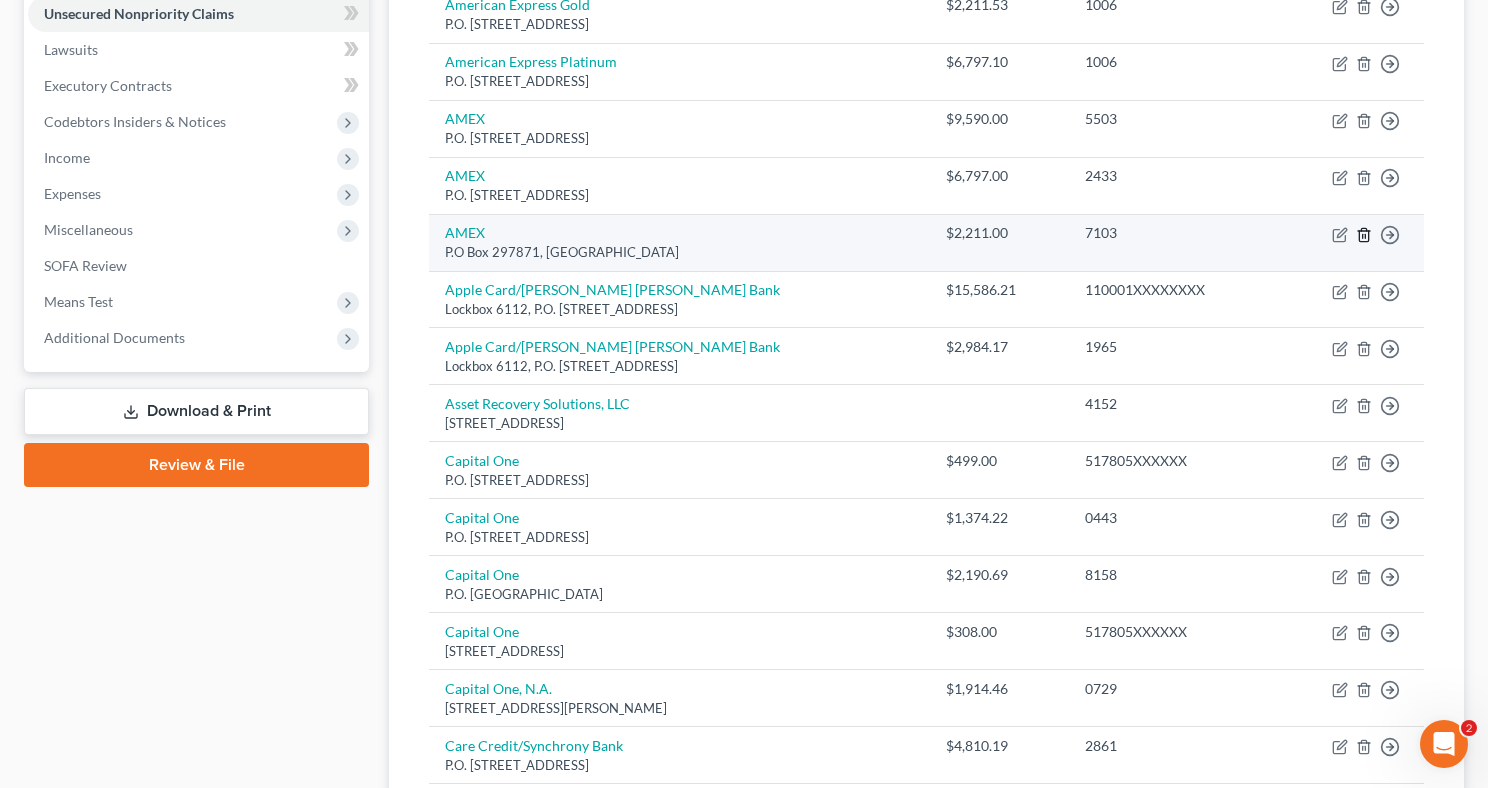 click 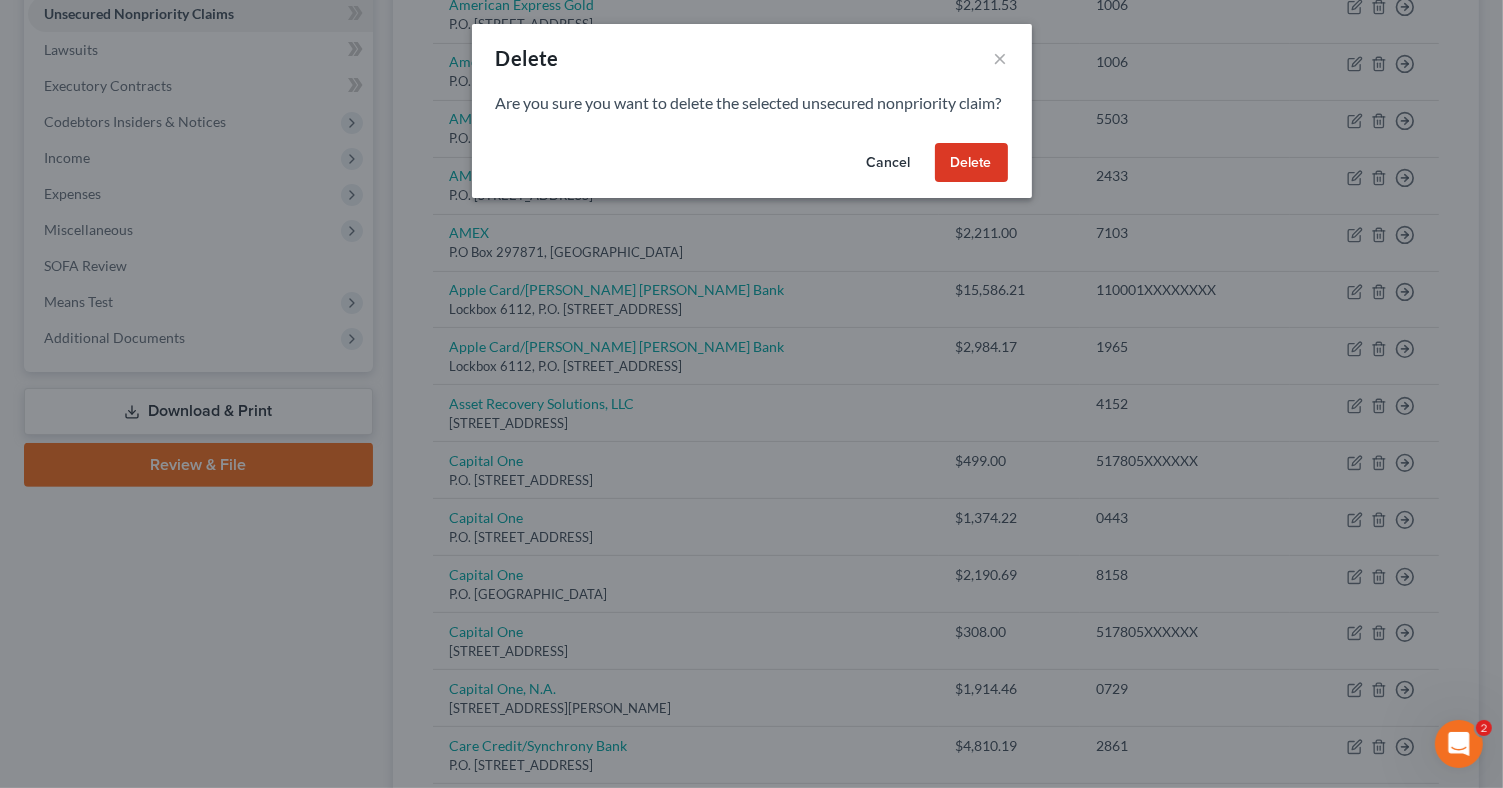 click on "Delete" at bounding box center [971, 163] 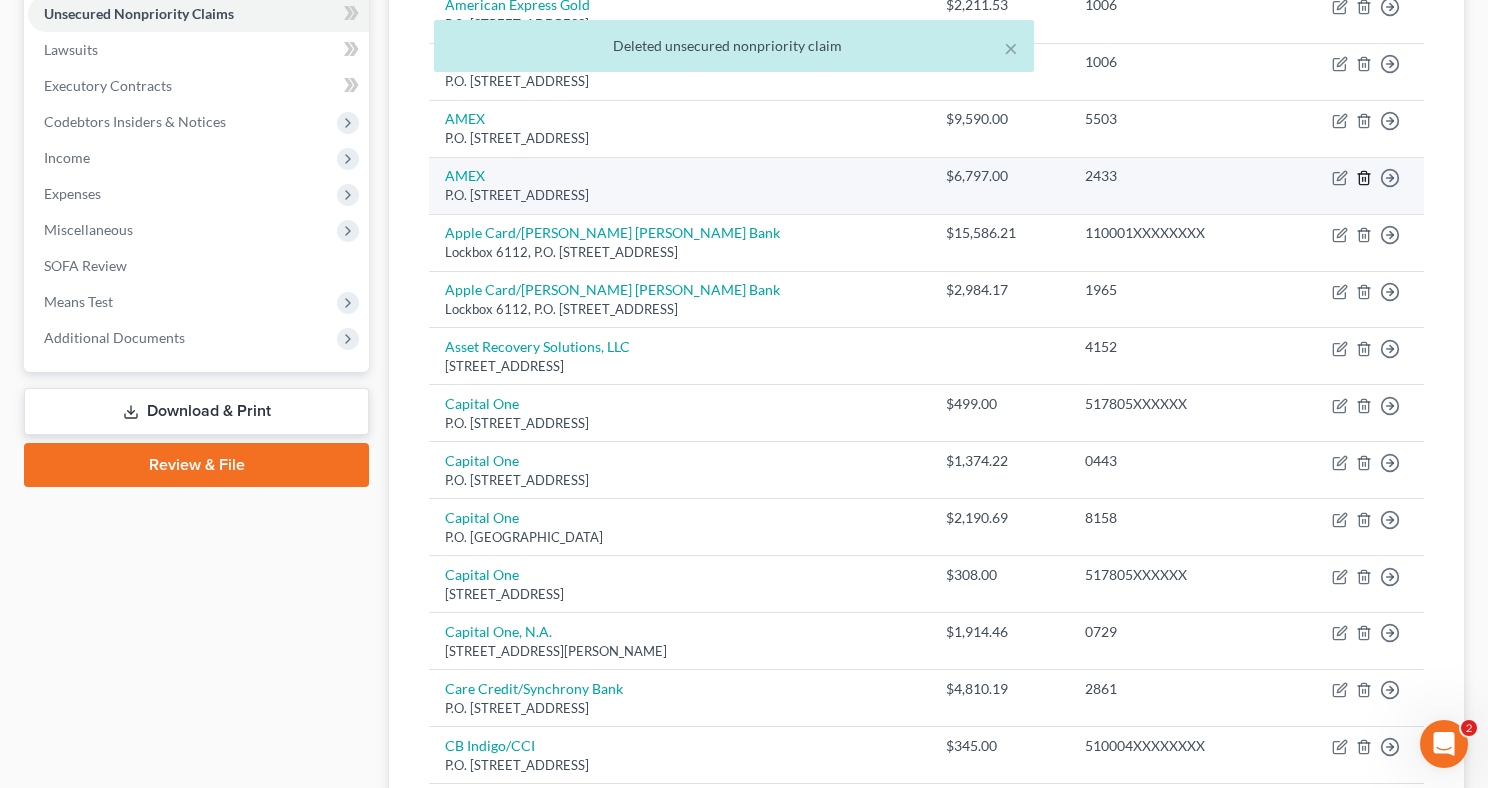click 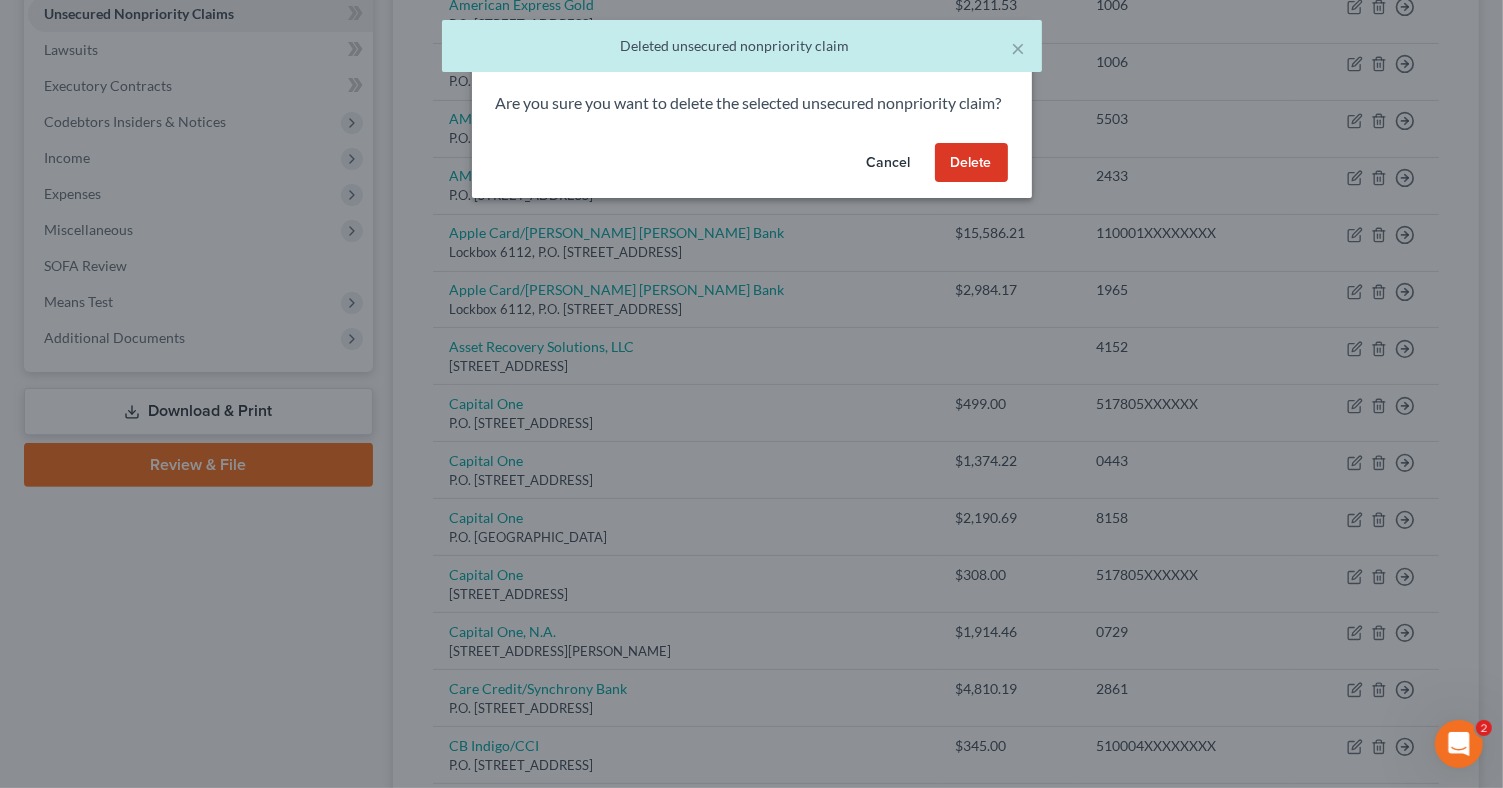 click on "Delete" at bounding box center (971, 163) 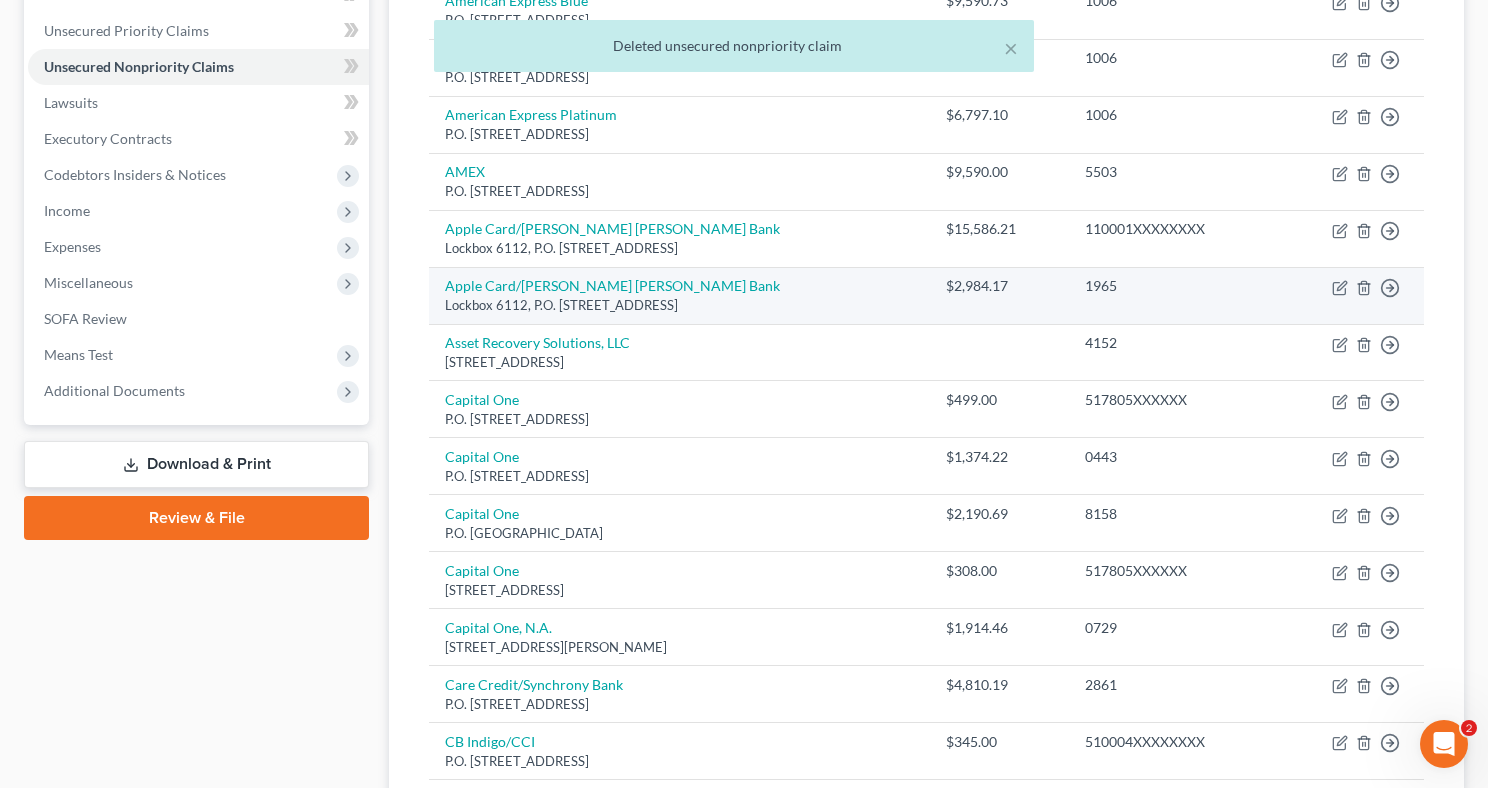 scroll, scrollTop: 400, scrollLeft: 0, axis: vertical 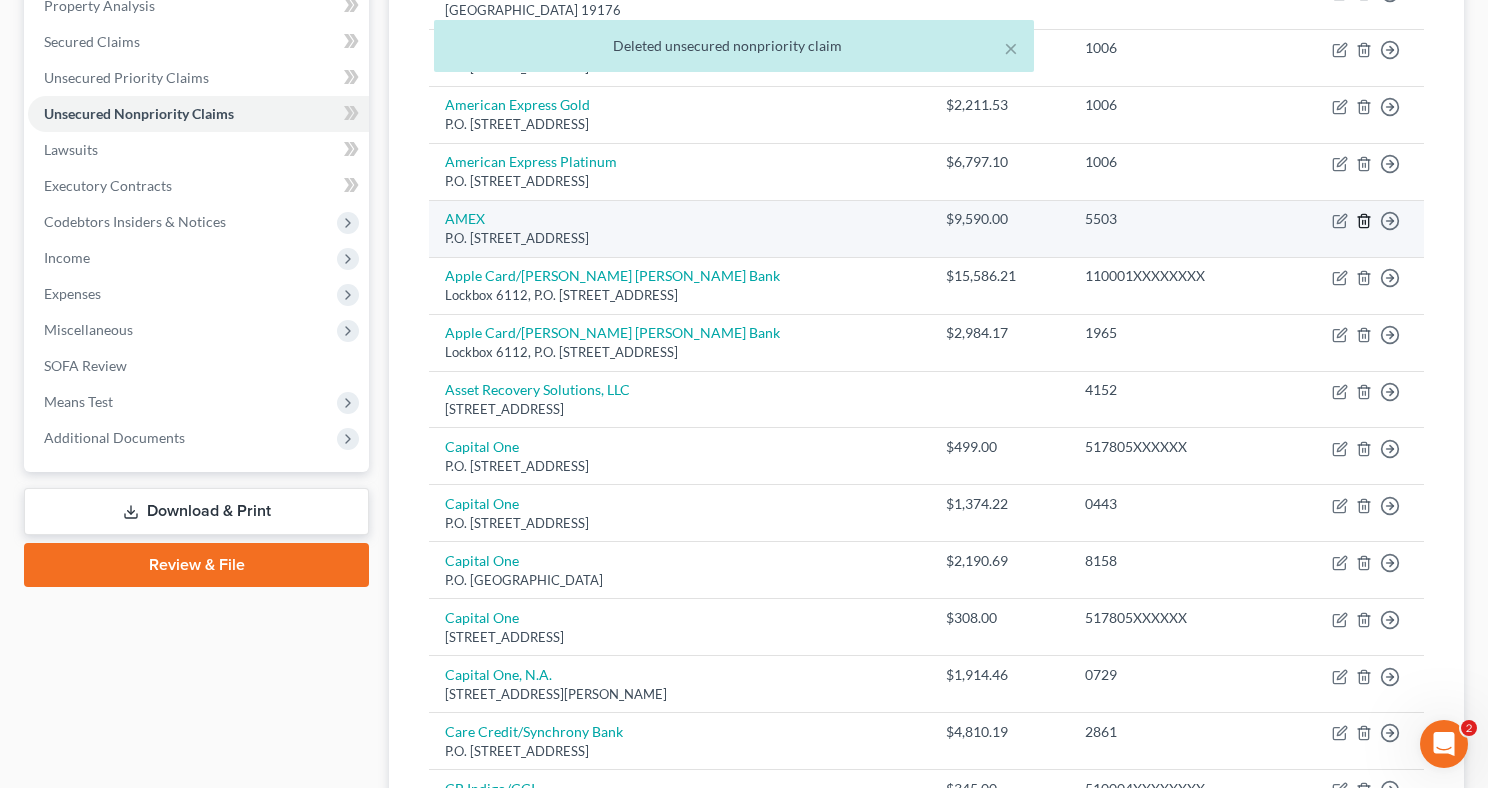 click 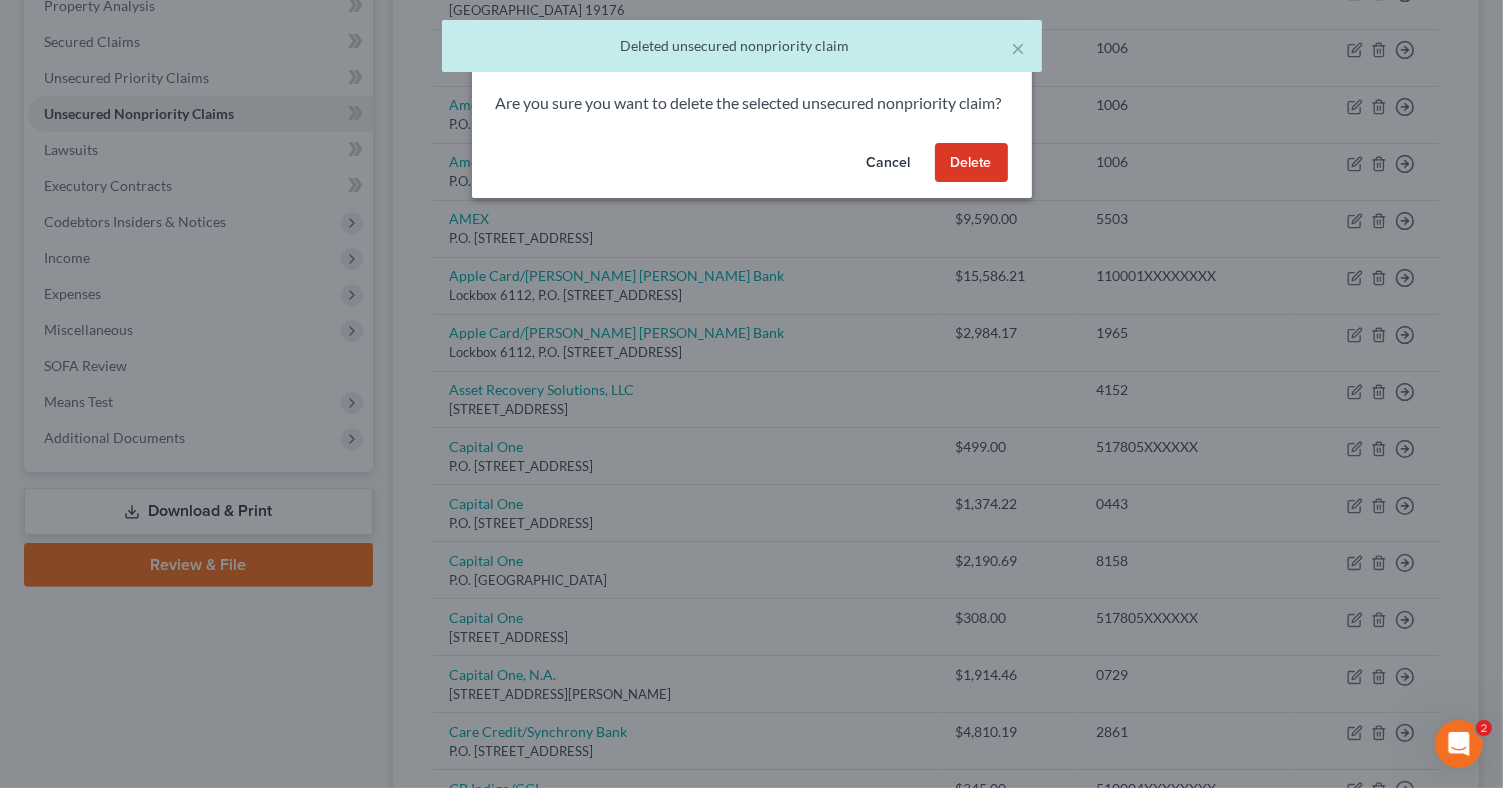 click on "Delete" at bounding box center (971, 163) 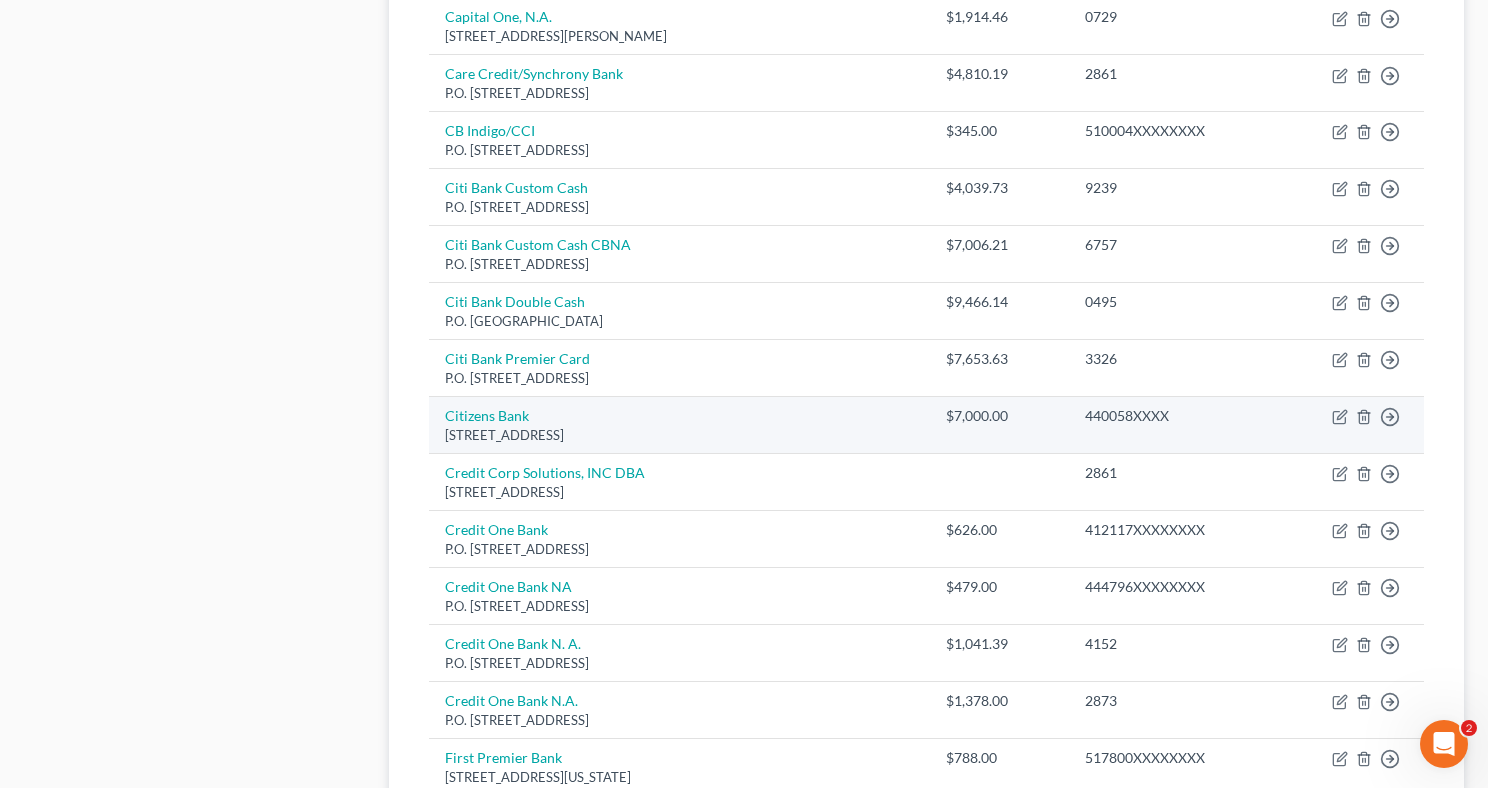 scroll, scrollTop: 1344, scrollLeft: 0, axis: vertical 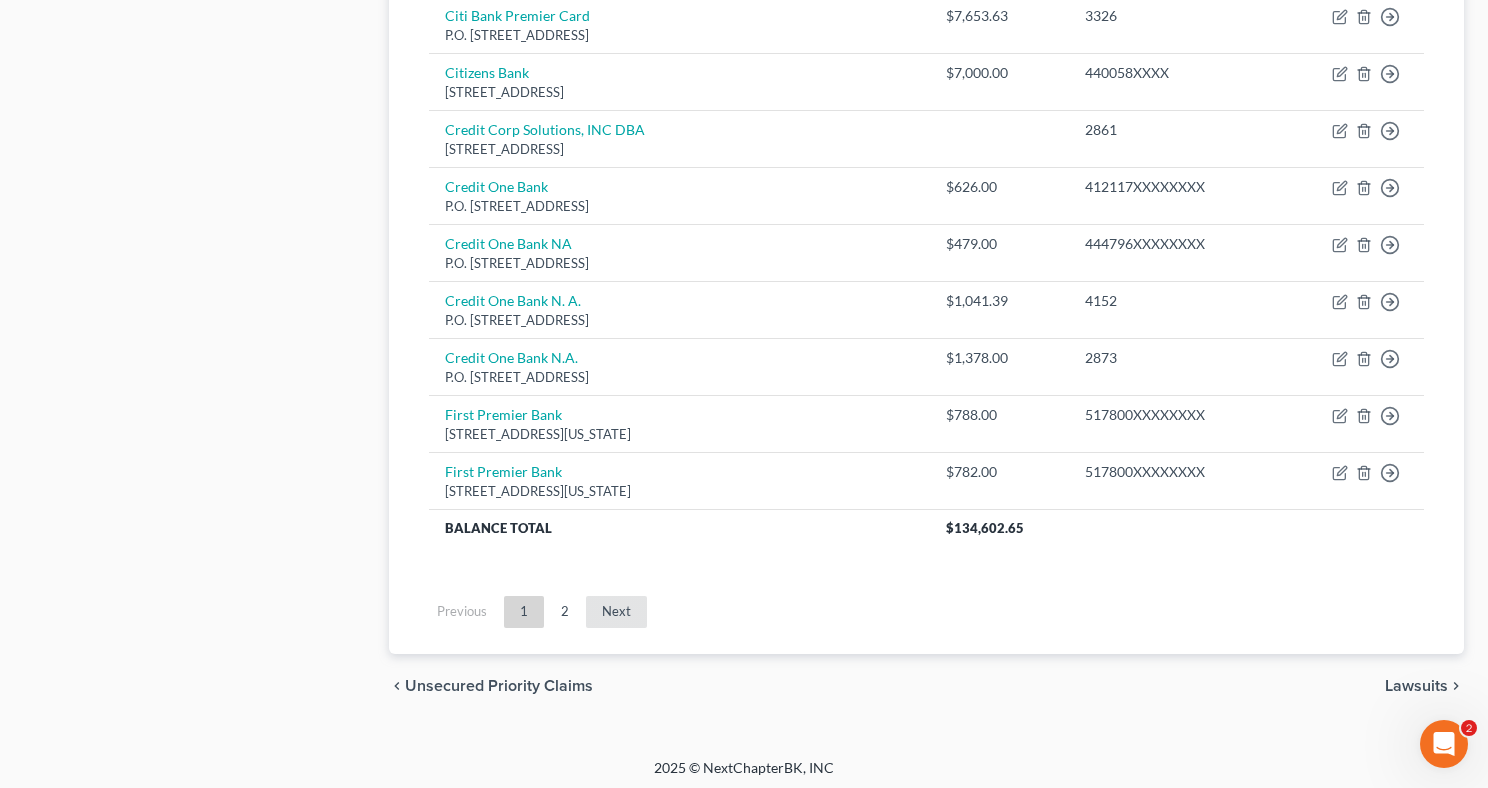 click on "Next" at bounding box center (616, 612) 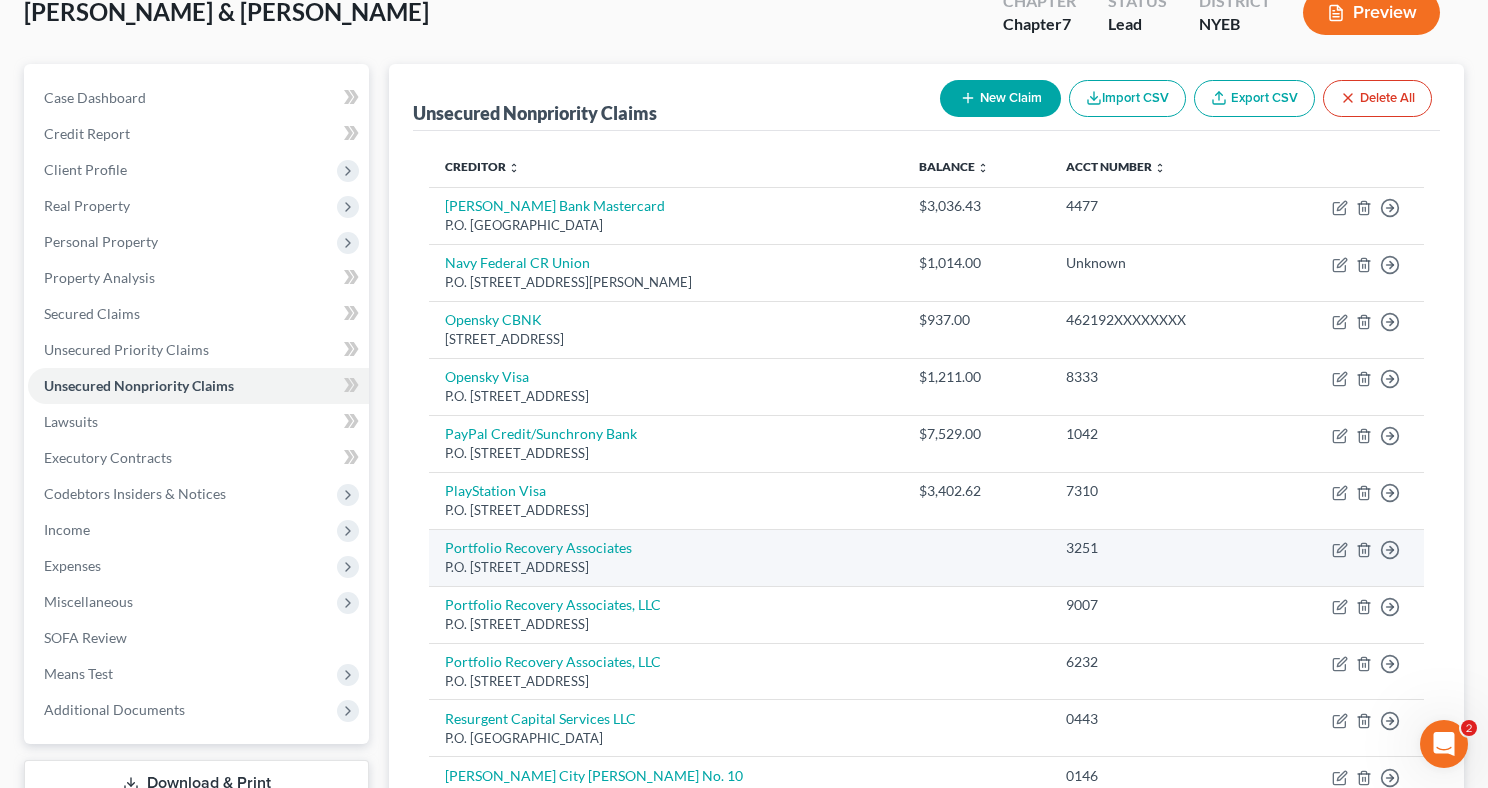 scroll, scrollTop: 46, scrollLeft: 0, axis: vertical 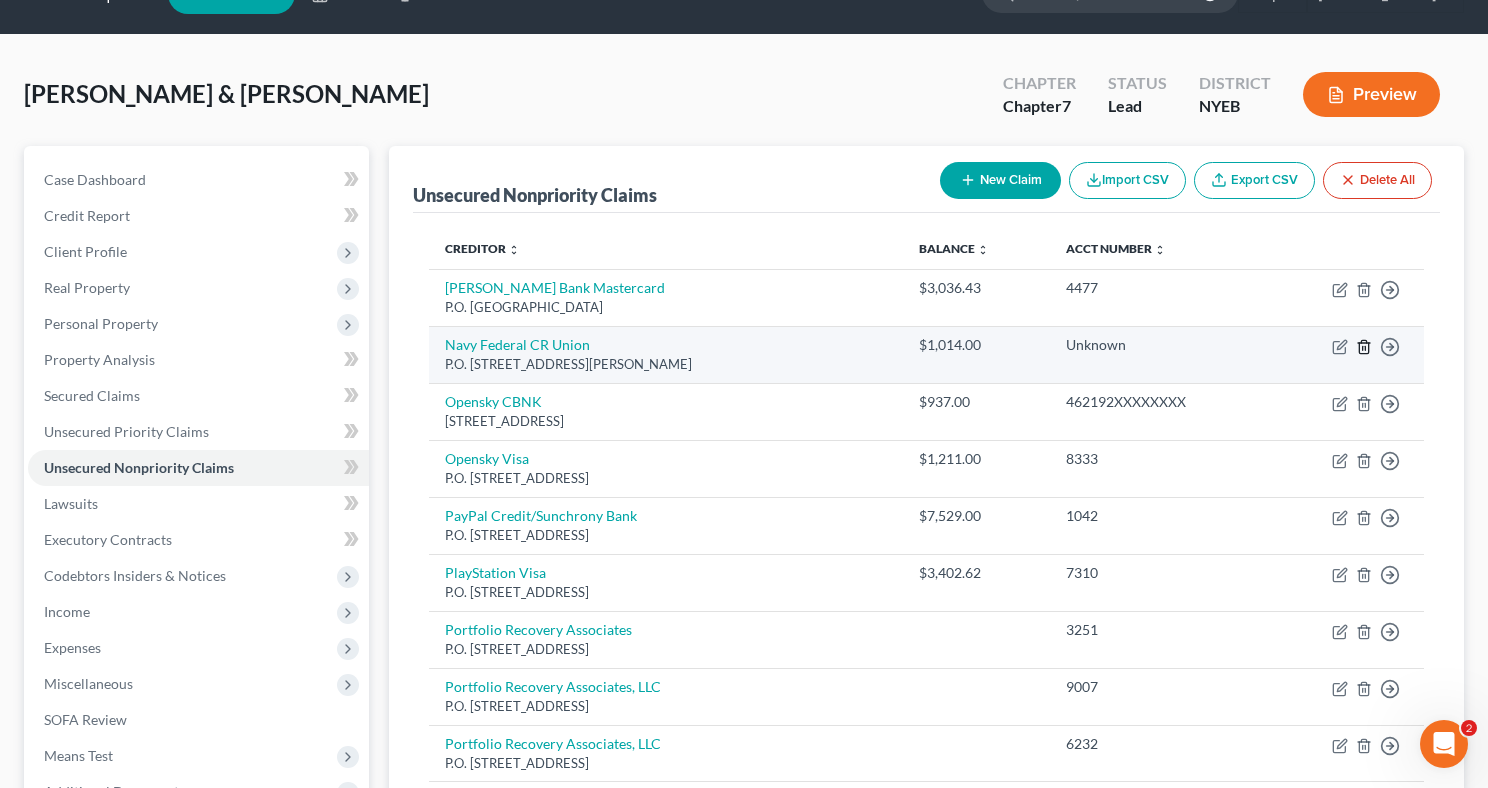 click 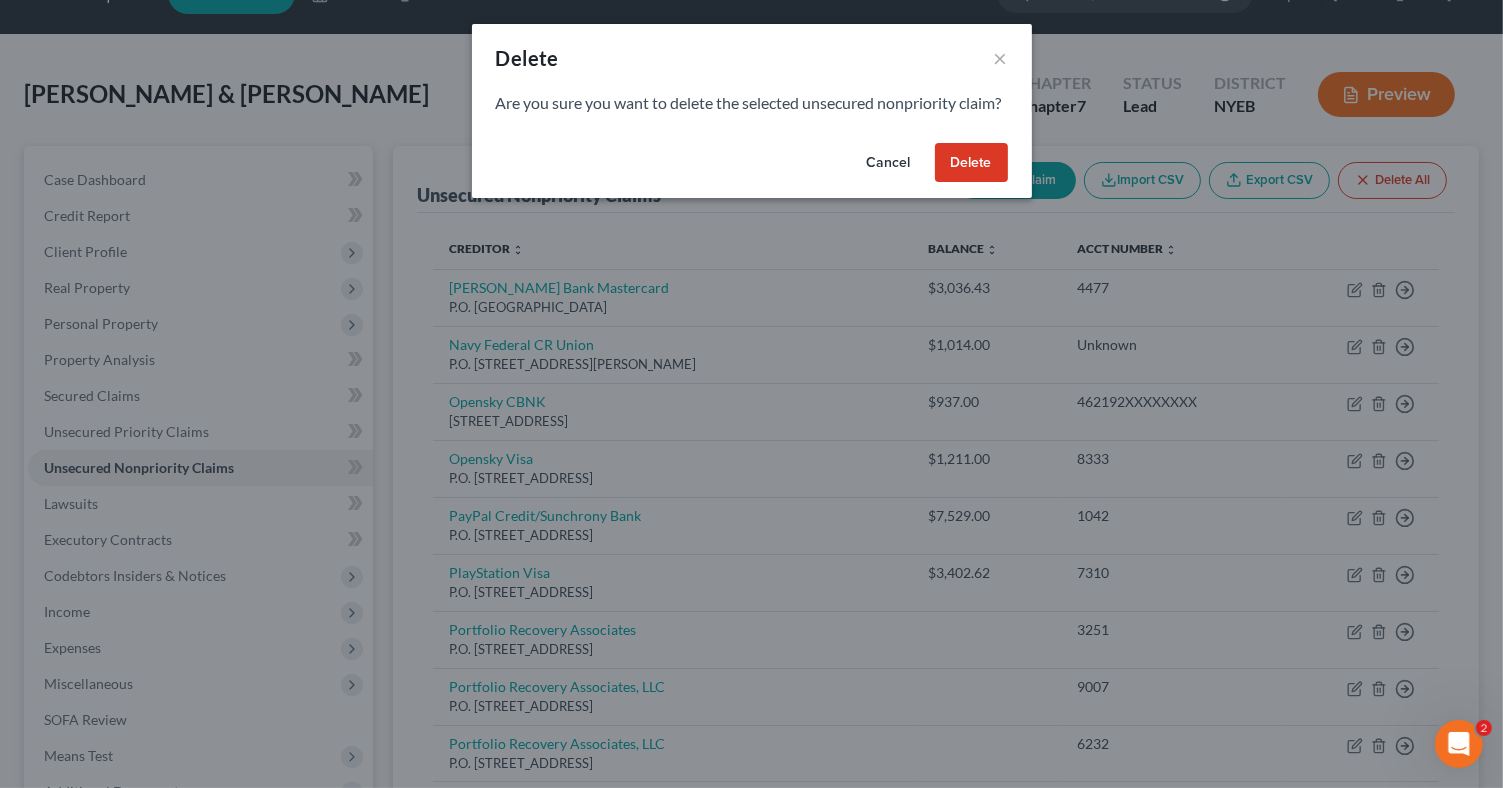 click on "Delete" at bounding box center (971, 163) 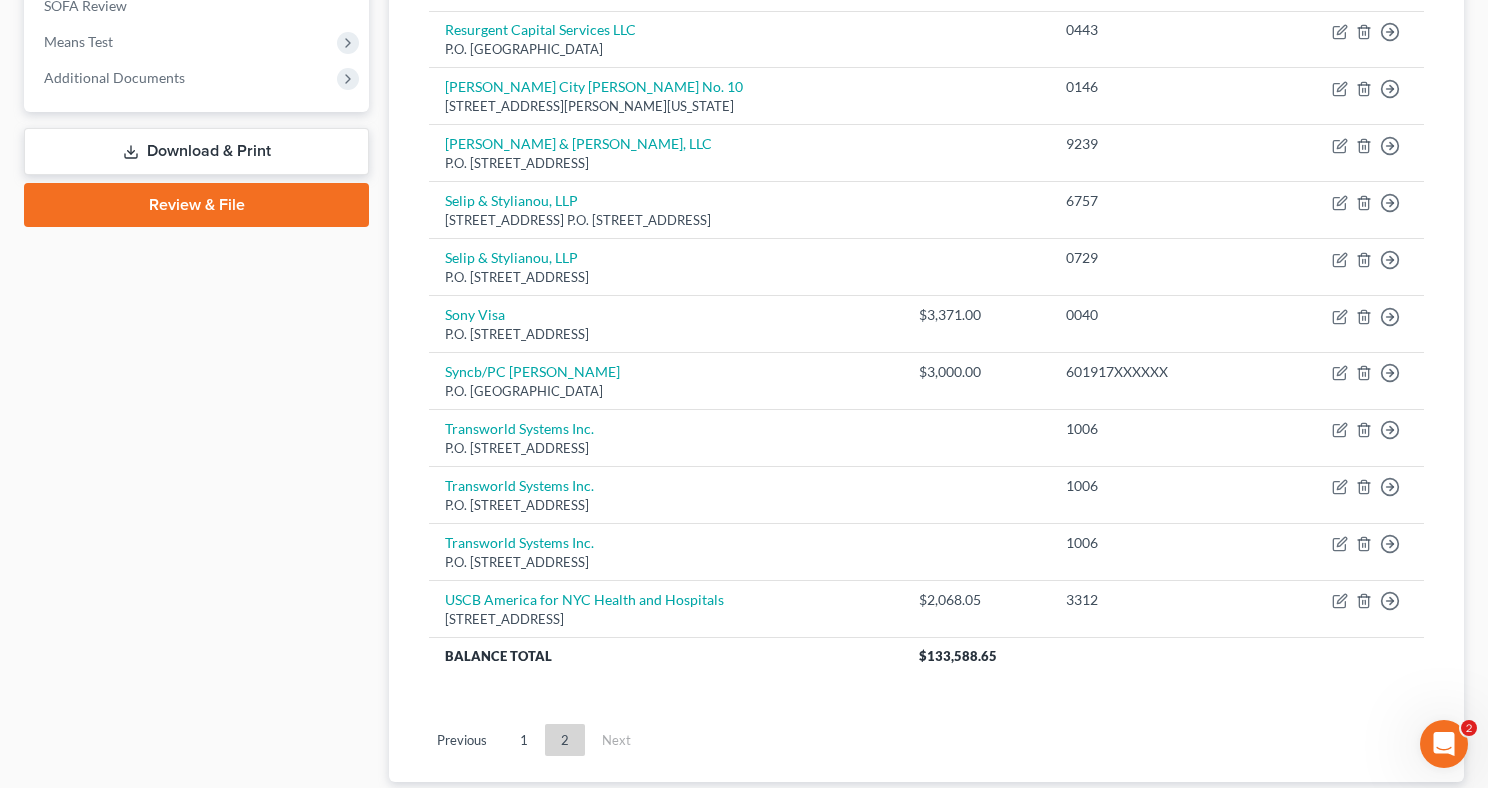 scroll, scrollTop: 889, scrollLeft: 0, axis: vertical 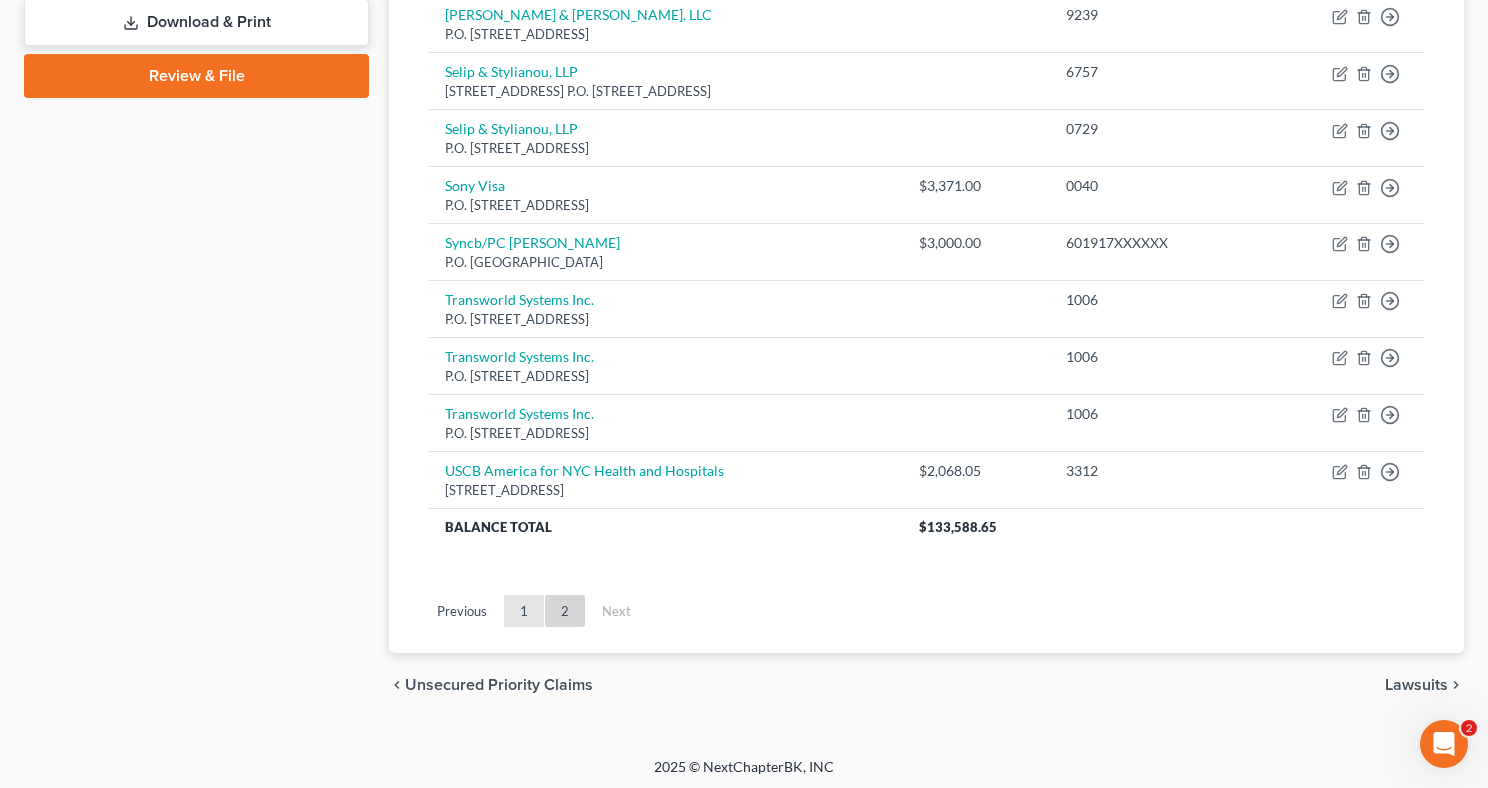 click on "1" at bounding box center (524, 611) 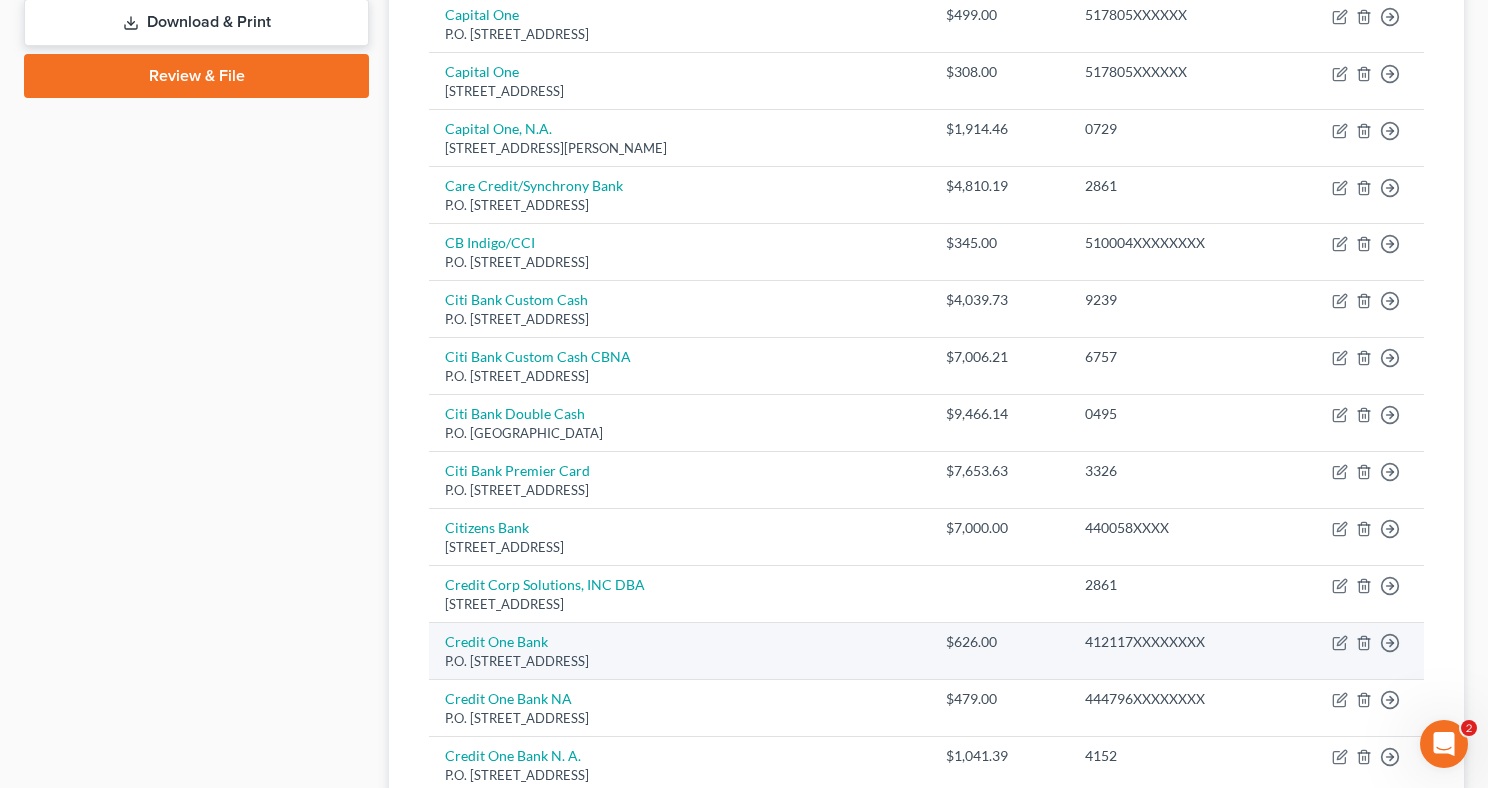 scroll, scrollTop: 989, scrollLeft: 0, axis: vertical 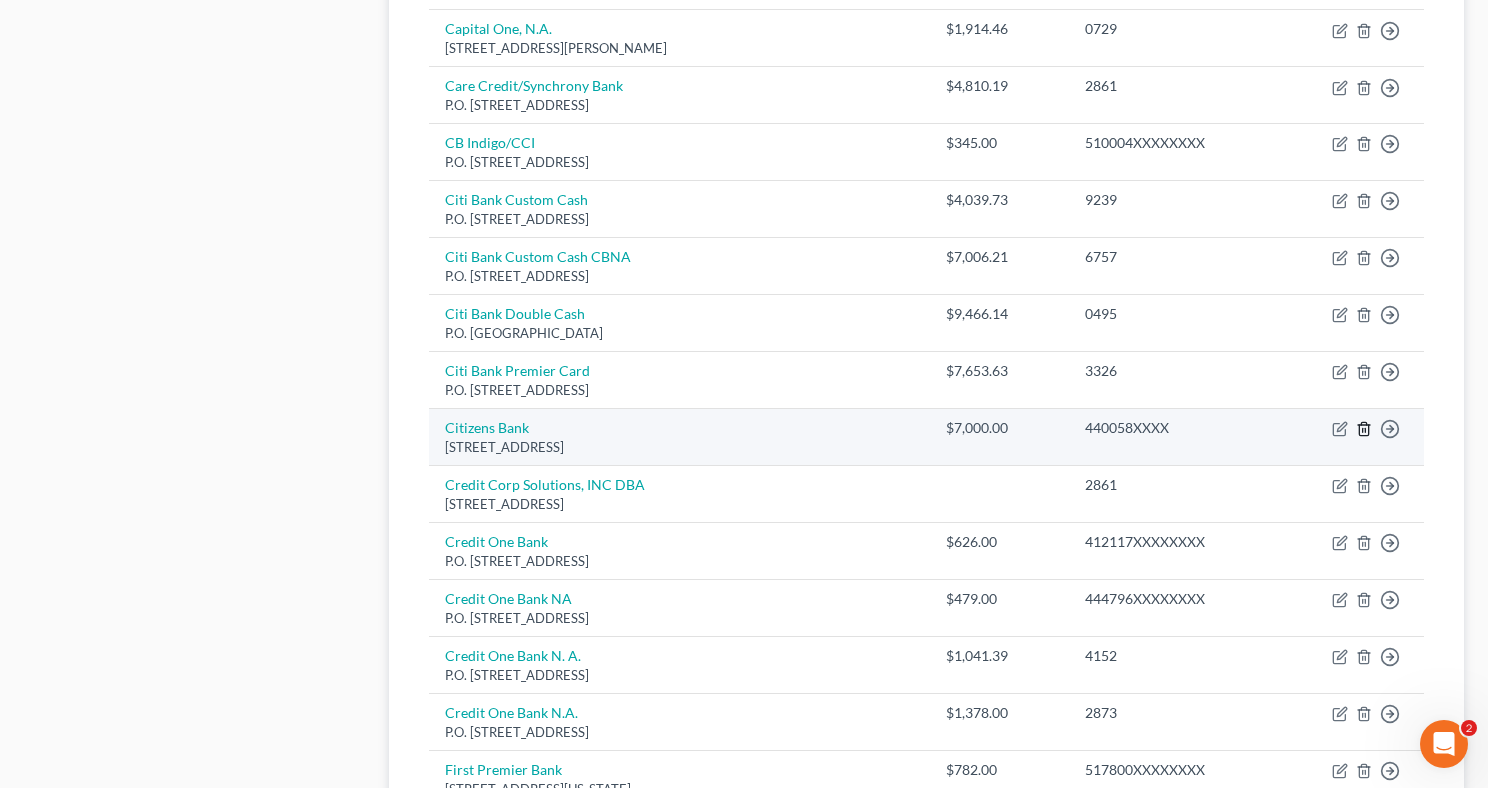 click 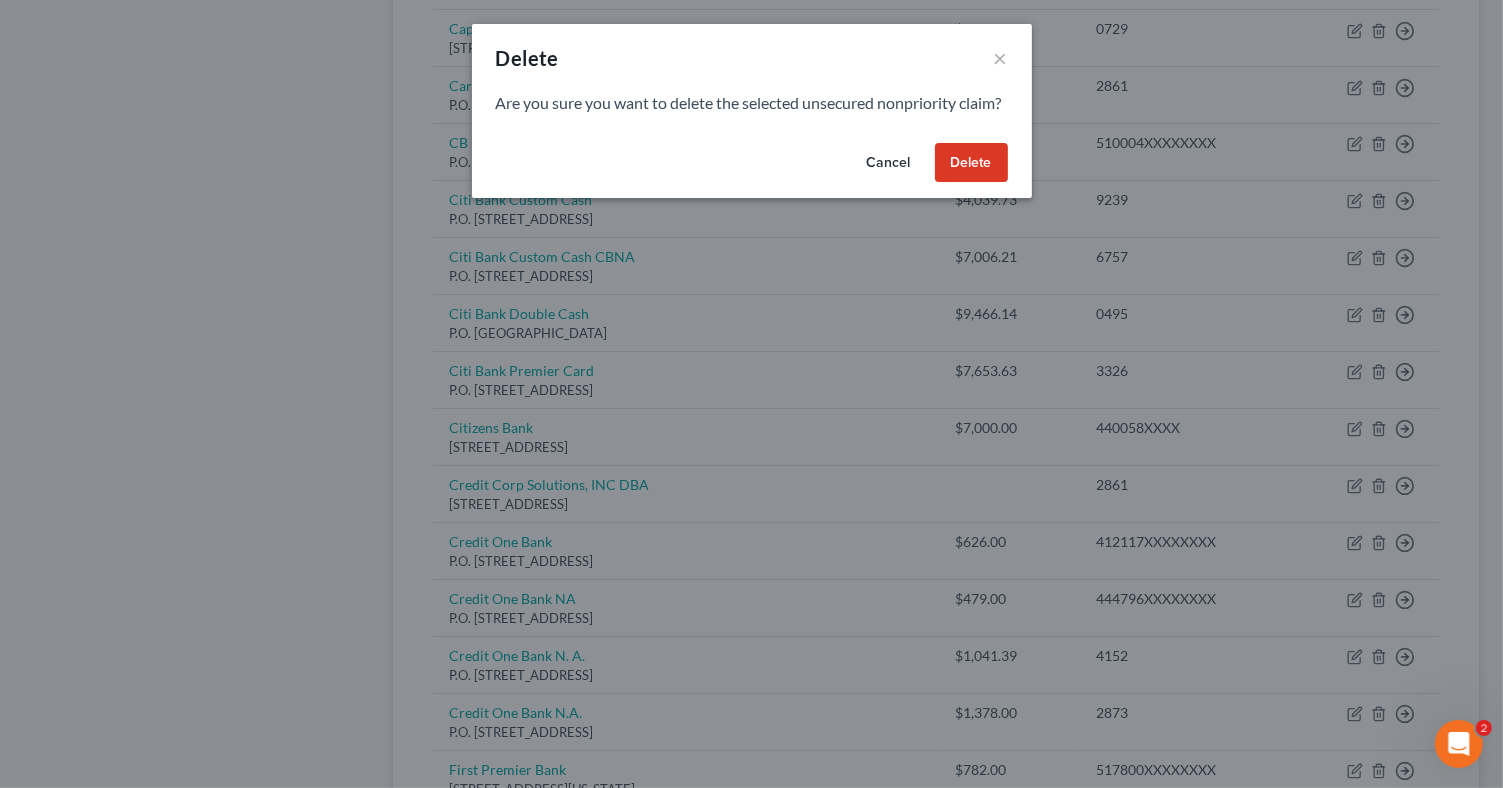 click on "Delete" at bounding box center [971, 163] 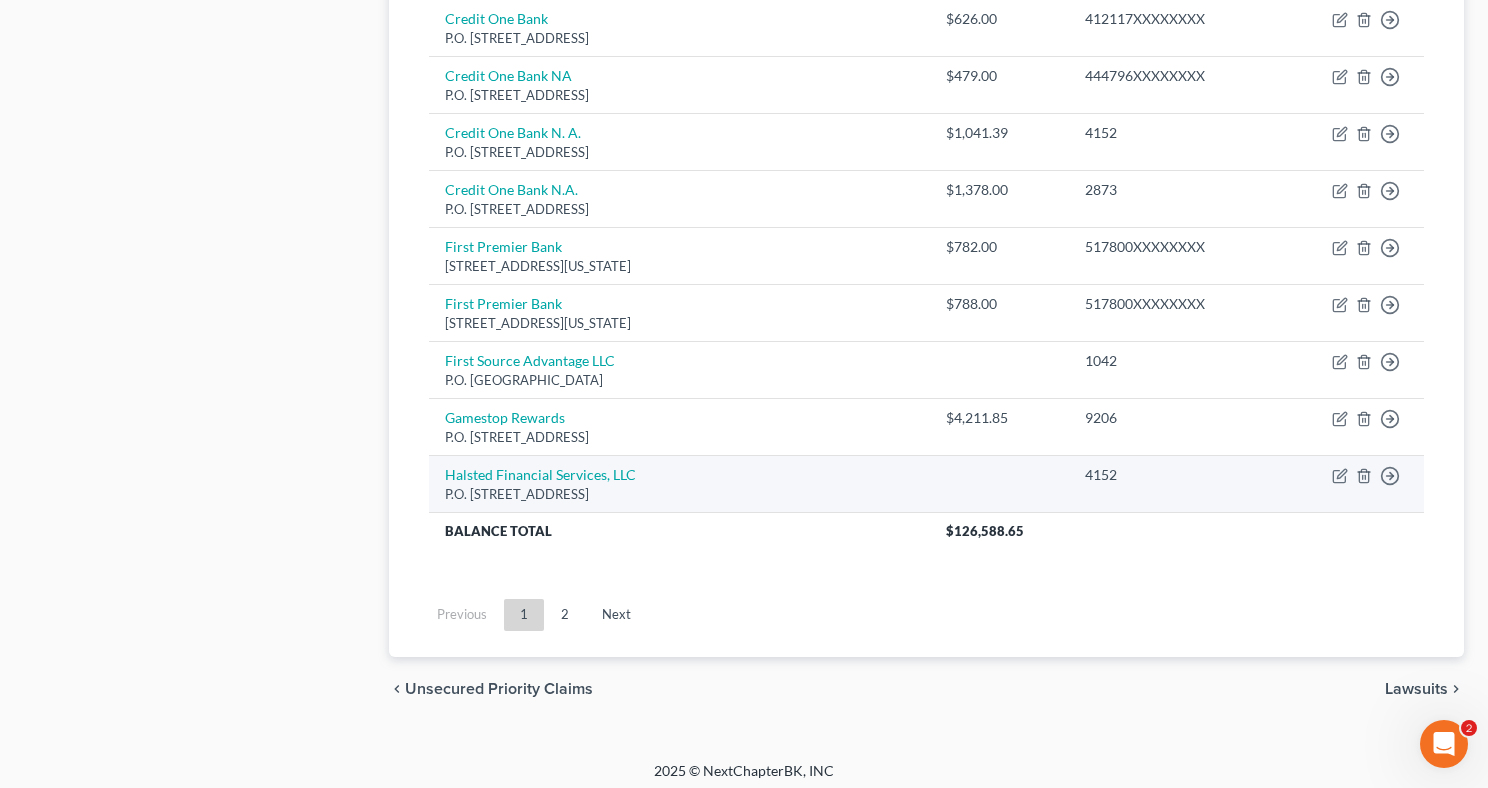 scroll, scrollTop: 1457, scrollLeft: 0, axis: vertical 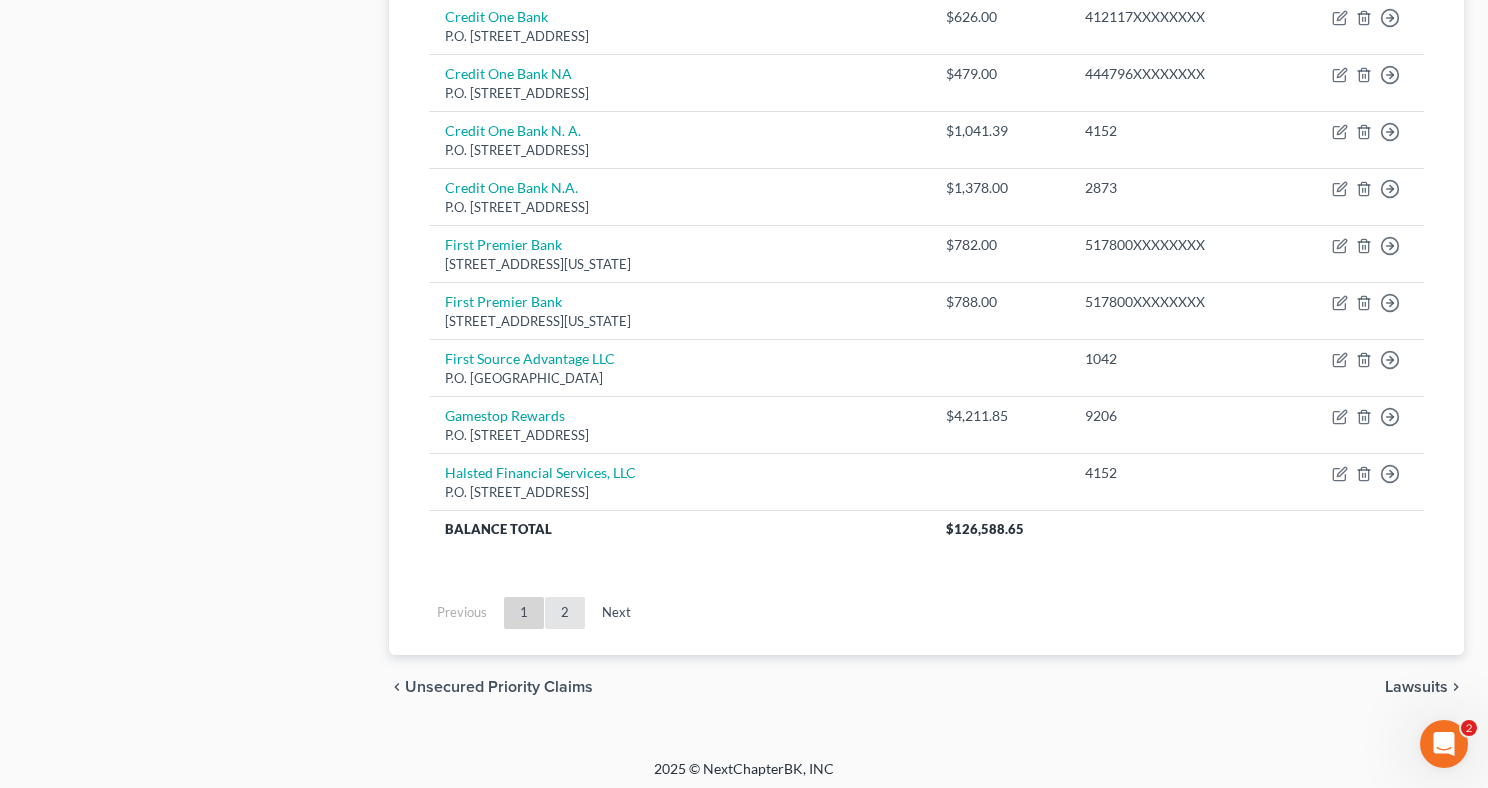 click on "2" at bounding box center (565, 613) 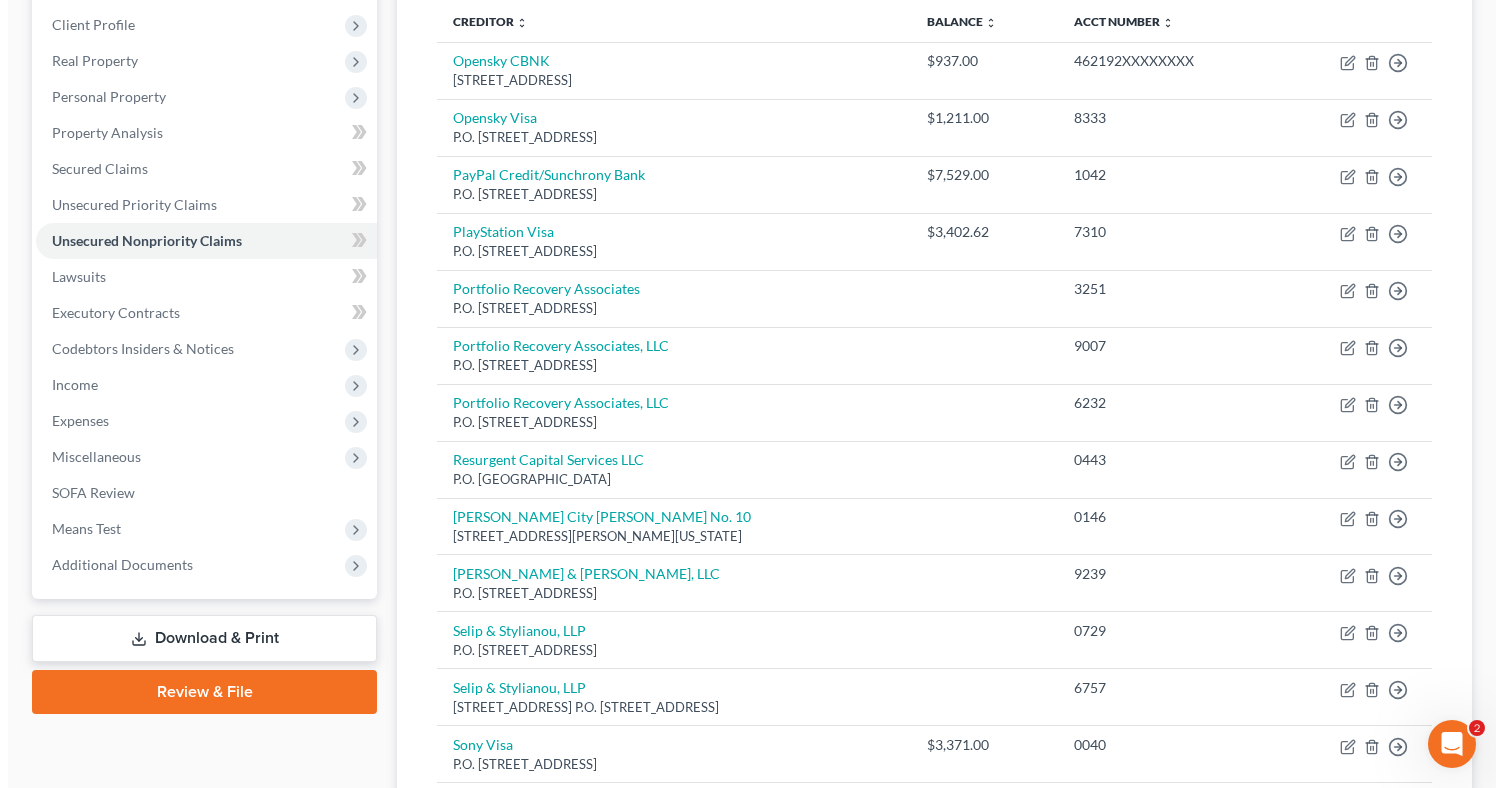 scroll, scrollTop: 832, scrollLeft: 0, axis: vertical 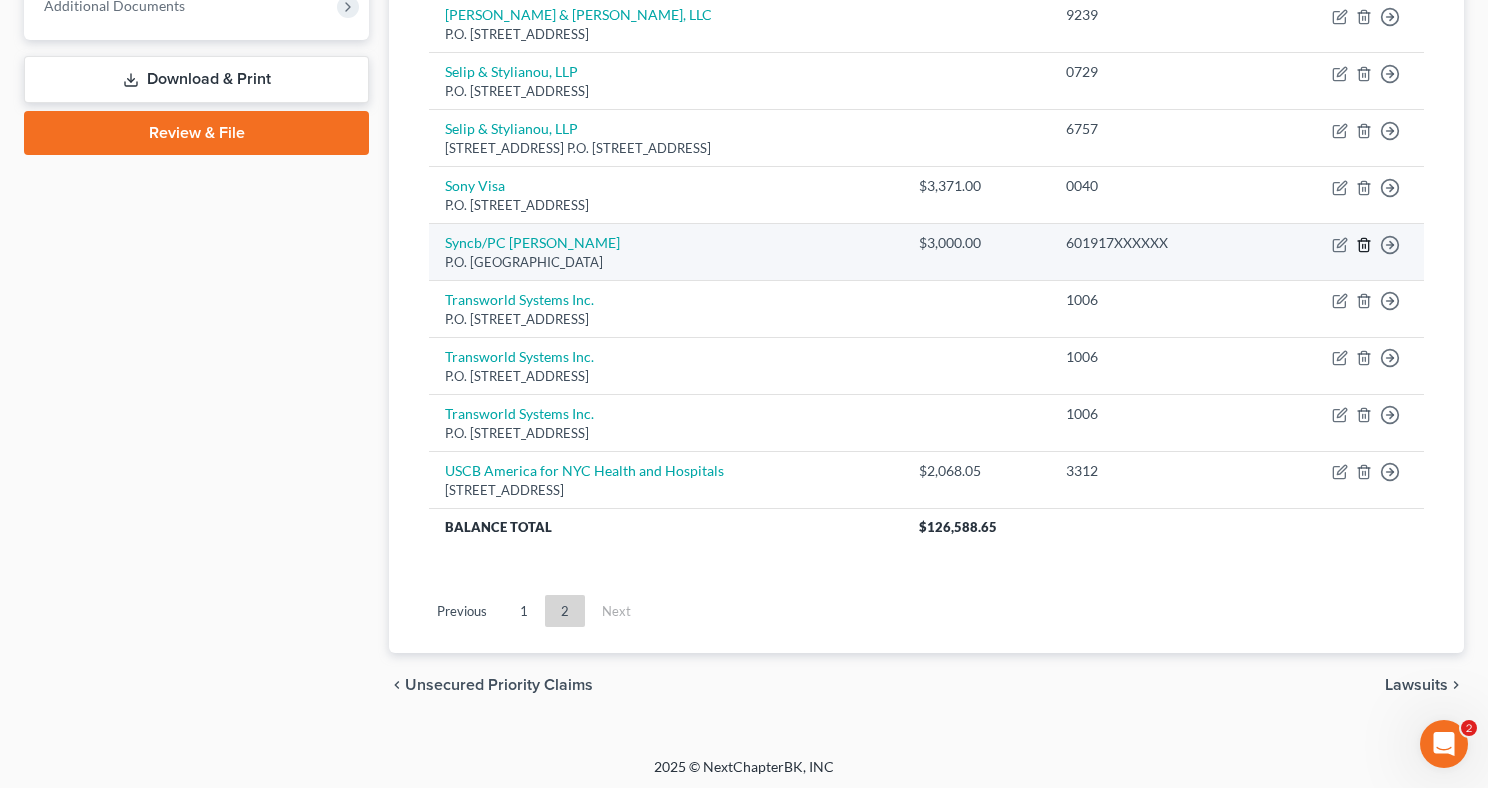 click 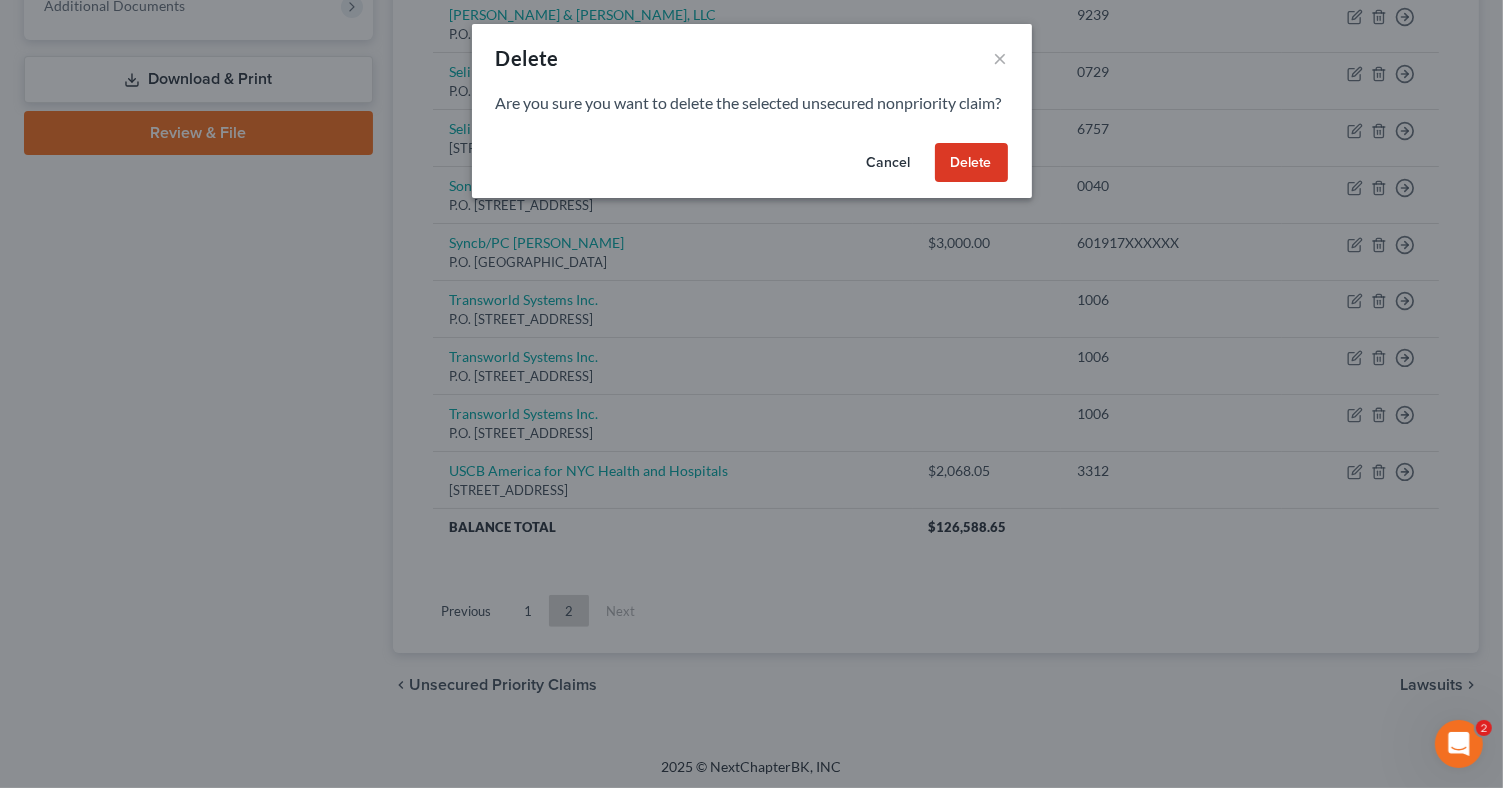 click on "Delete" at bounding box center (971, 163) 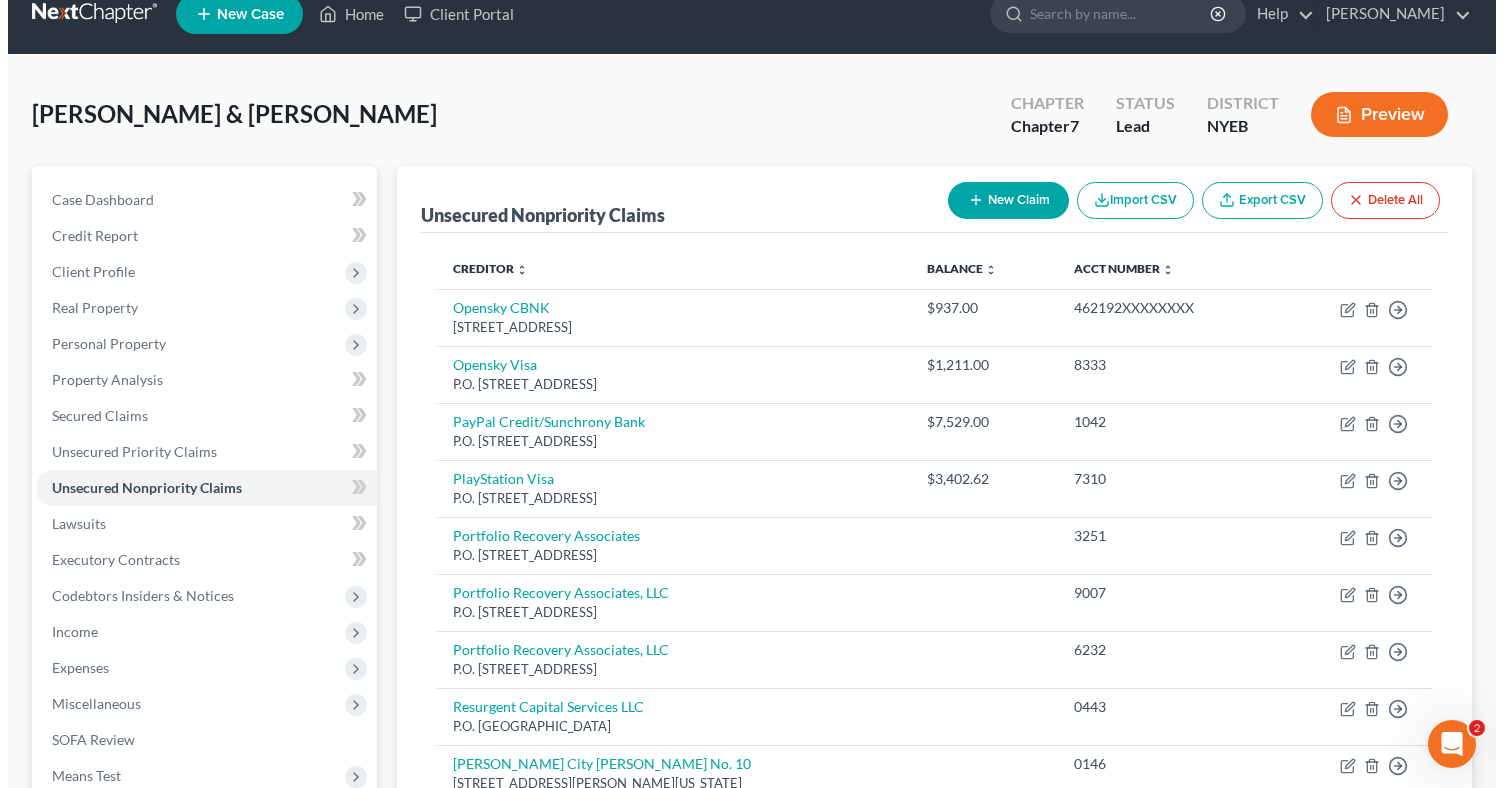 scroll, scrollTop: 0, scrollLeft: 0, axis: both 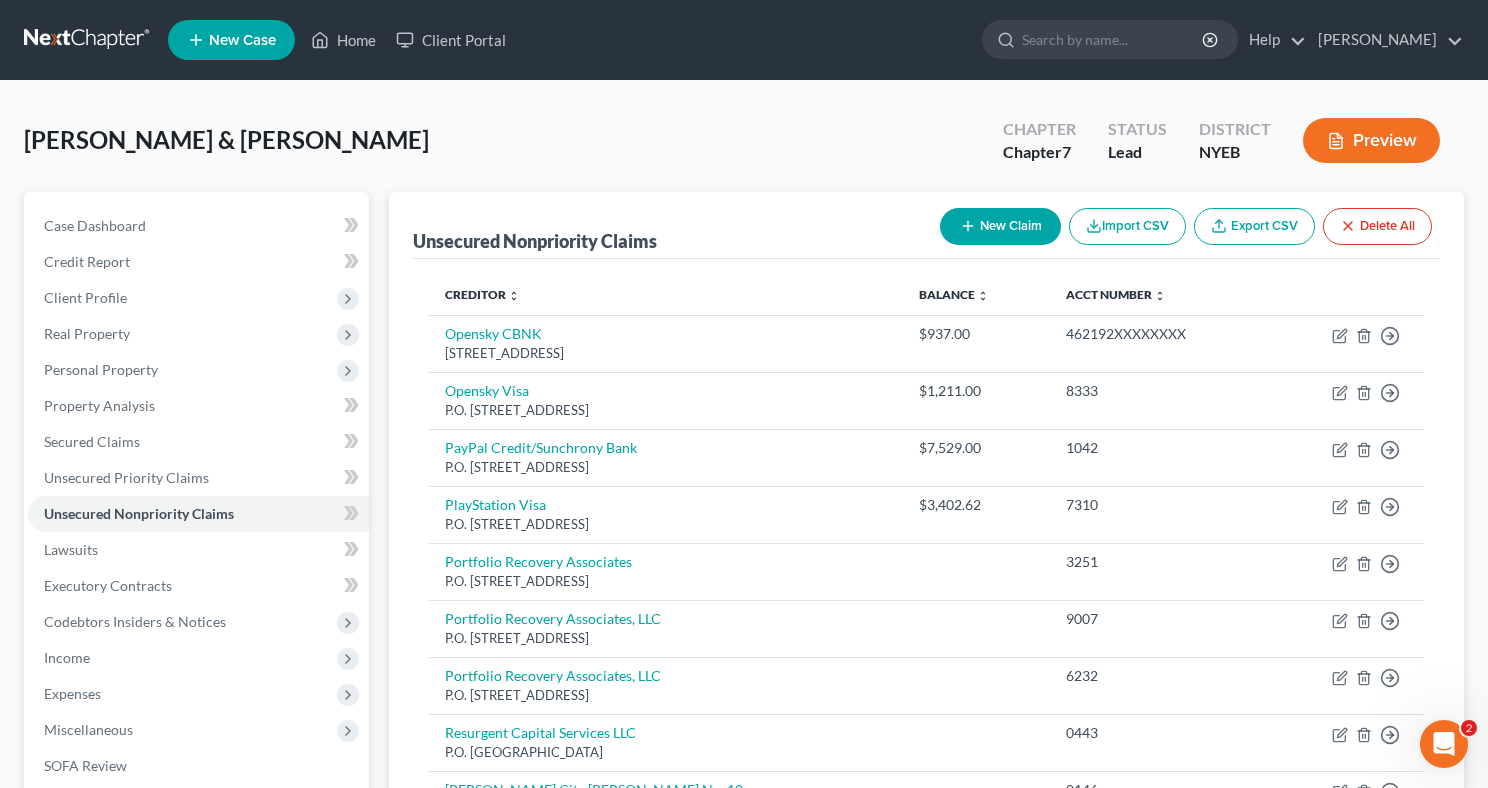 click on "Preview" at bounding box center [1371, 140] 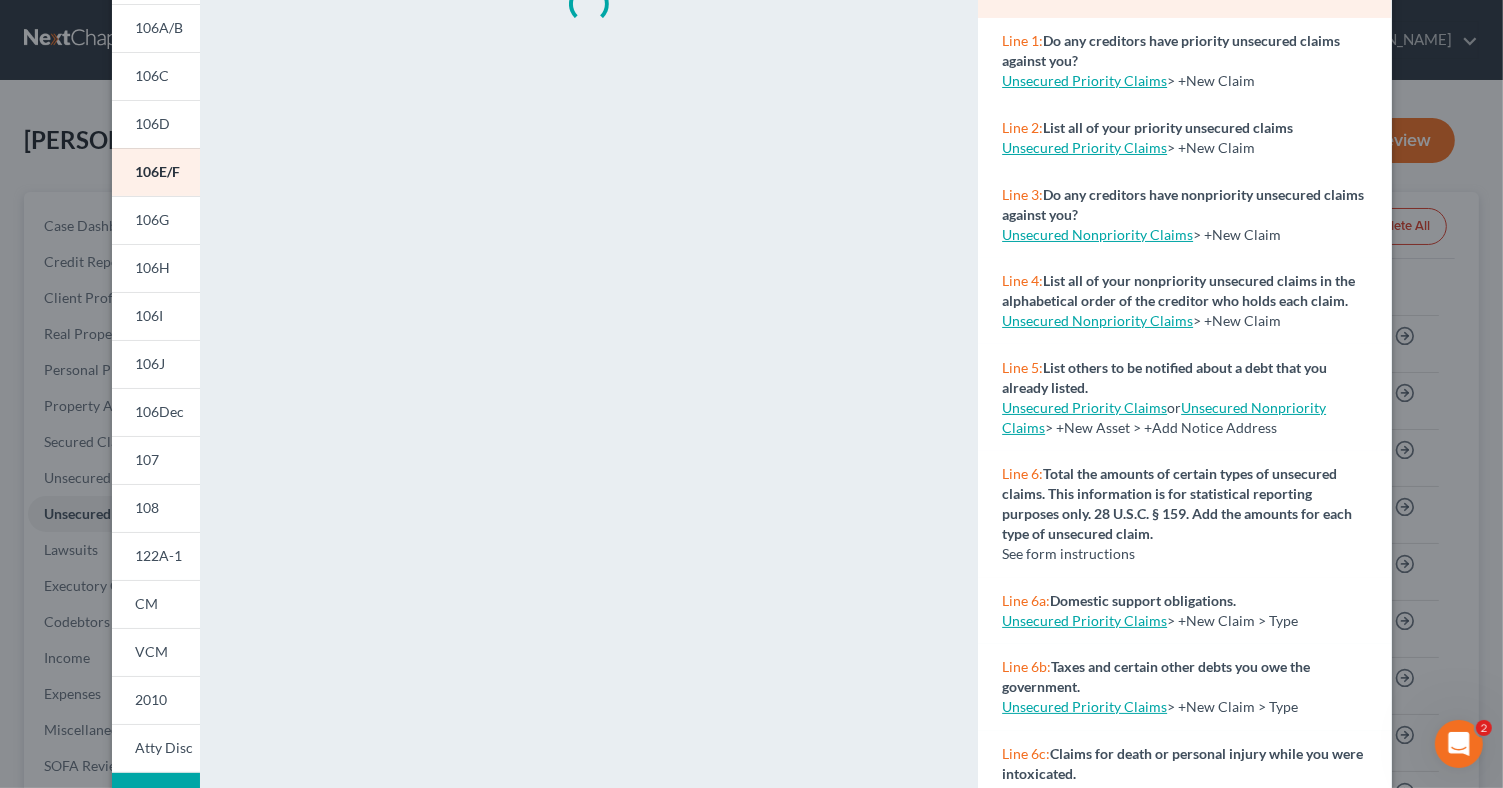 scroll, scrollTop: 300, scrollLeft: 0, axis: vertical 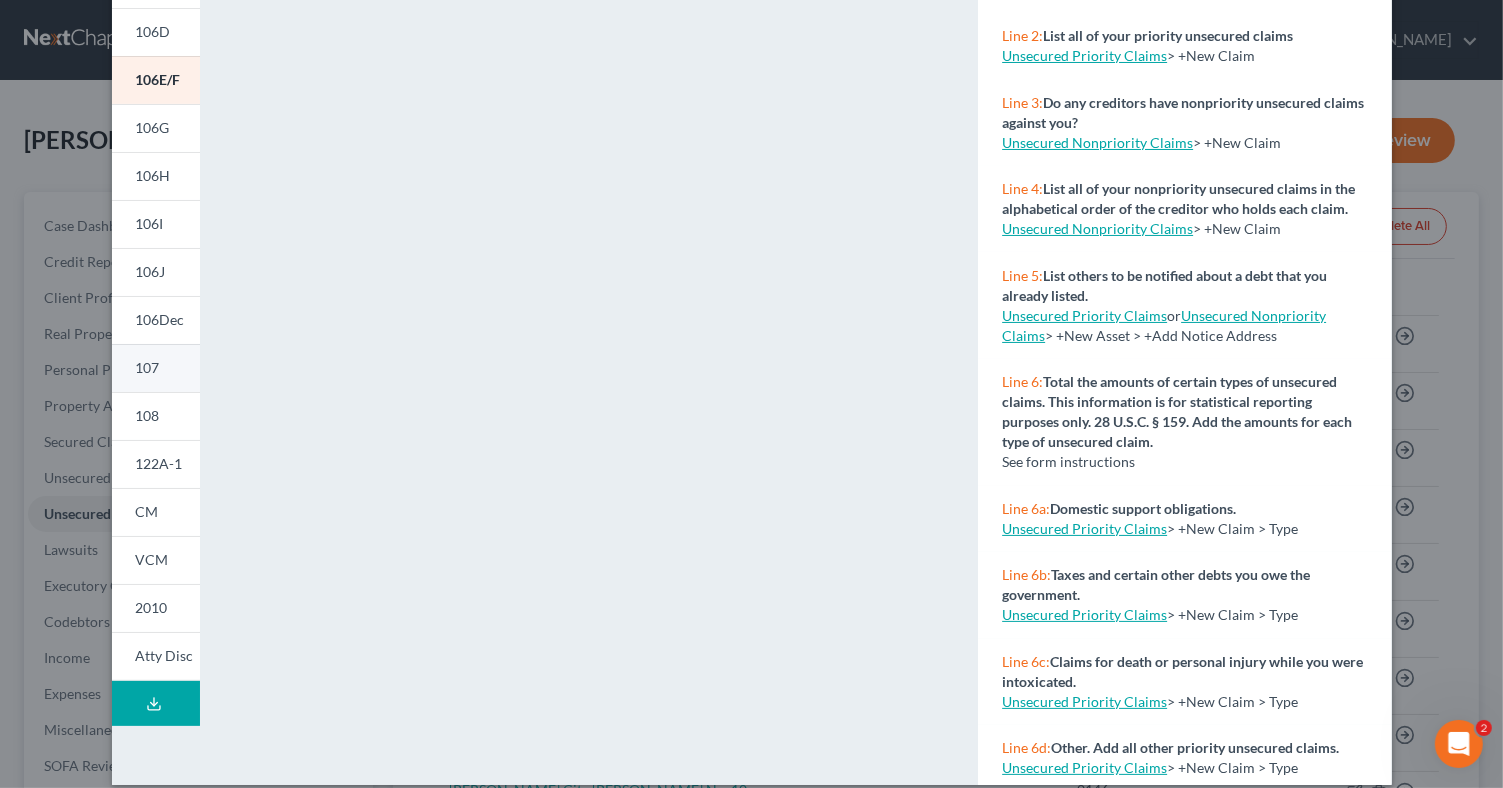 click on "107" at bounding box center (148, 367) 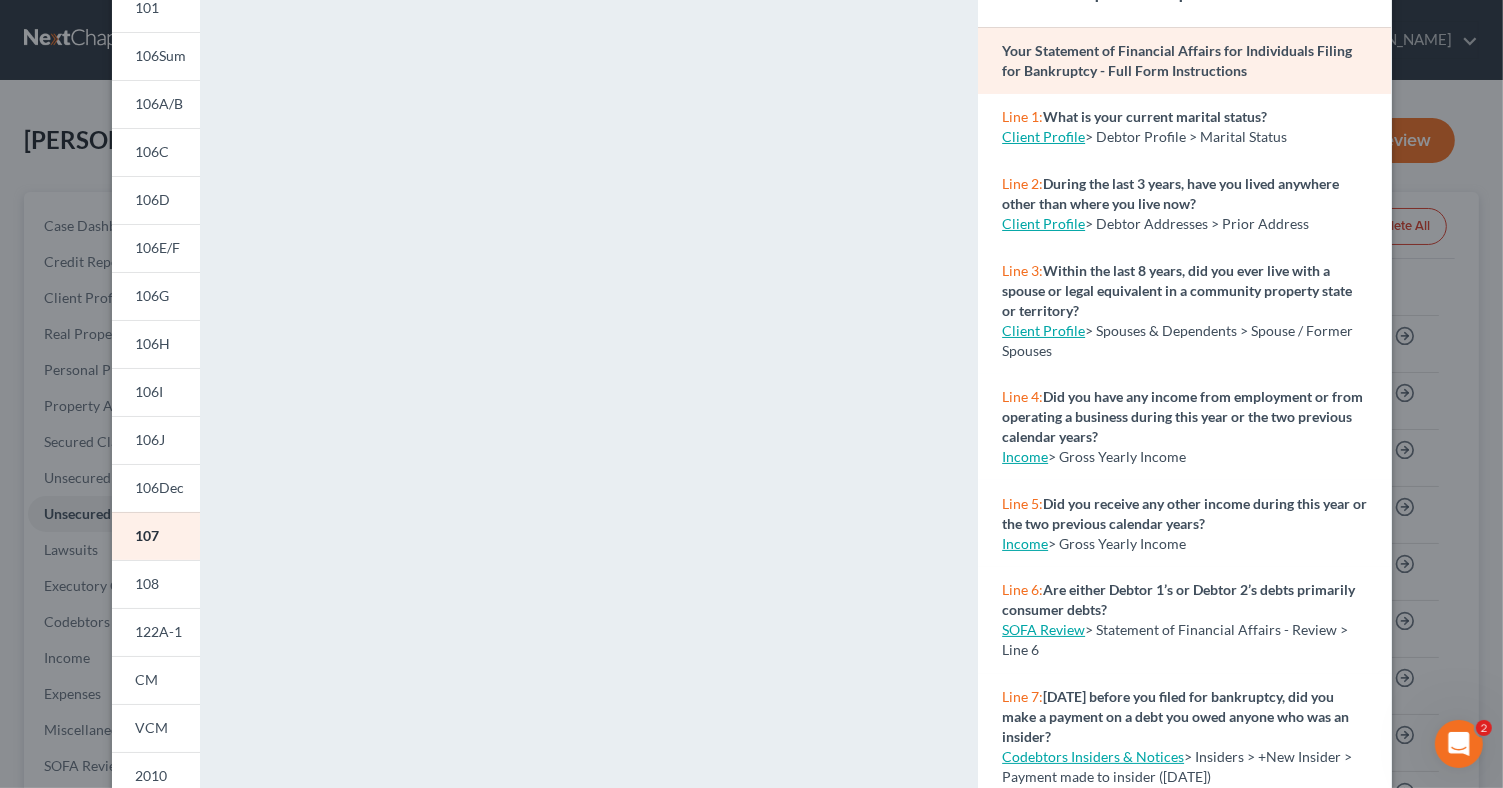 scroll, scrollTop: 295, scrollLeft: 0, axis: vertical 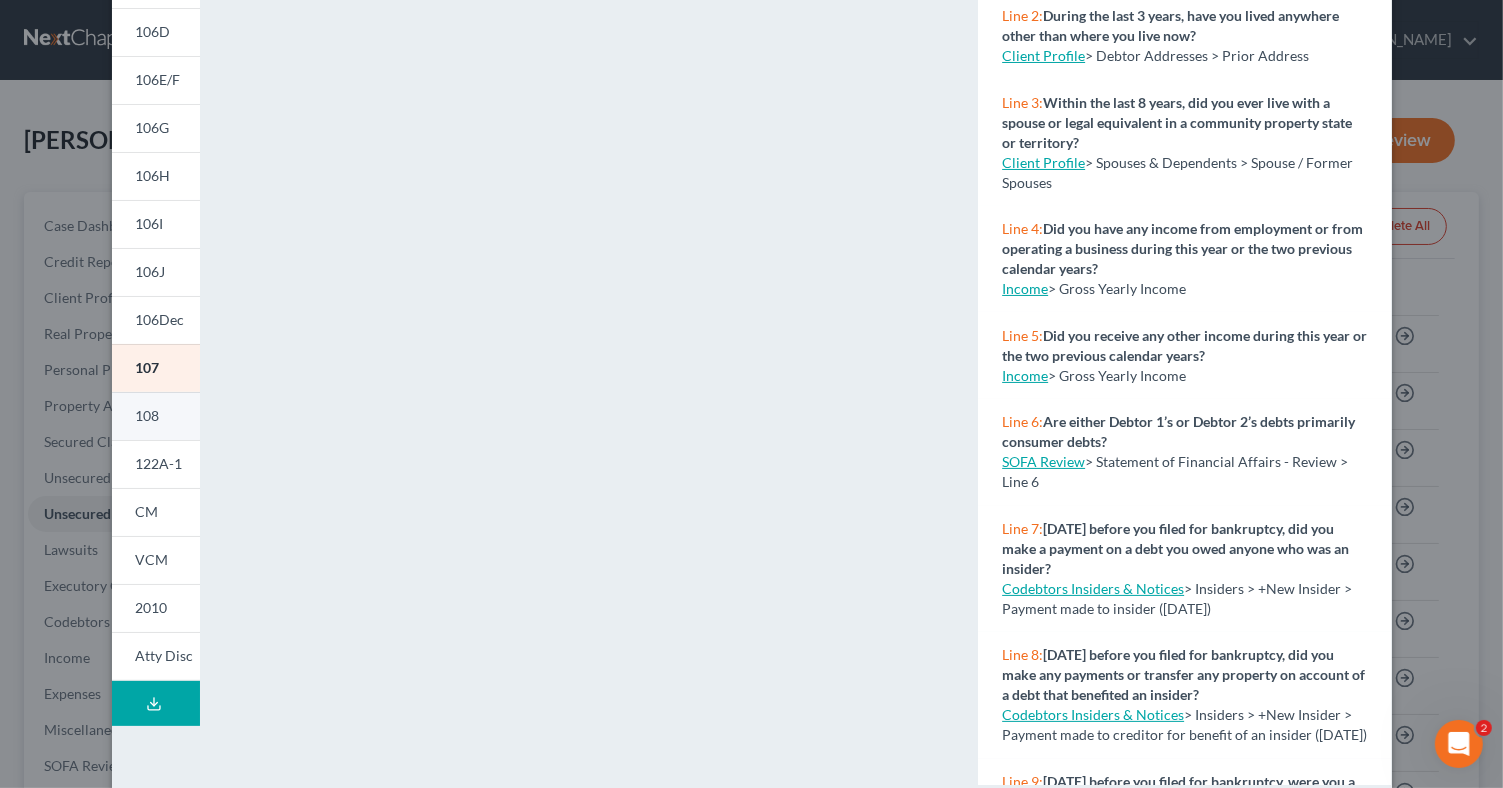 click on "108" at bounding box center (156, 416) 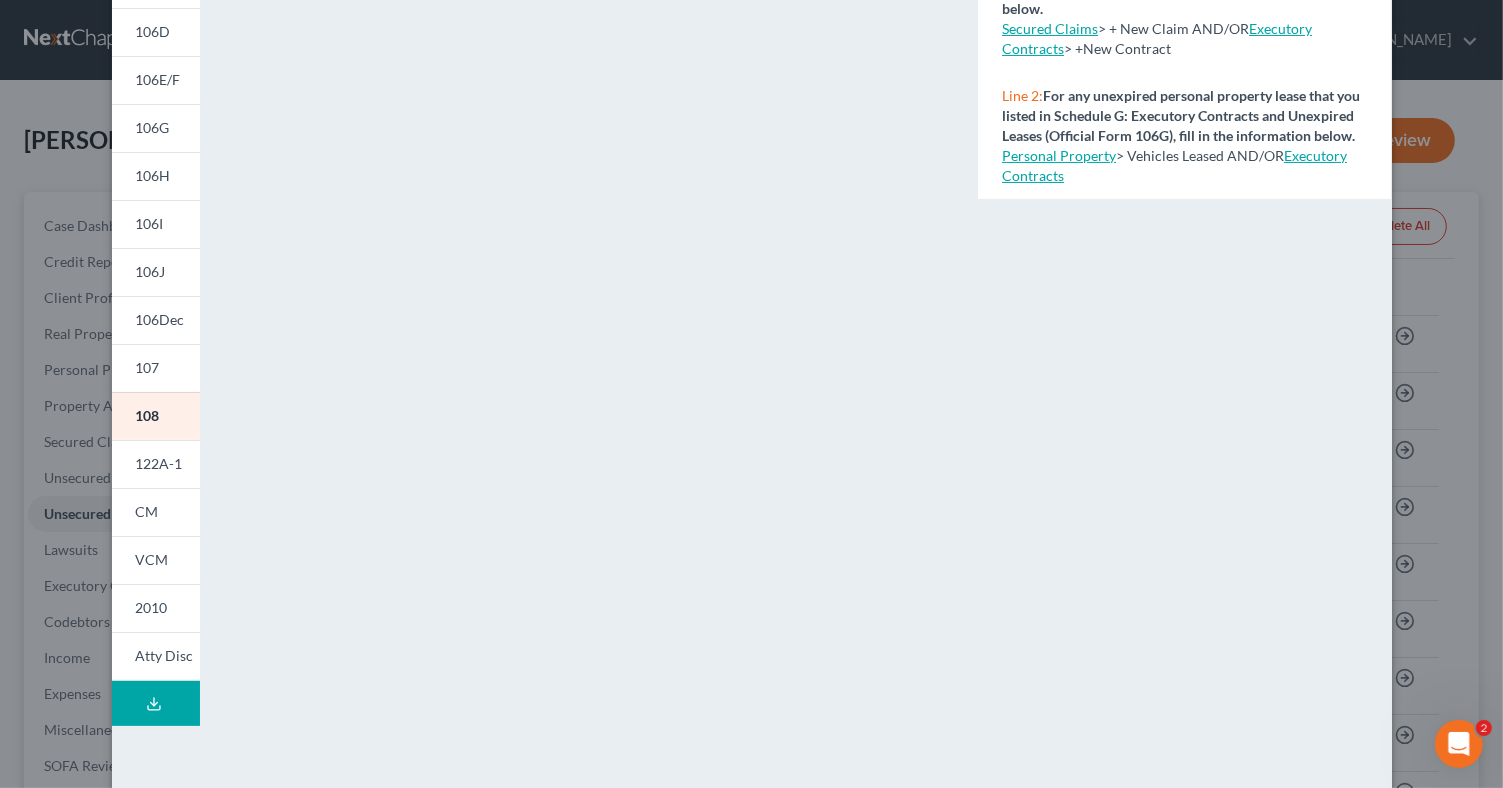 scroll, scrollTop: 340, scrollLeft: 0, axis: vertical 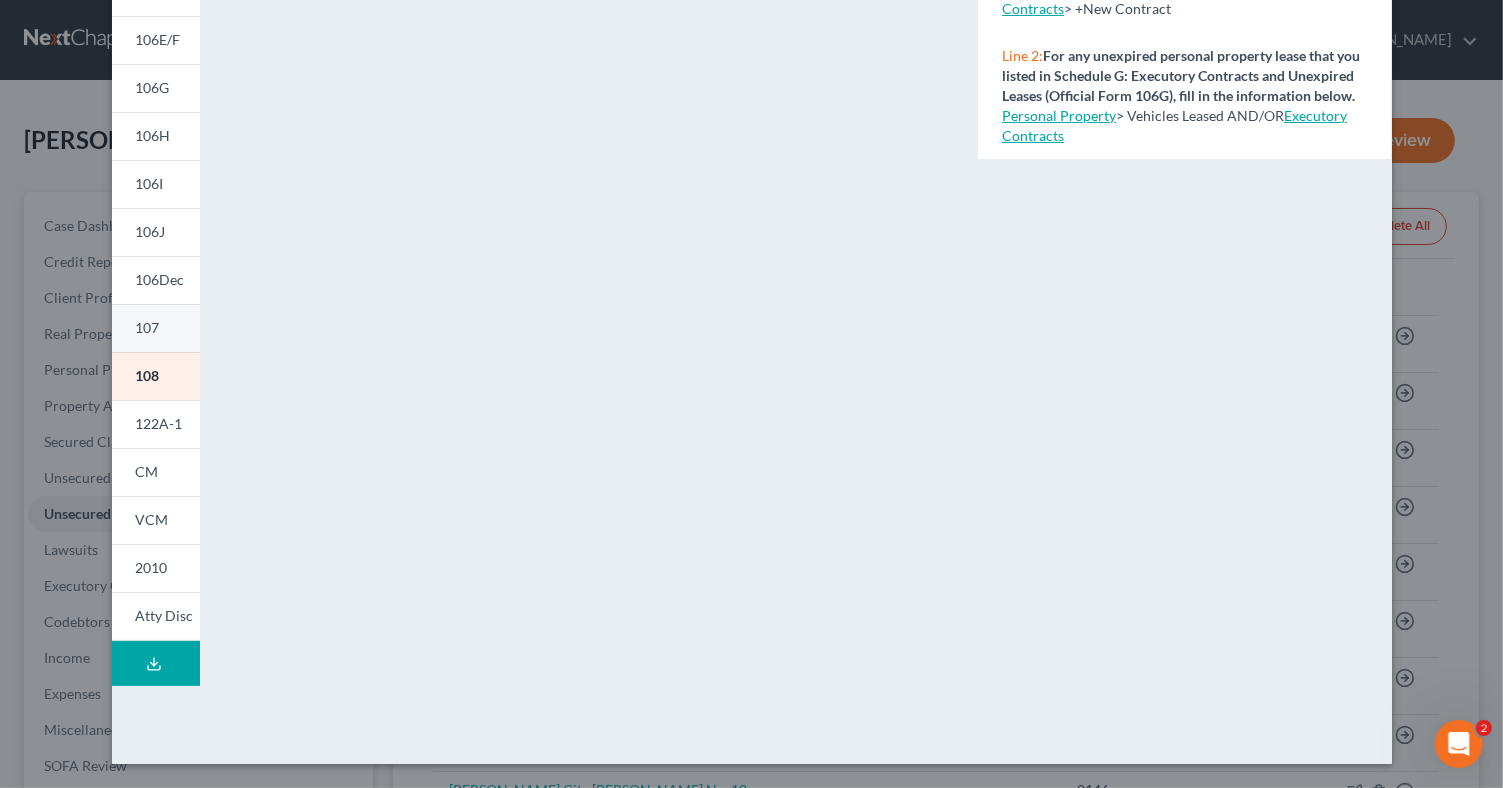 click on "107" at bounding box center [148, 327] 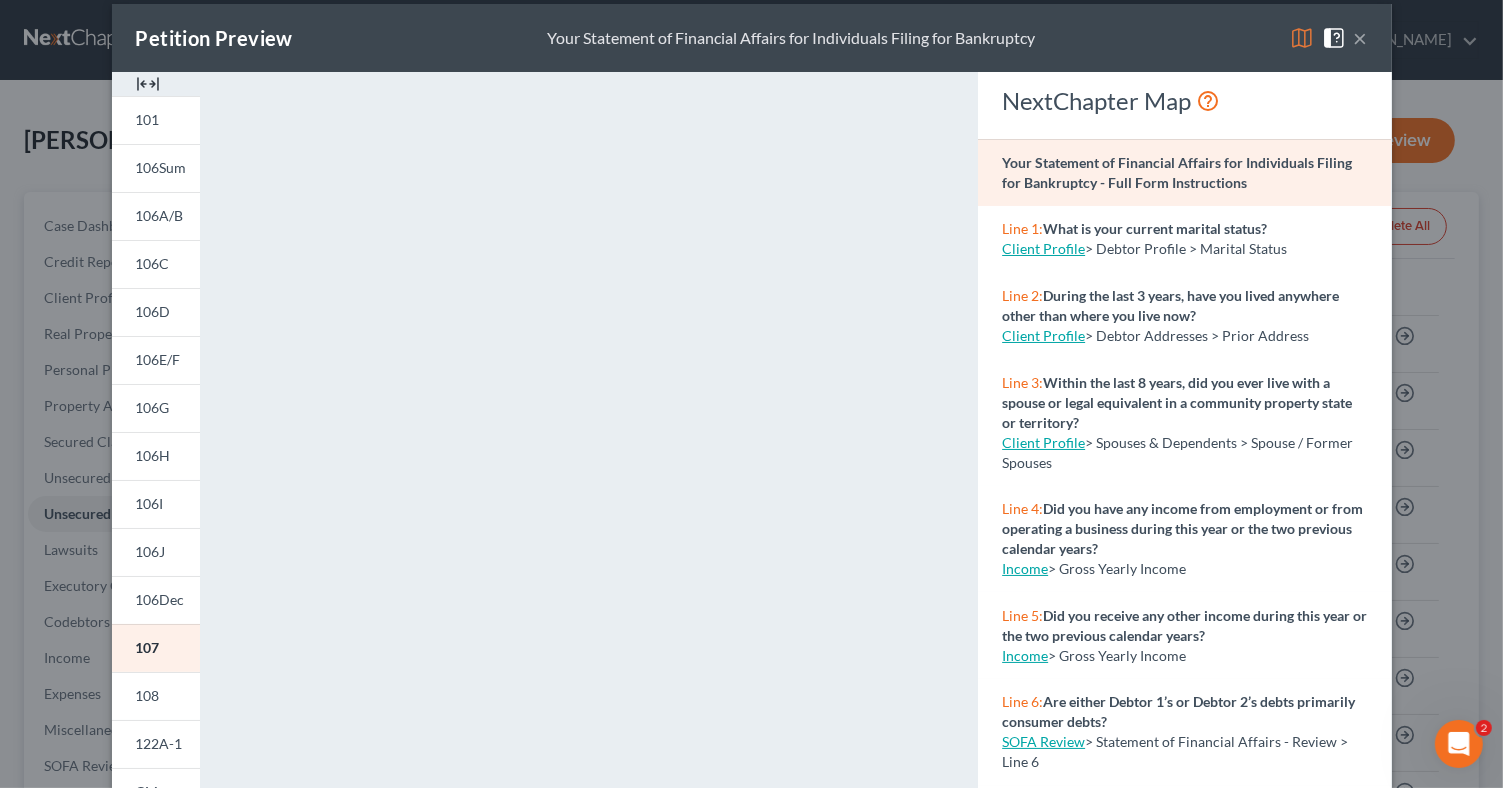 scroll, scrollTop: 0, scrollLeft: 0, axis: both 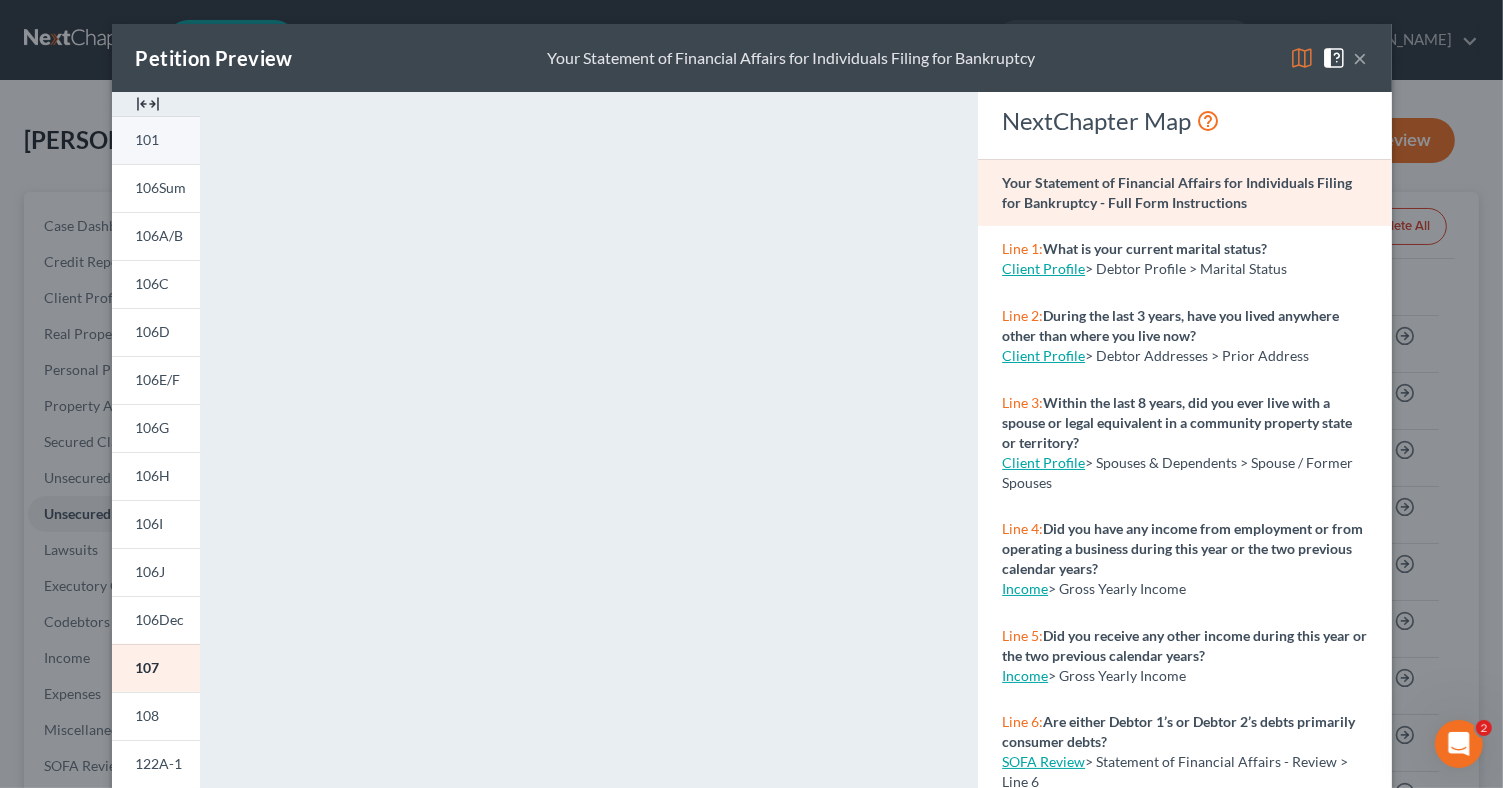click on "101" at bounding box center [148, 139] 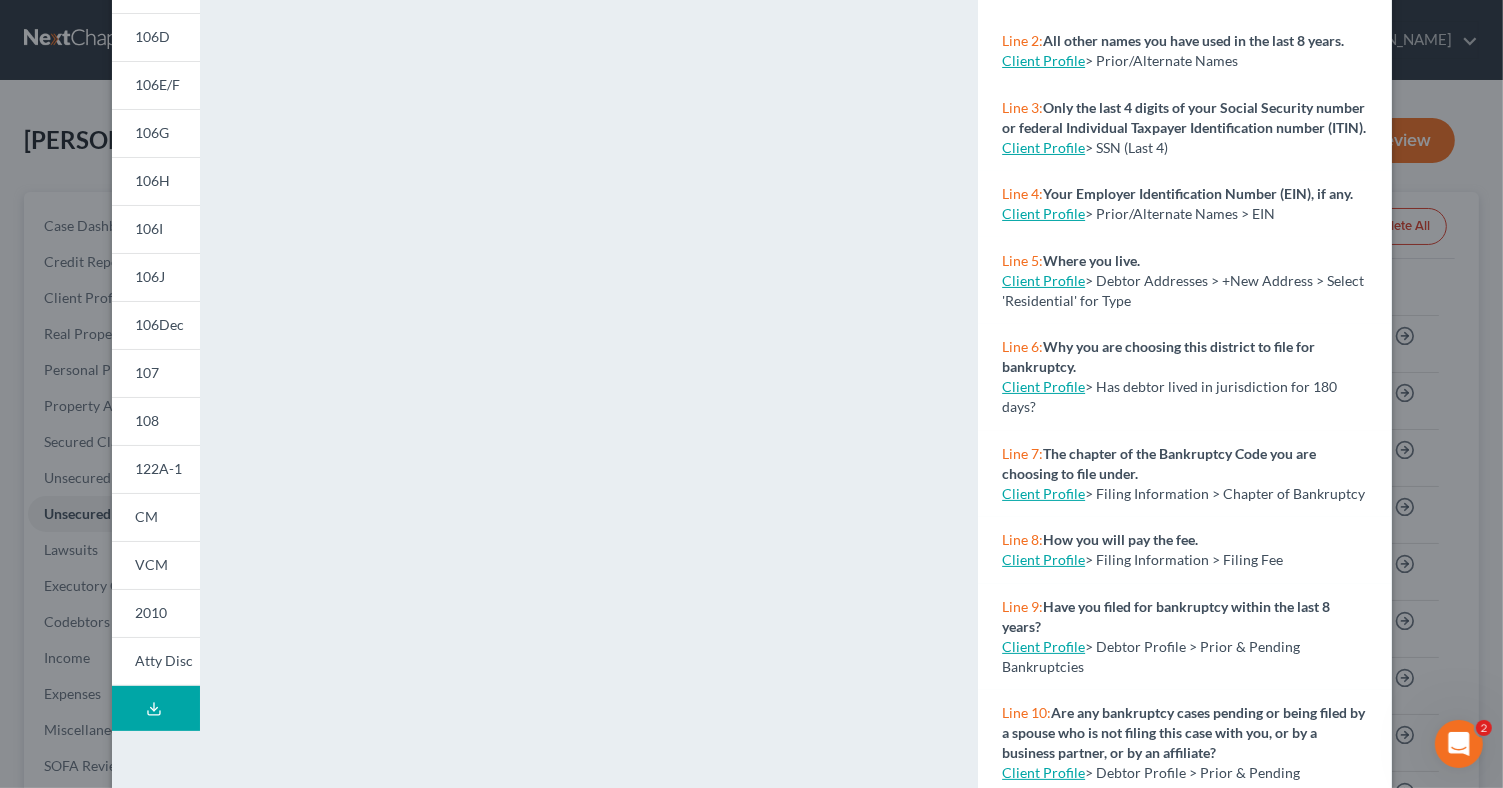 scroll, scrollTop: 340, scrollLeft: 0, axis: vertical 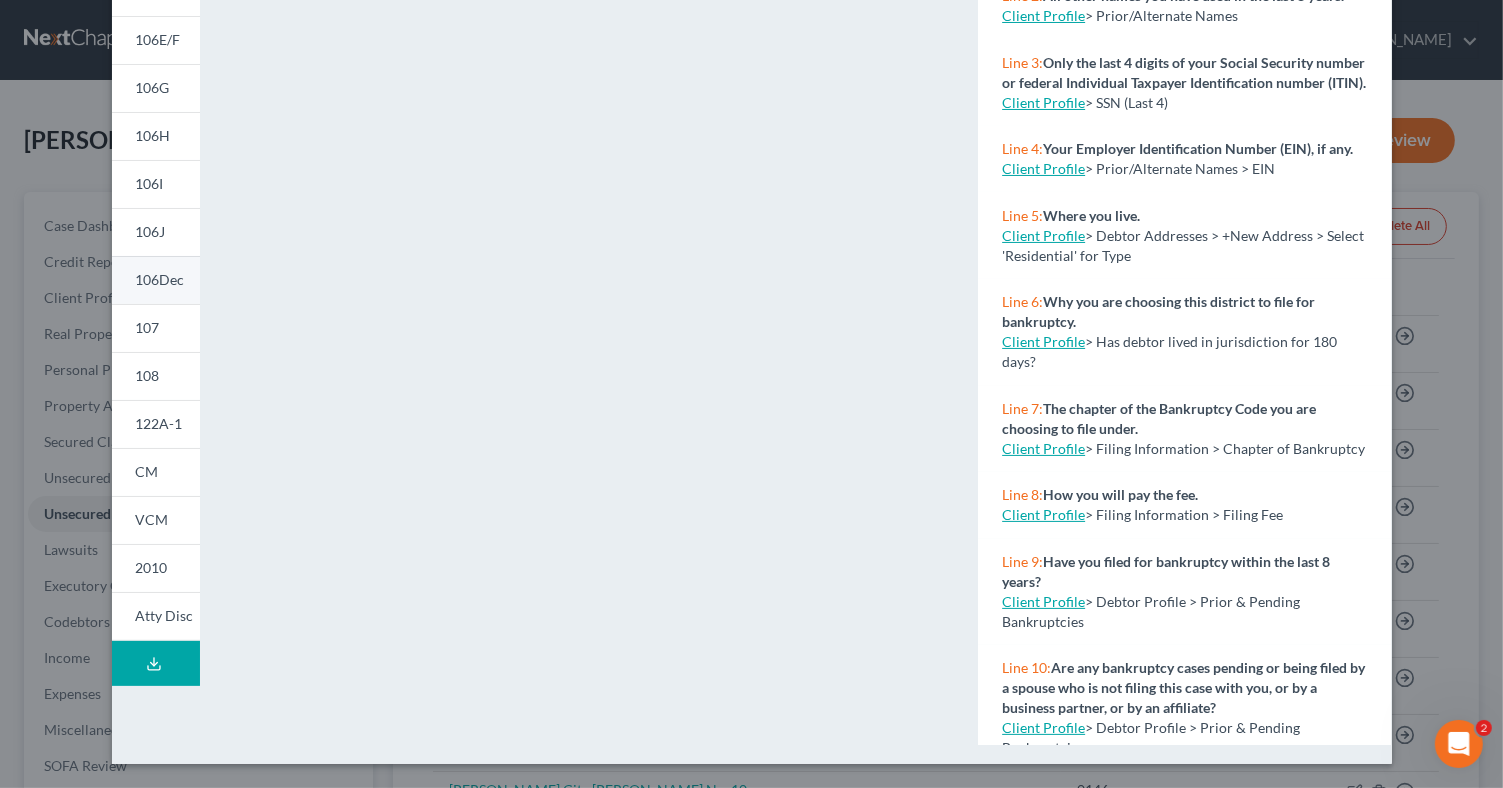 click on "106Dec" at bounding box center [156, 280] 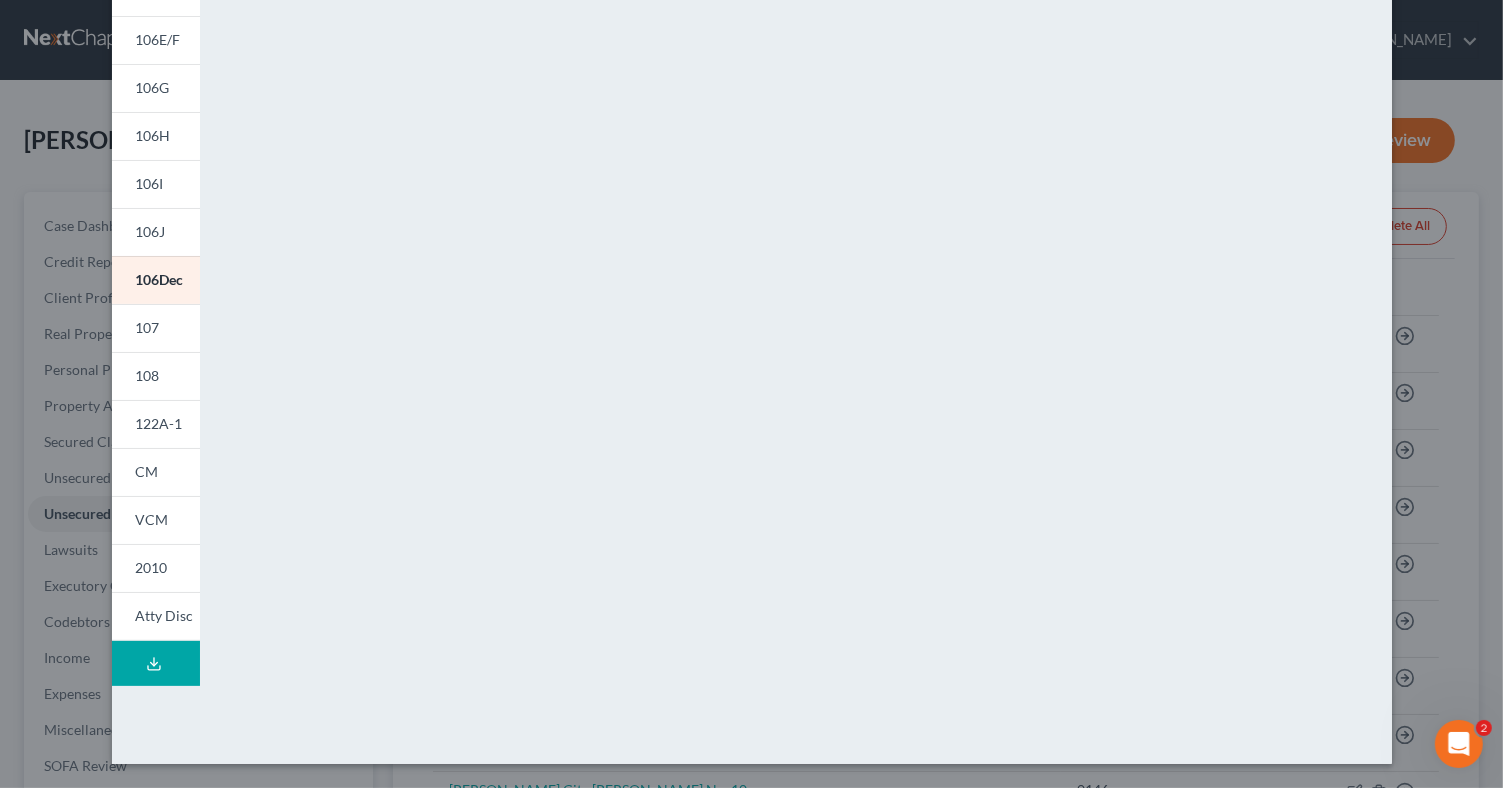 scroll, scrollTop: 164, scrollLeft: 0, axis: vertical 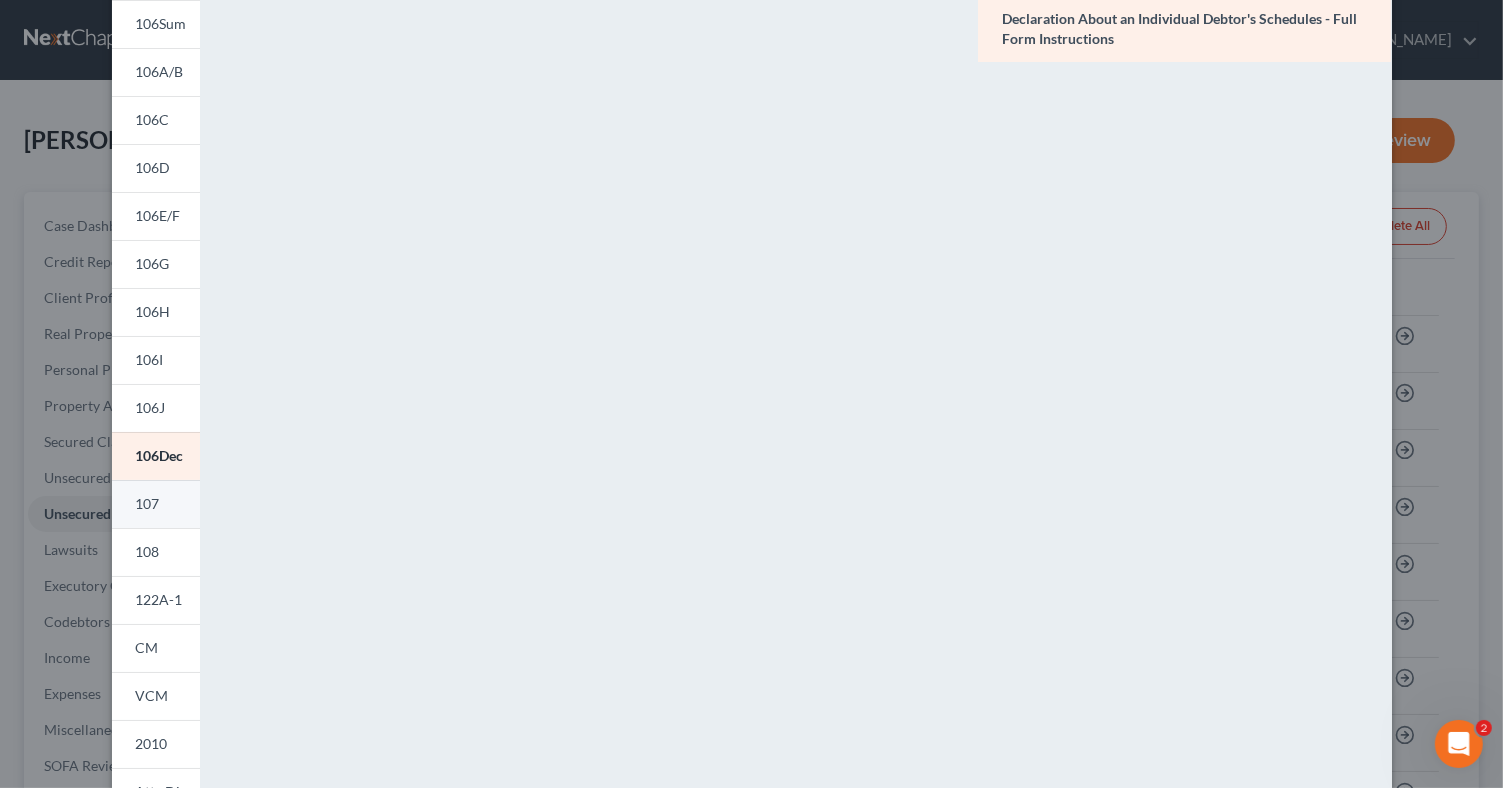 click on "107" at bounding box center (148, 503) 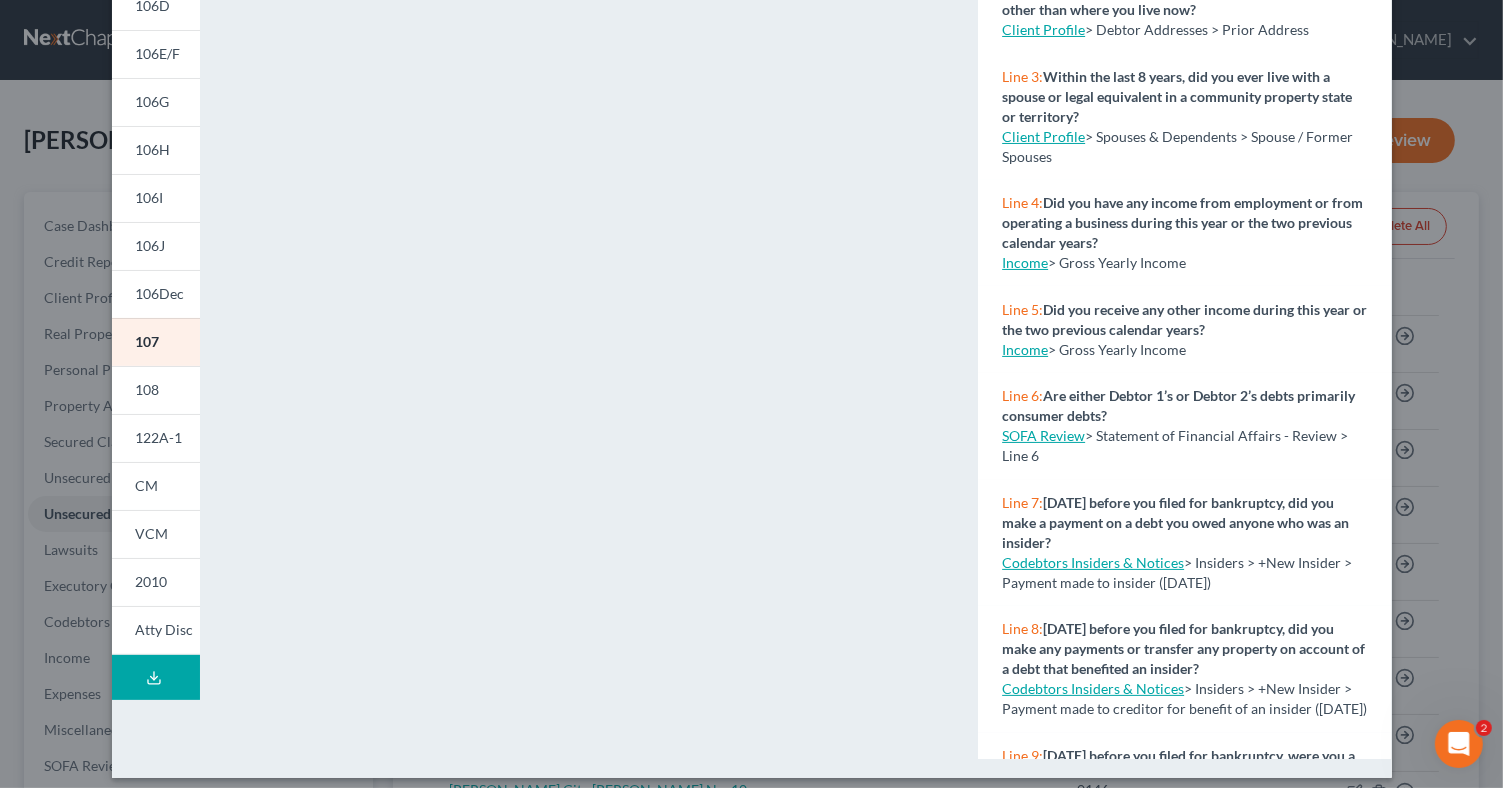 scroll, scrollTop: 340, scrollLeft: 0, axis: vertical 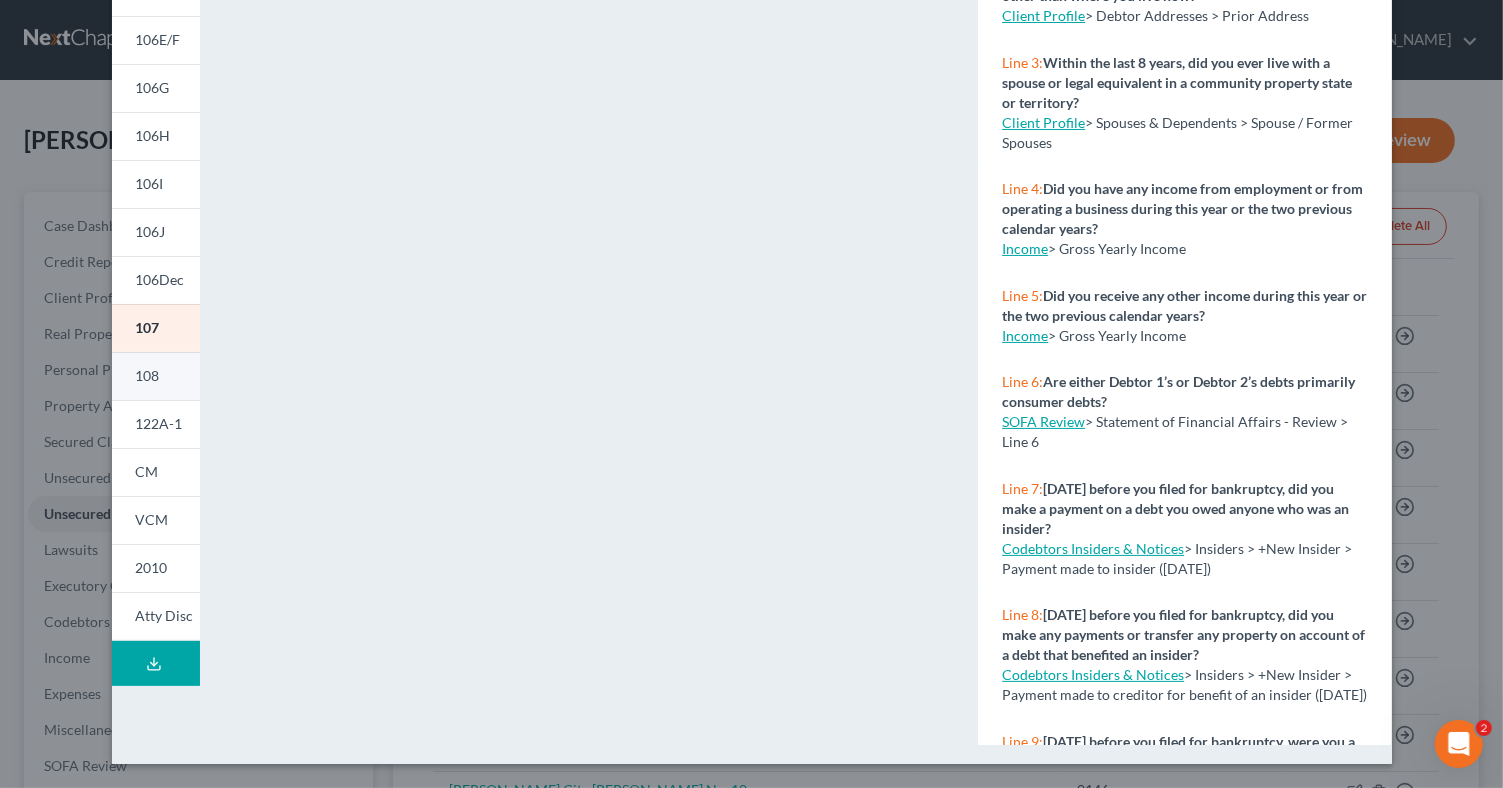 click on "108" at bounding box center (156, 376) 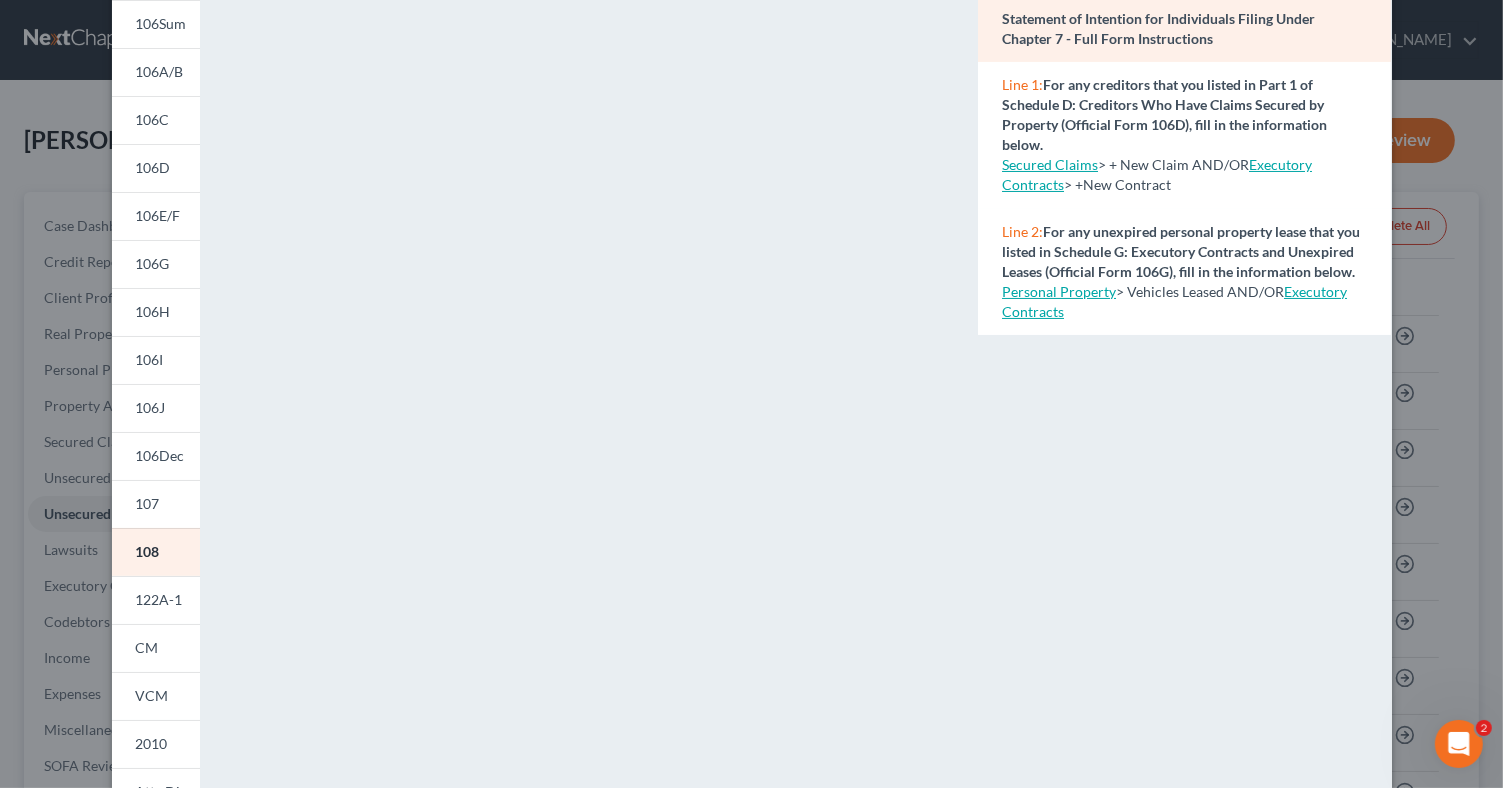scroll, scrollTop: 340, scrollLeft: 0, axis: vertical 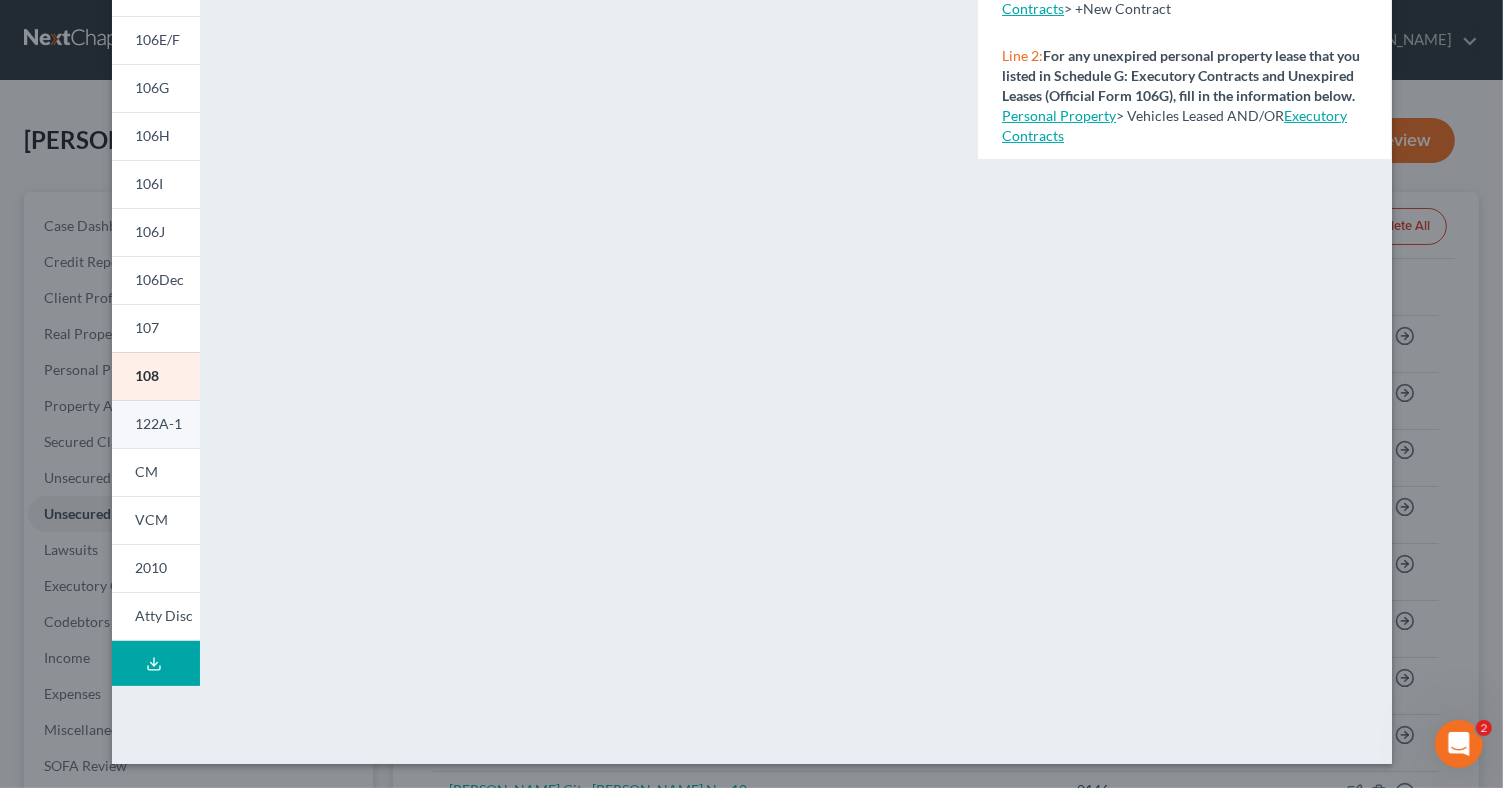 click on "122A-1" at bounding box center (159, 423) 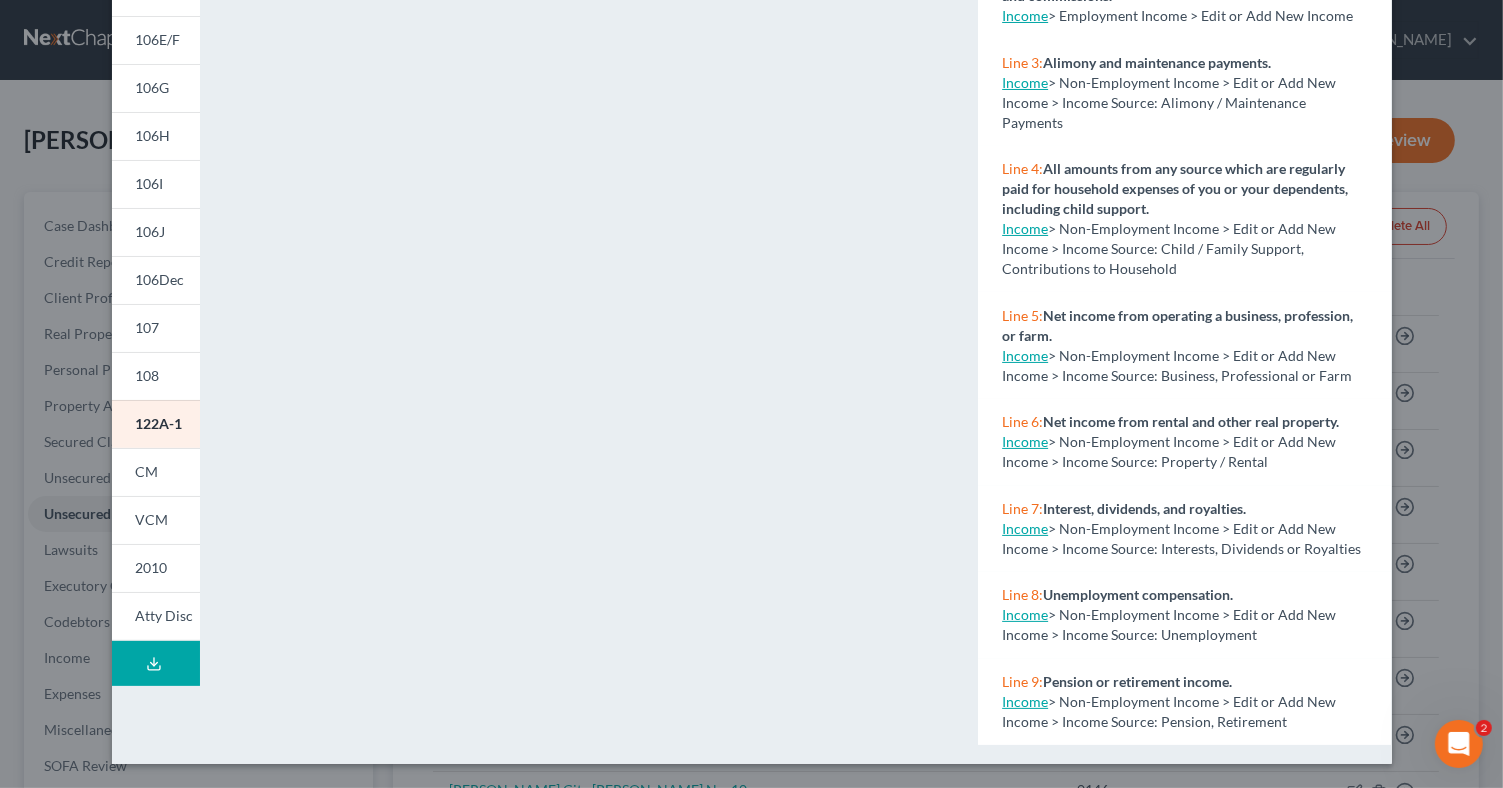 scroll, scrollTop: 164, scrollLeft: 0, axis: vertical 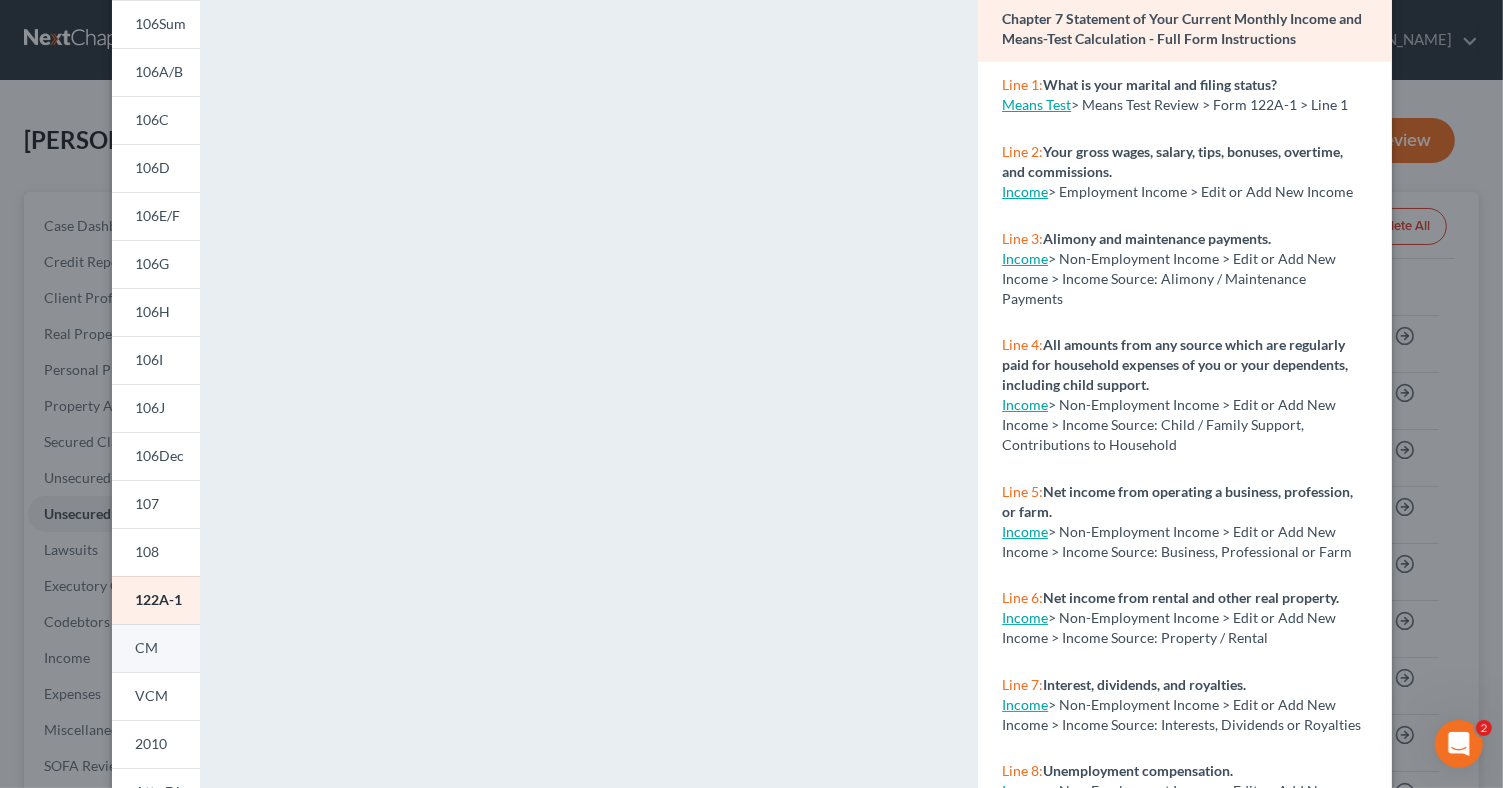 click on "CM" at bounding box center (156, 648) 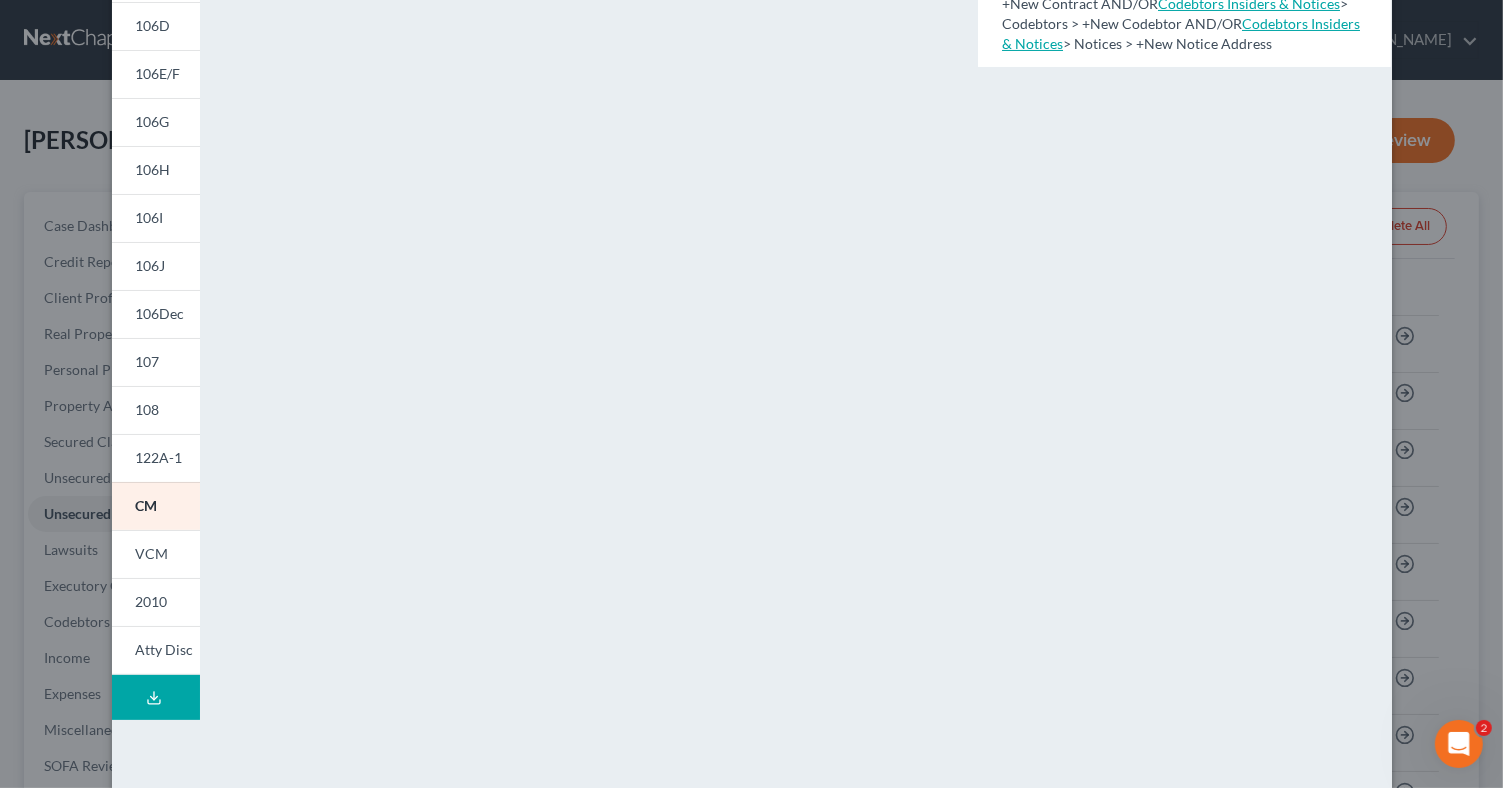 scroll, scrollTop: 340, scrollLeft: 0, axis: vertical 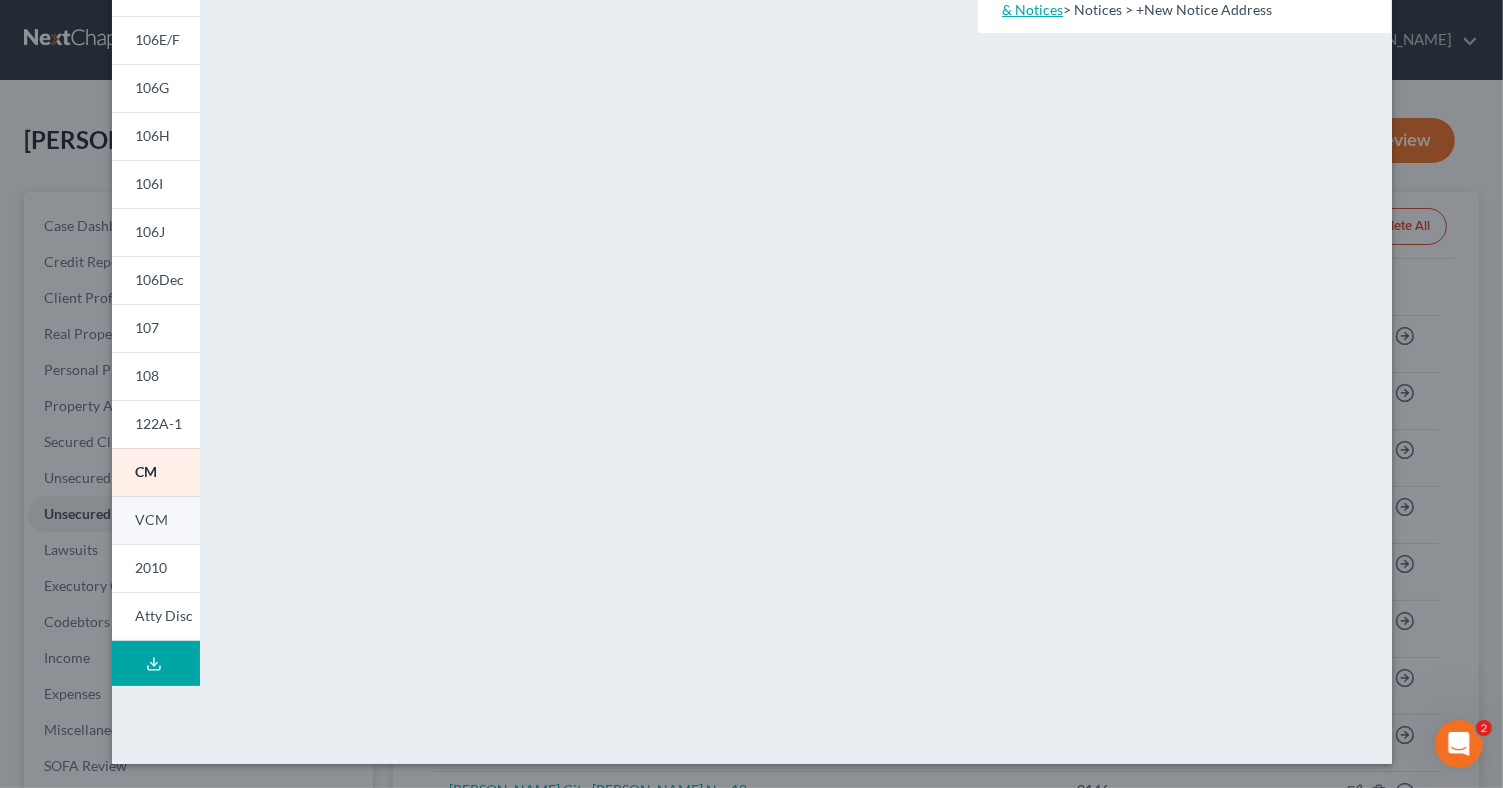 click on "VCM" at bounding box center (152, 519) 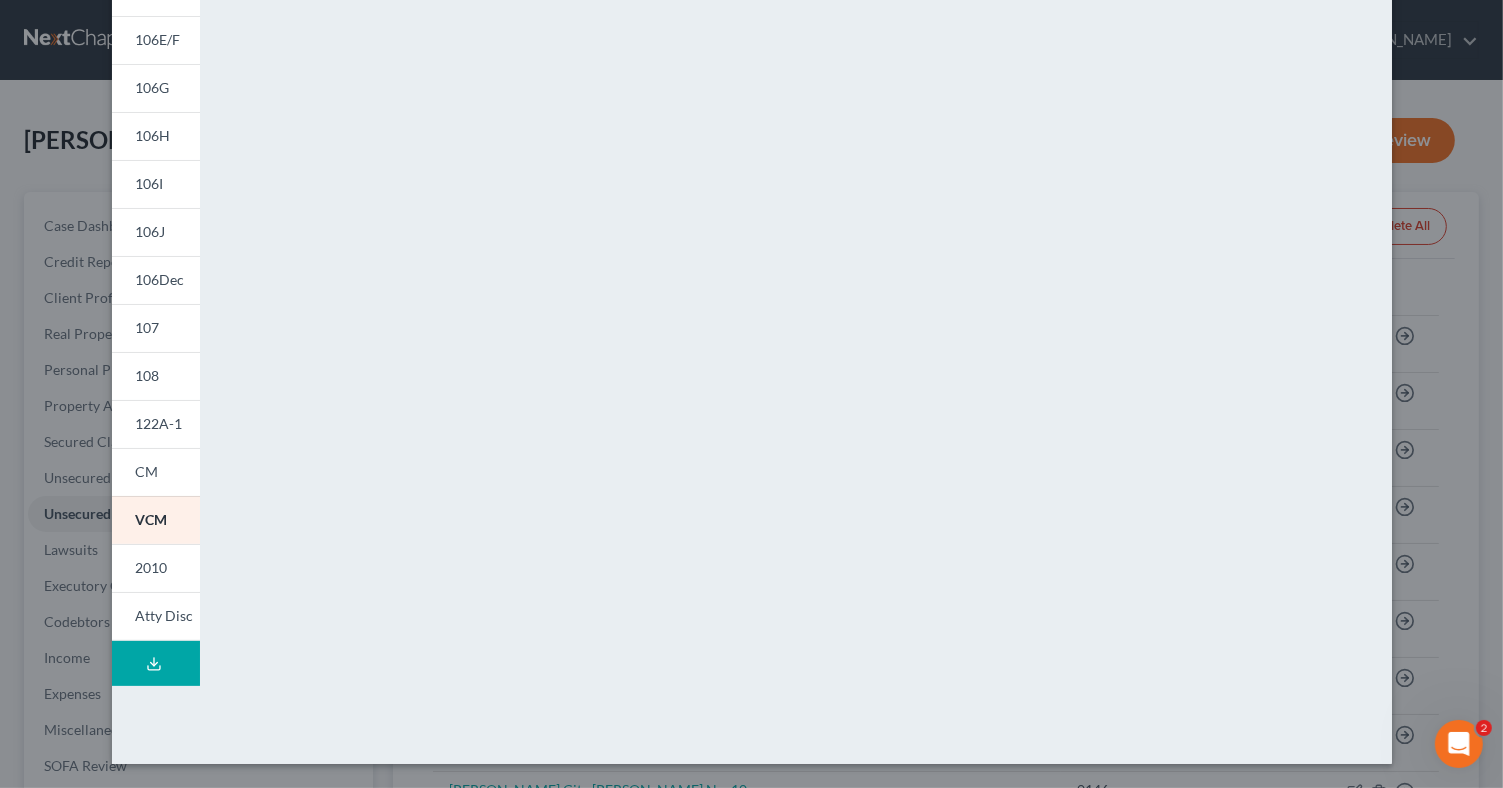 scroll, scrollTop: 164, scrollLeft: 0, axis: vertical 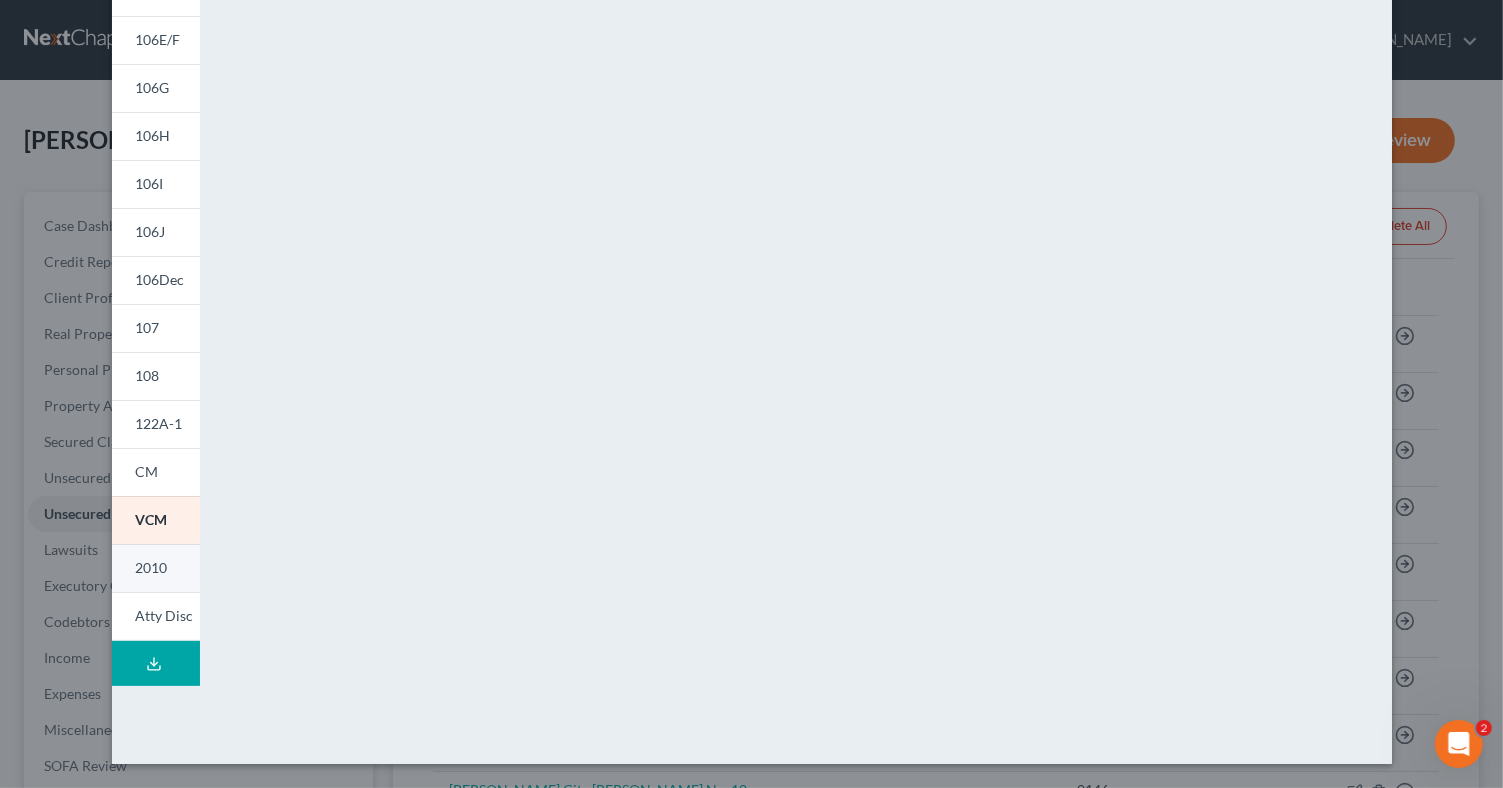 click on "2010" at bounding box center [152, 567] 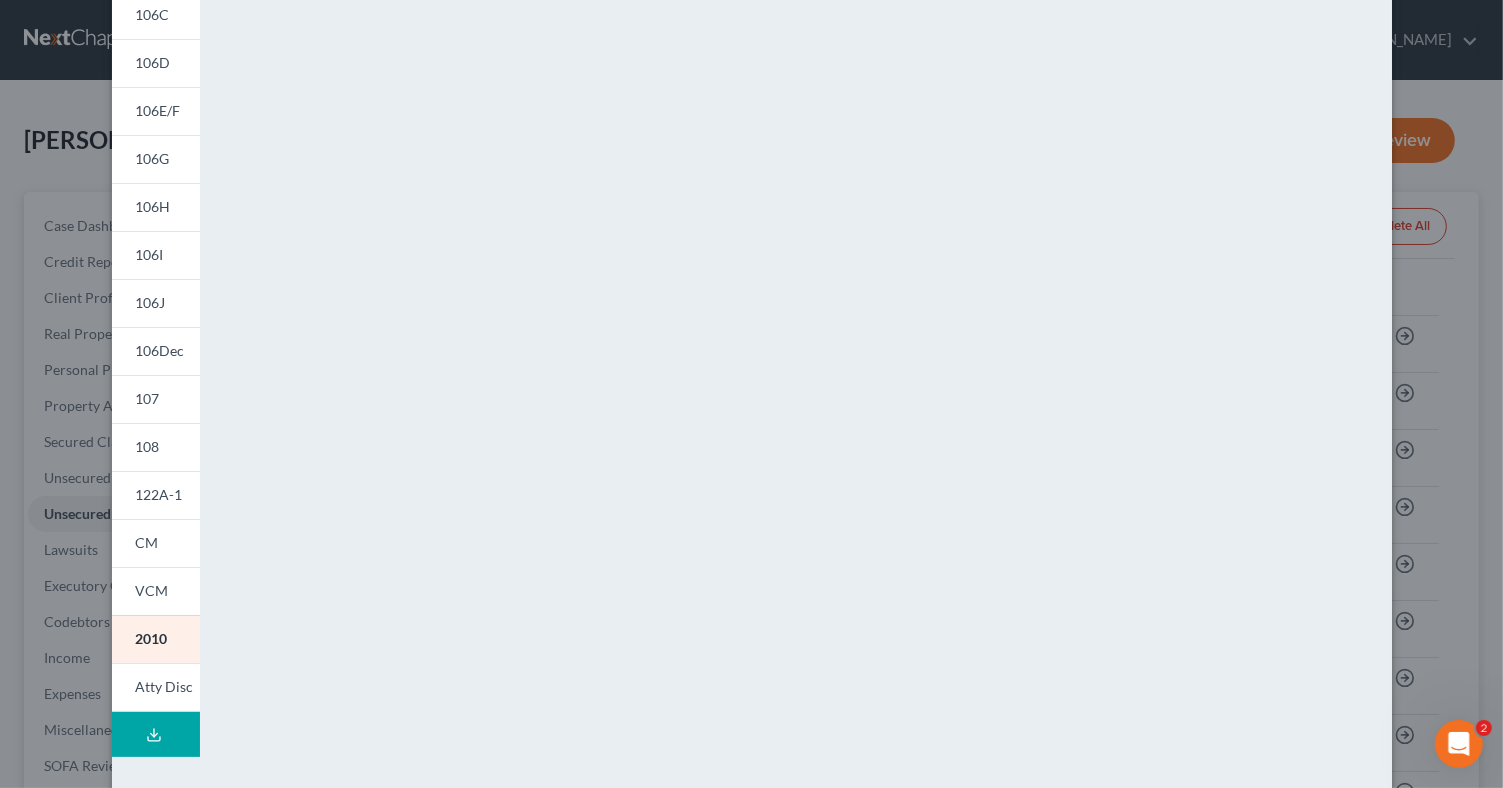 scroll, scrollTop: 340, scrollLeft: 0, axis: vertical 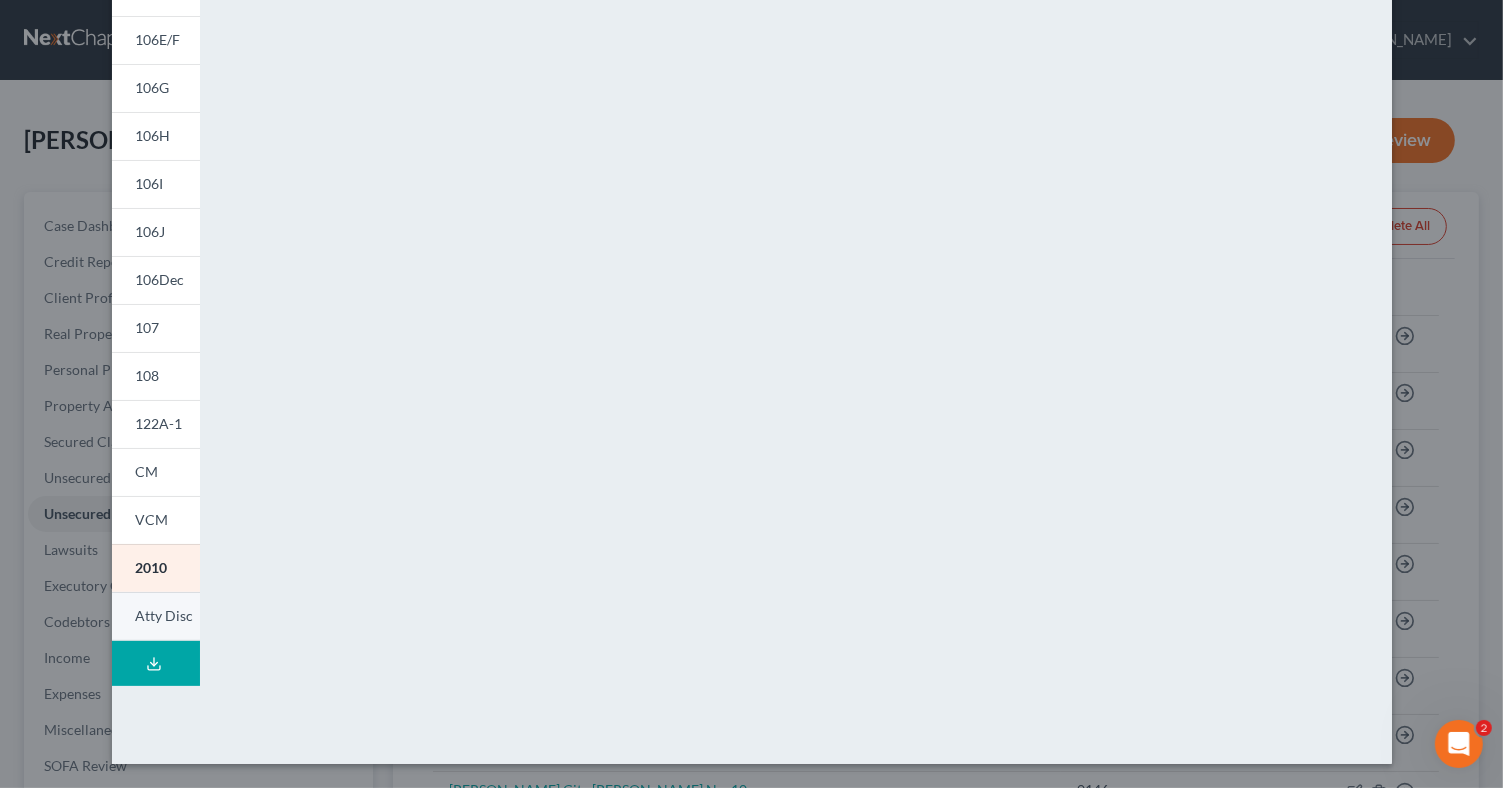click on "Atty Disc" at bounding box center (165, 615) 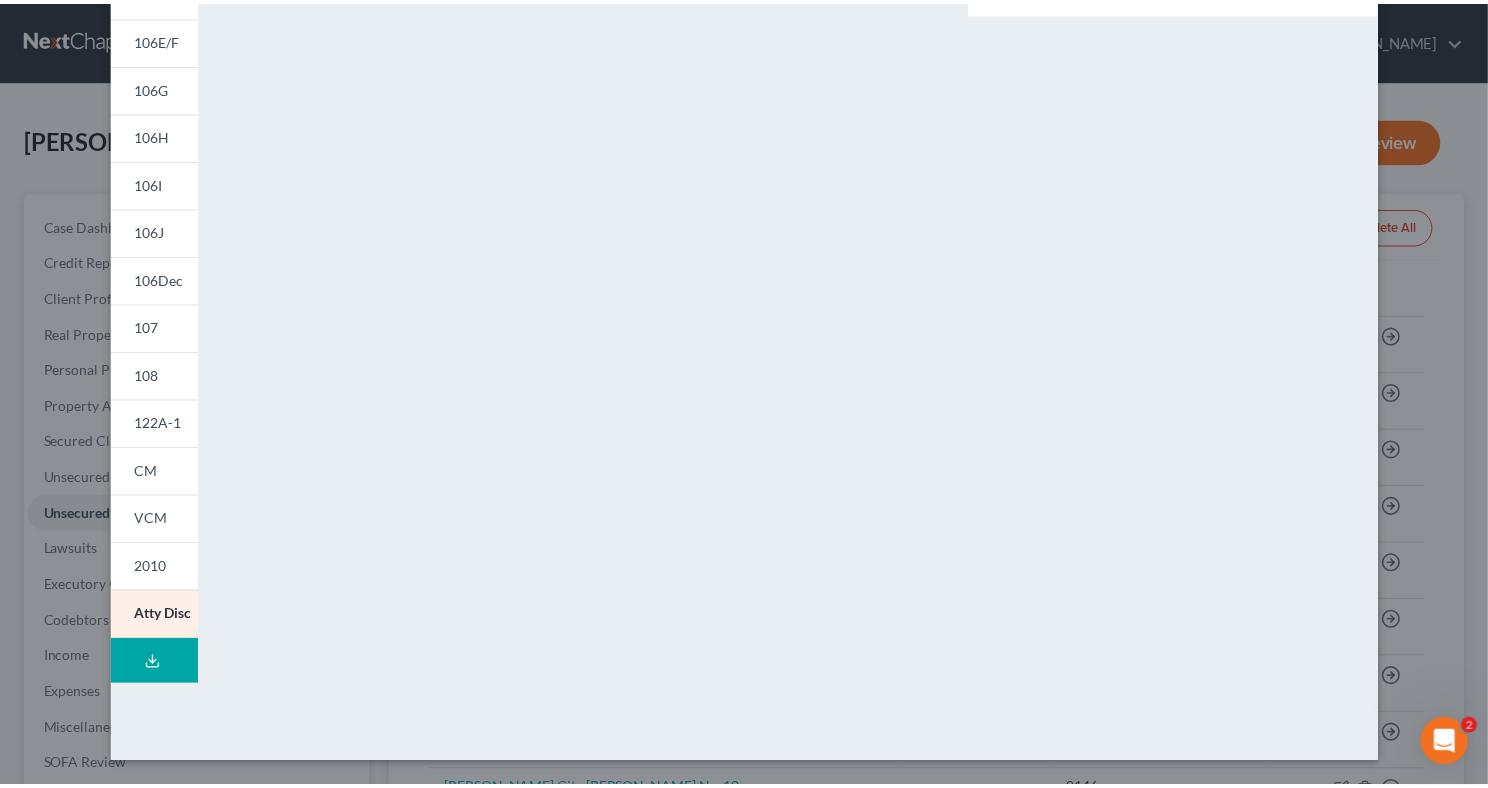 scroll, scrollTop: 0, scrollLeft: 0, axis: both 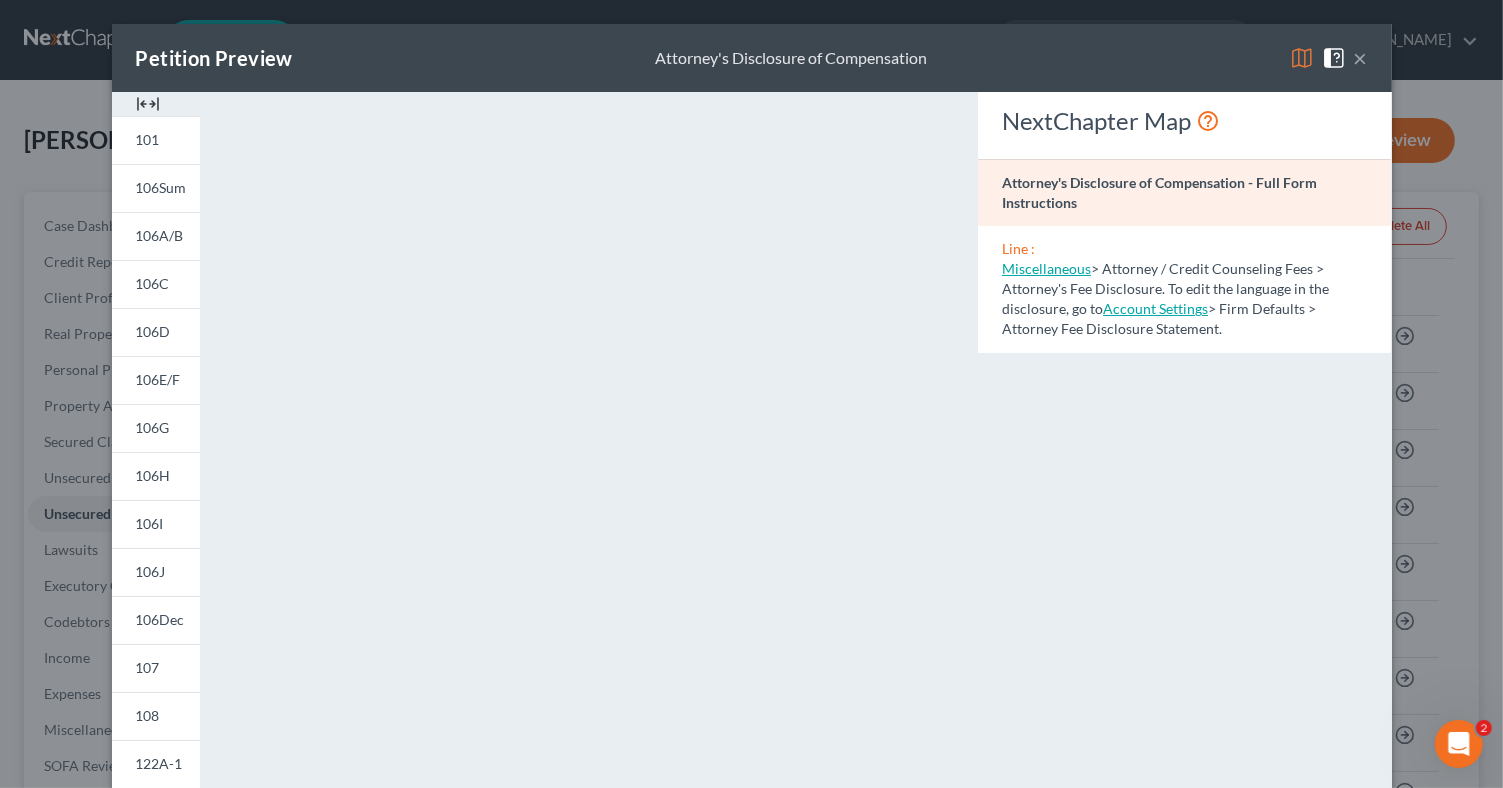 click on "×" at bounding box center [1361, 58] 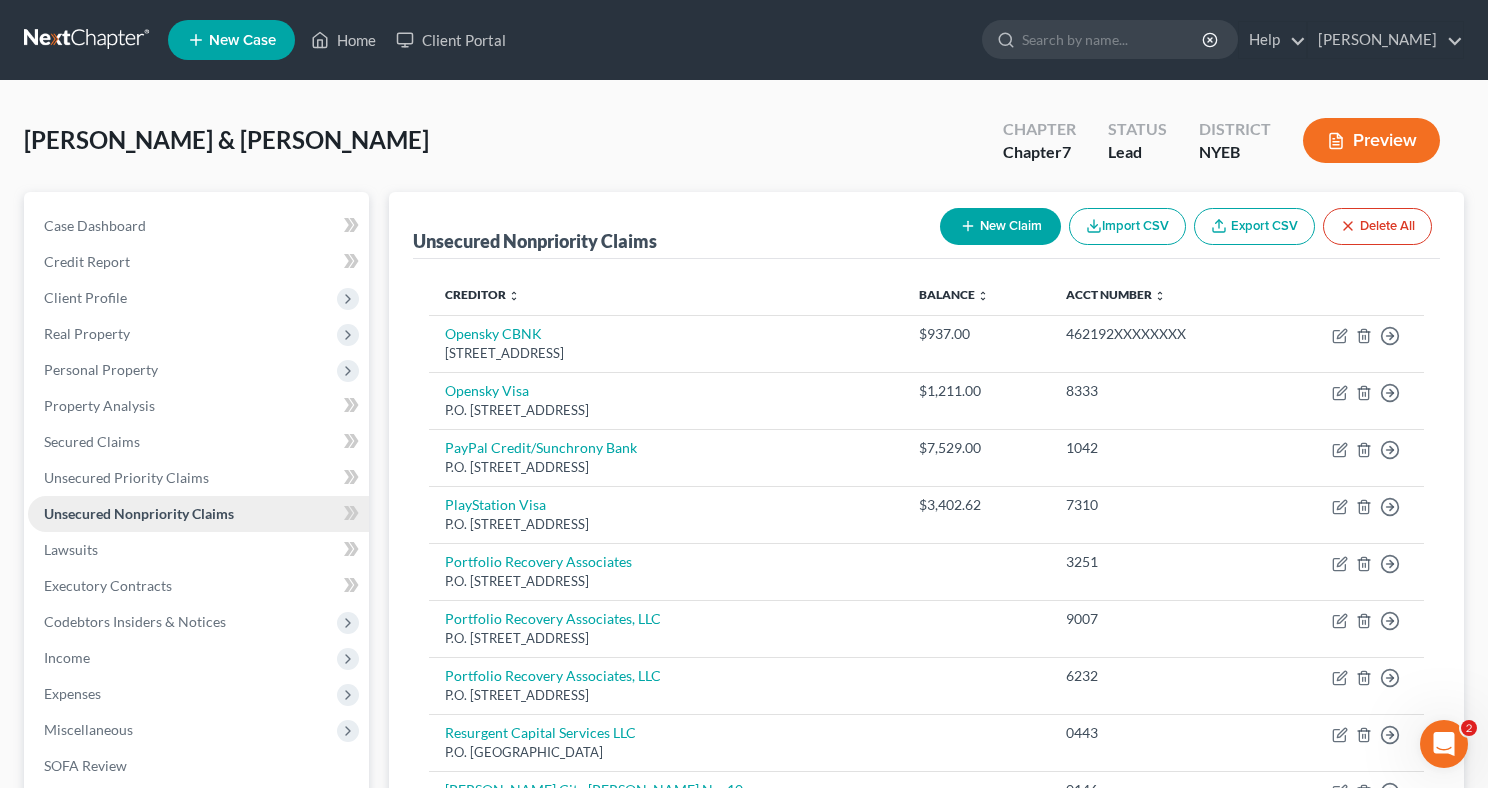 click on "Unsecured Nonpriority Claims" at bounding box center [139, 513] 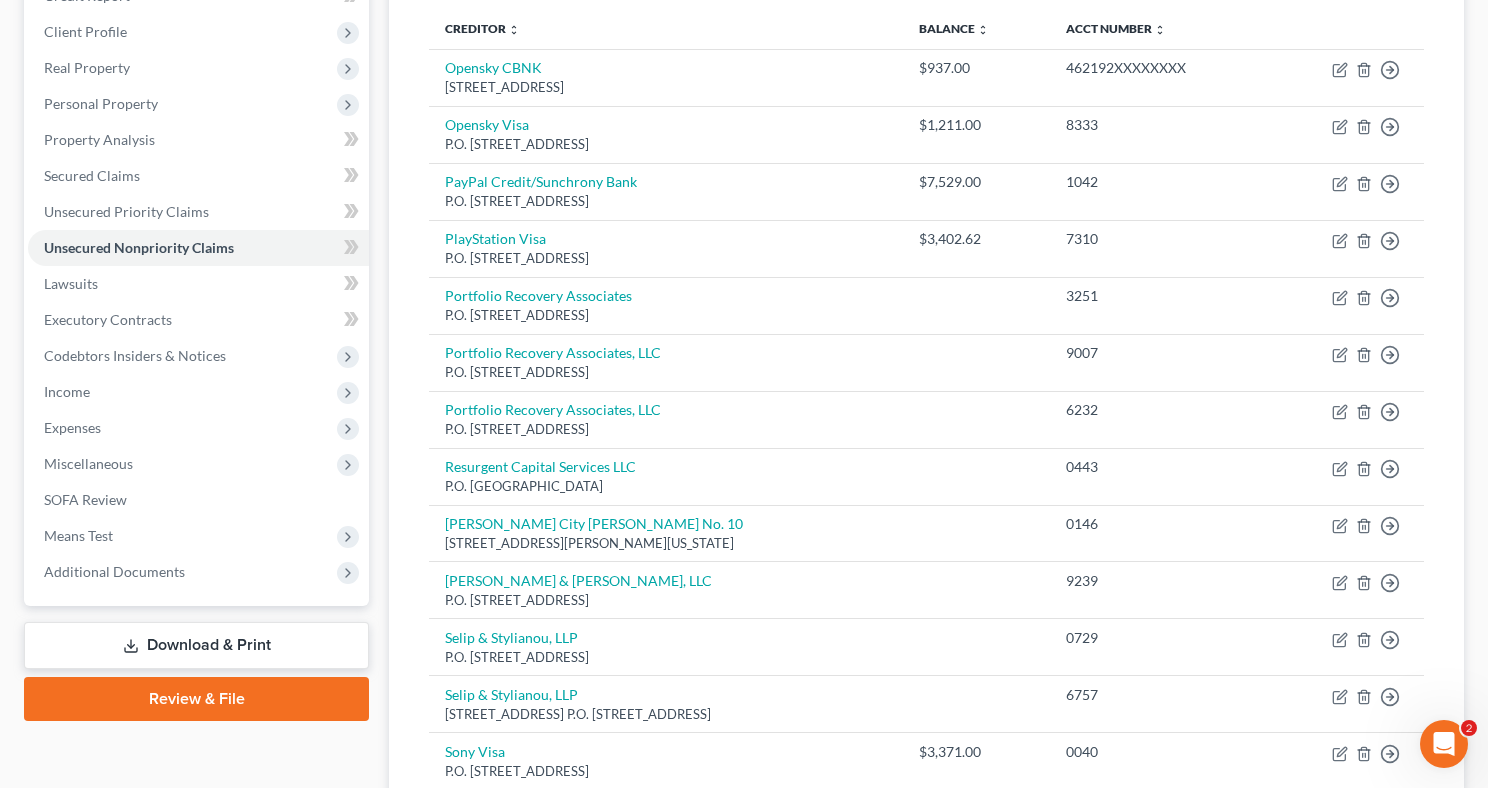 scroll, scrollTop: 600, scrollLeft: 0, axis: vertical 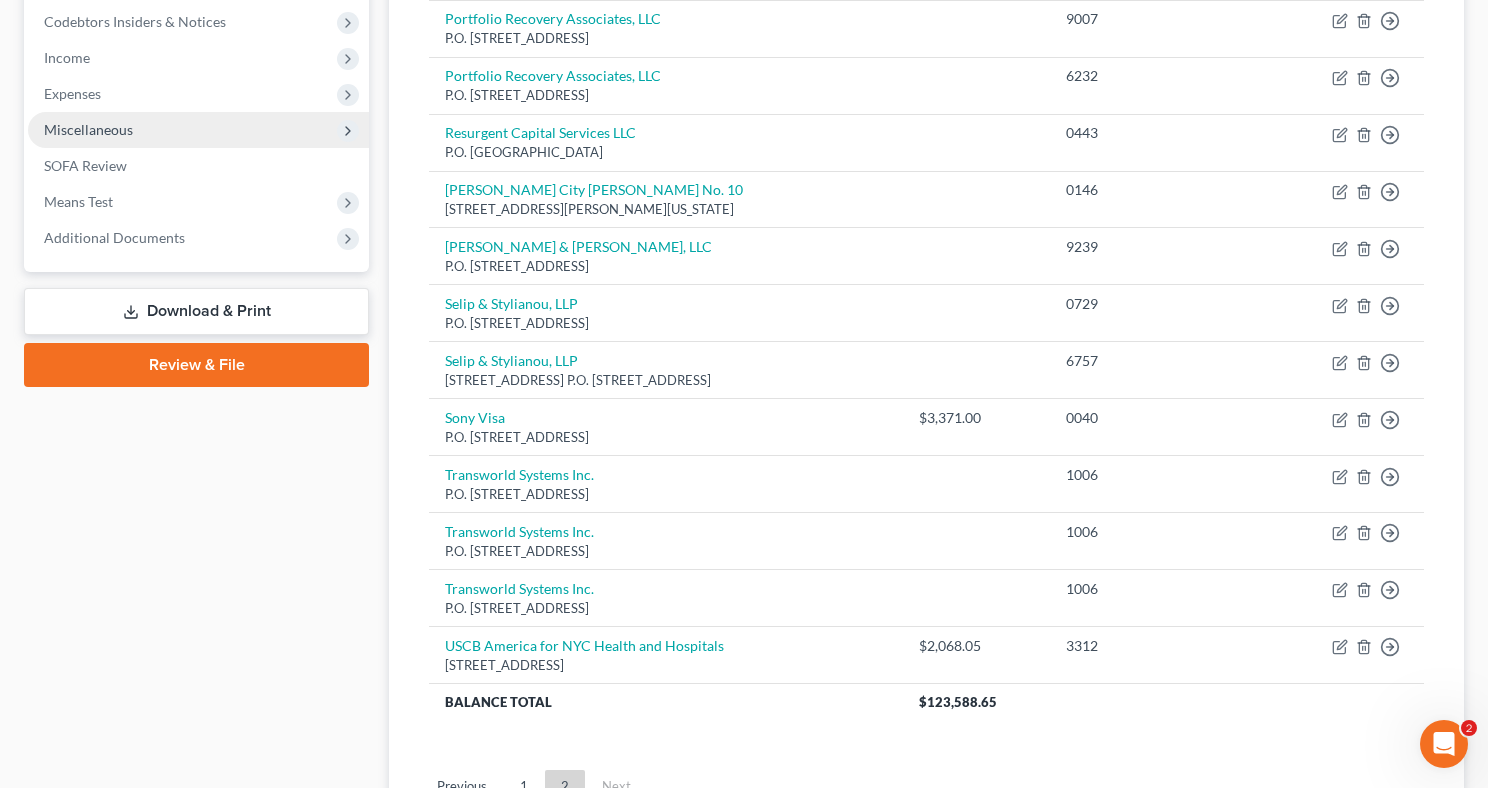 click on "Miscellaneous" at bounding box center [88, 129] 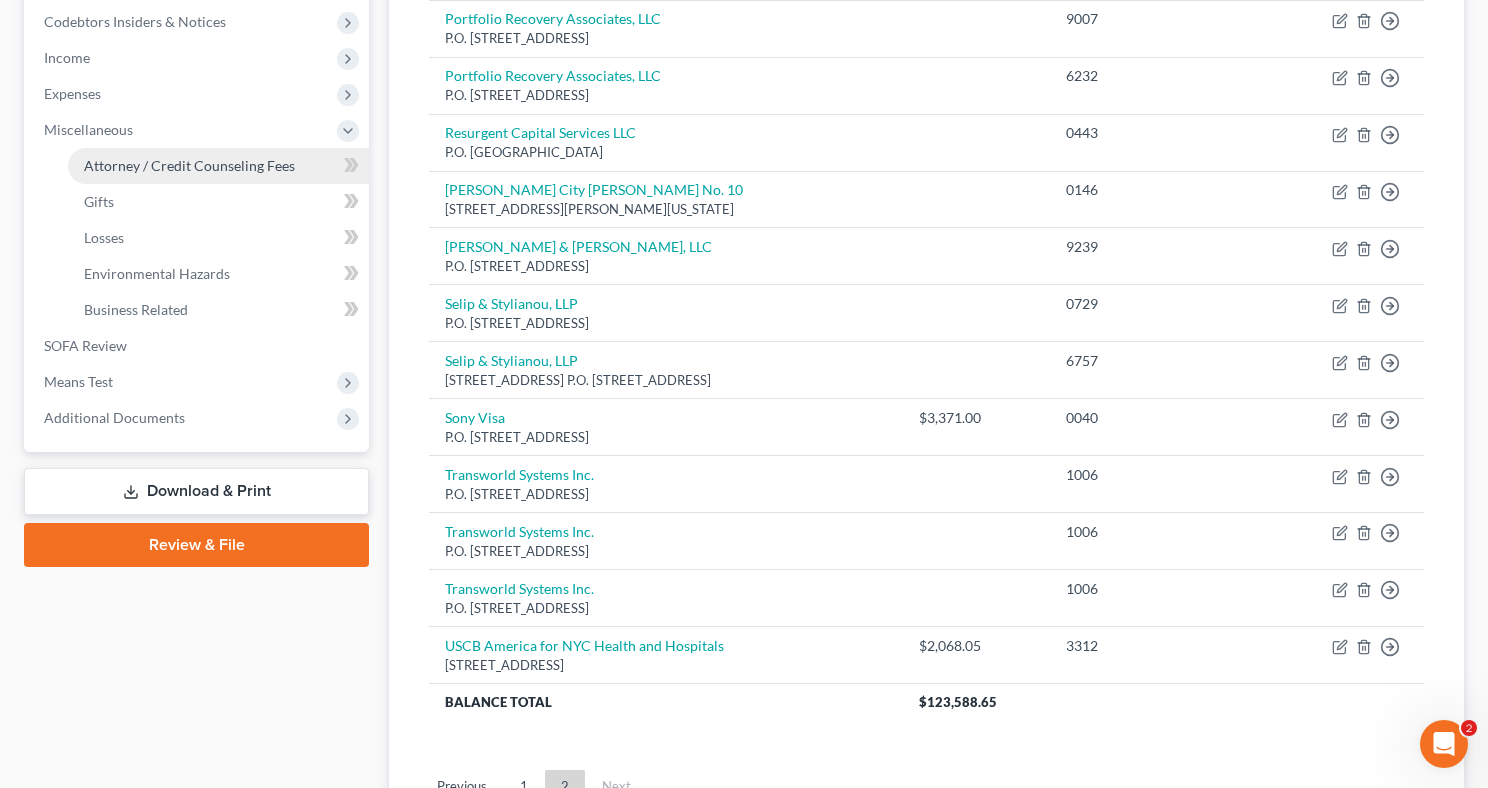 click on "Attorney / Credit Counseling Fees" at bounding box center [189, 165] 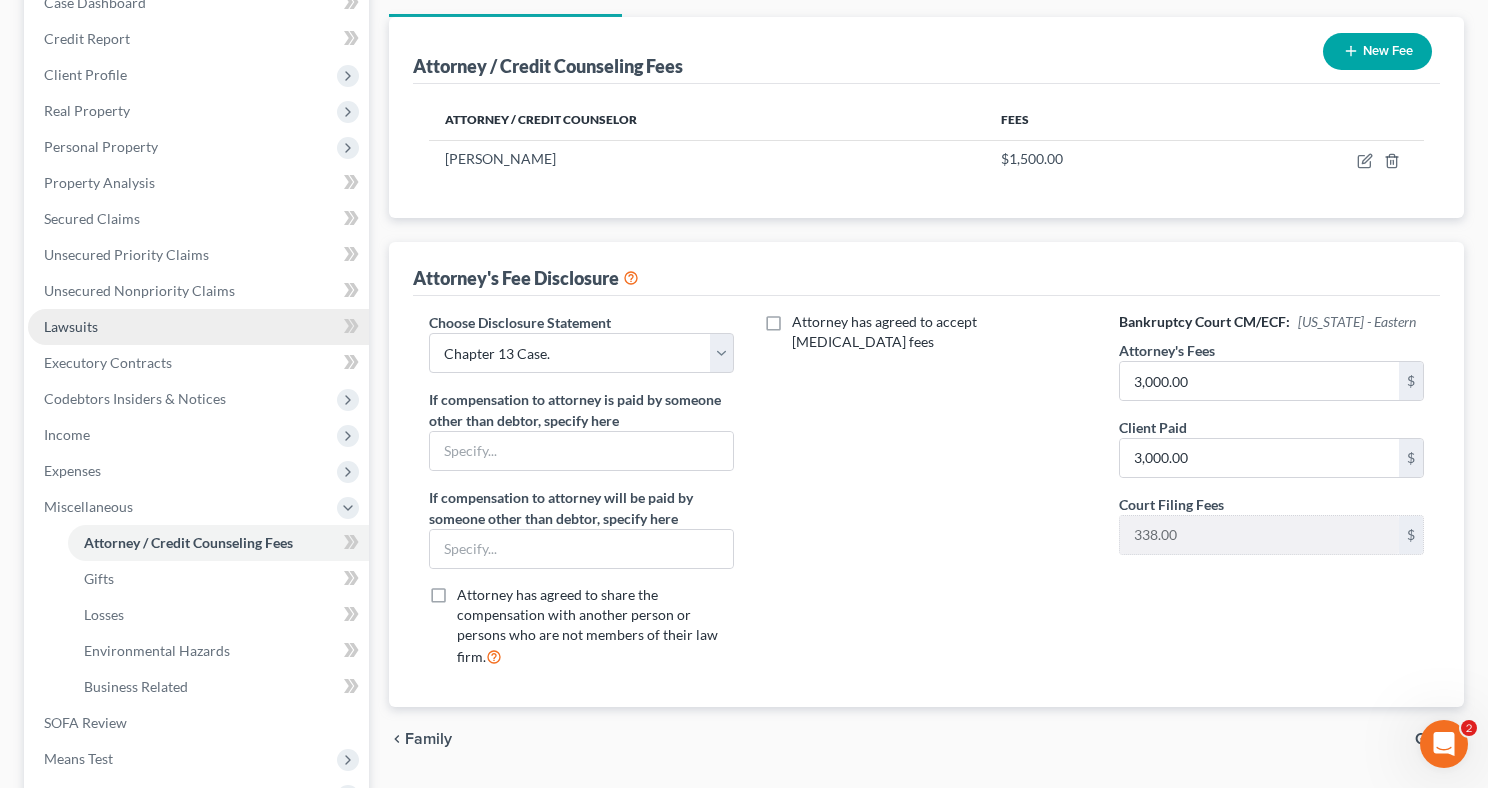 scroll, scrollTop: 0, scrollLeft: 0, axis: both 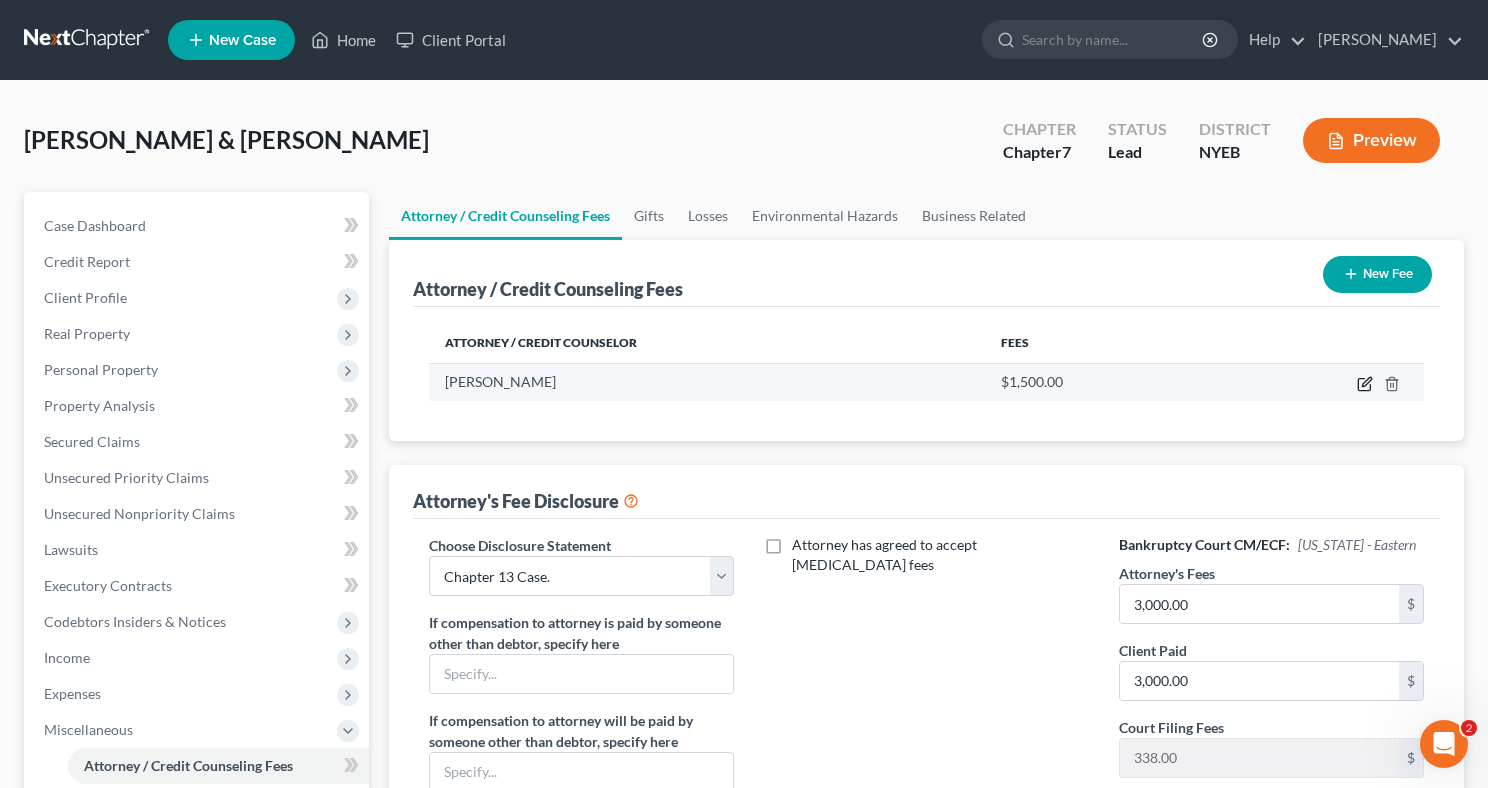 click 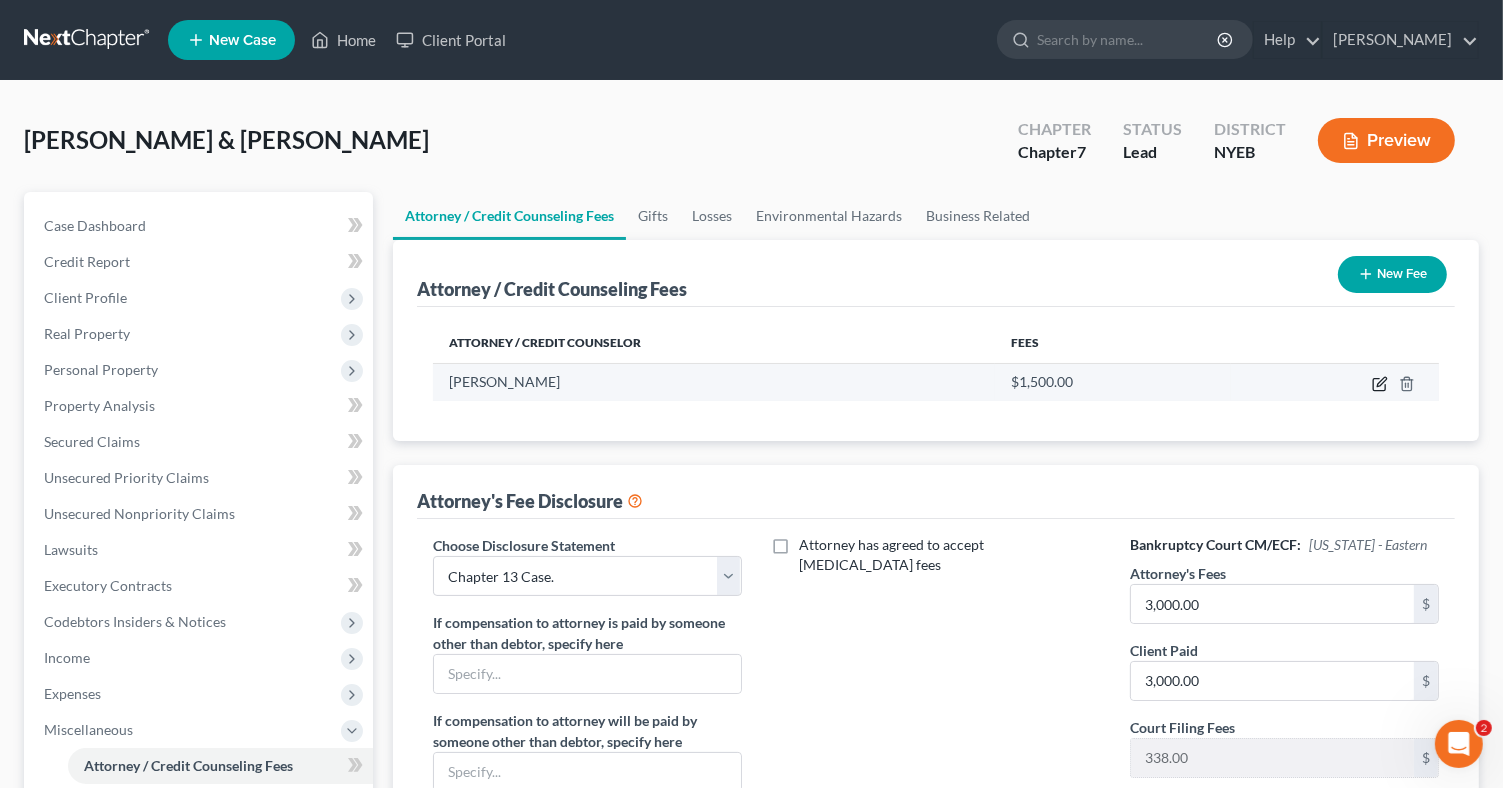 select on "35" 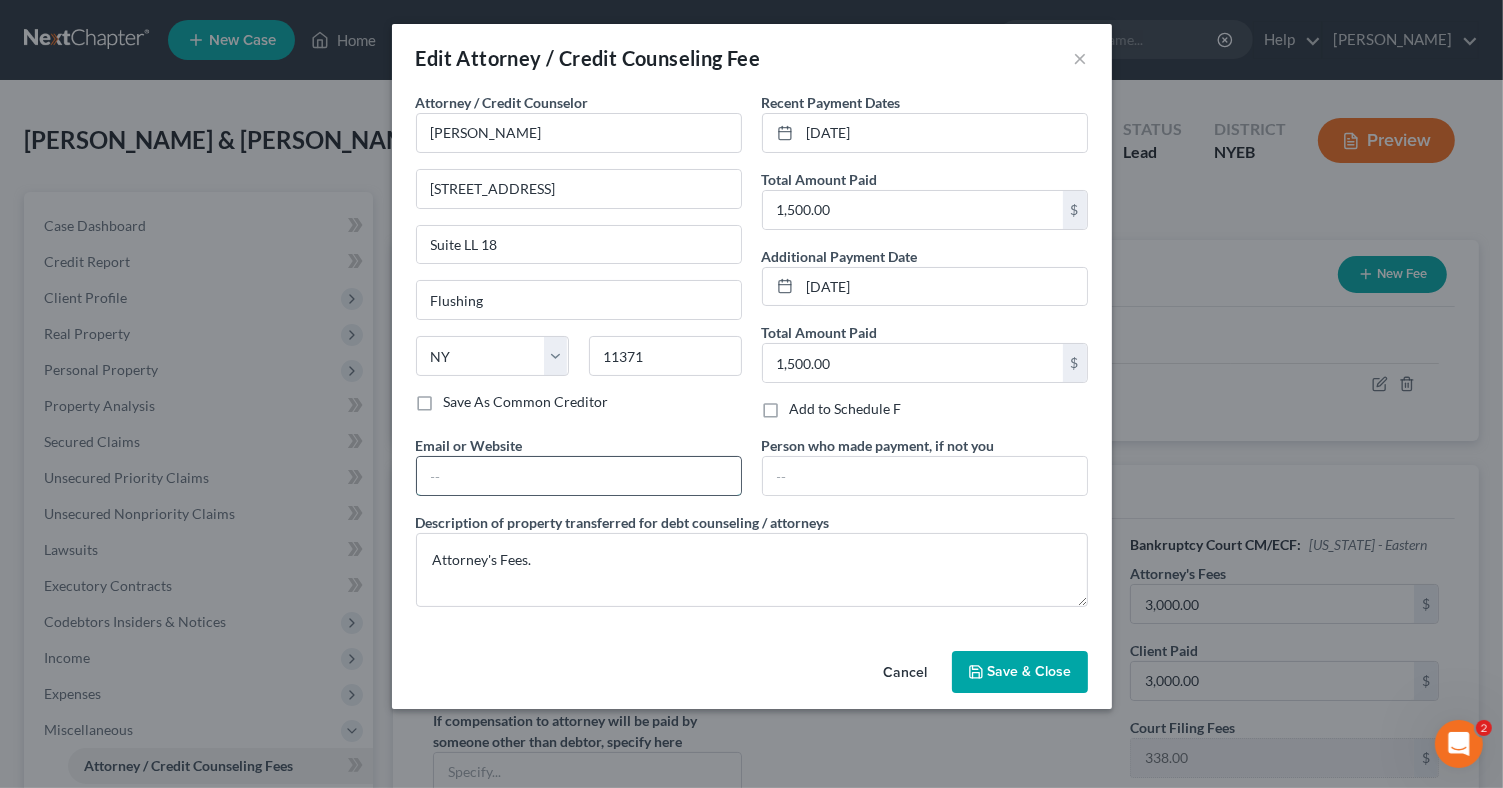 click at bounding box center [579, 476] 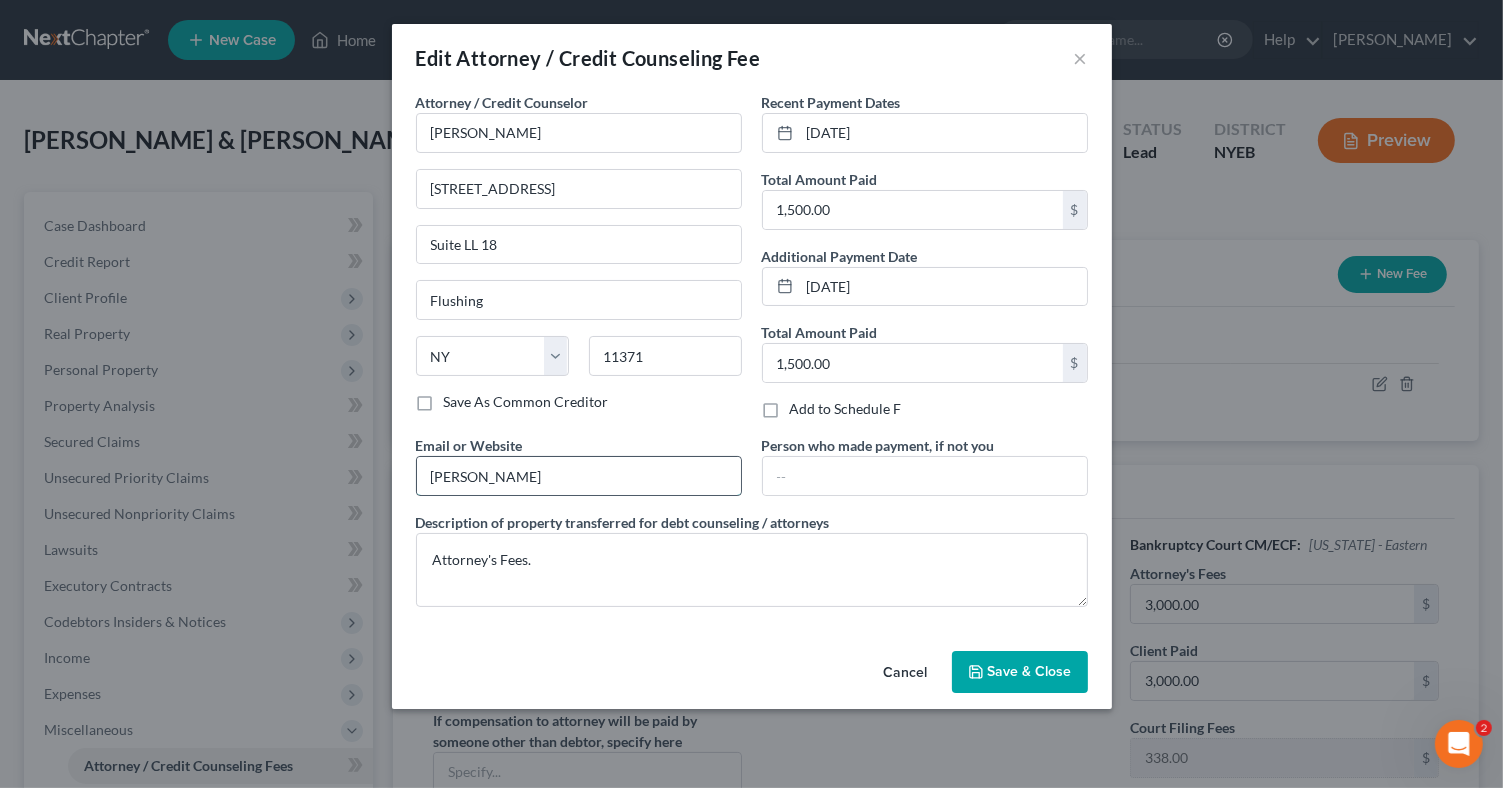 type on "[EMAIL_ADDRESS][DOMAIN_NAME]" 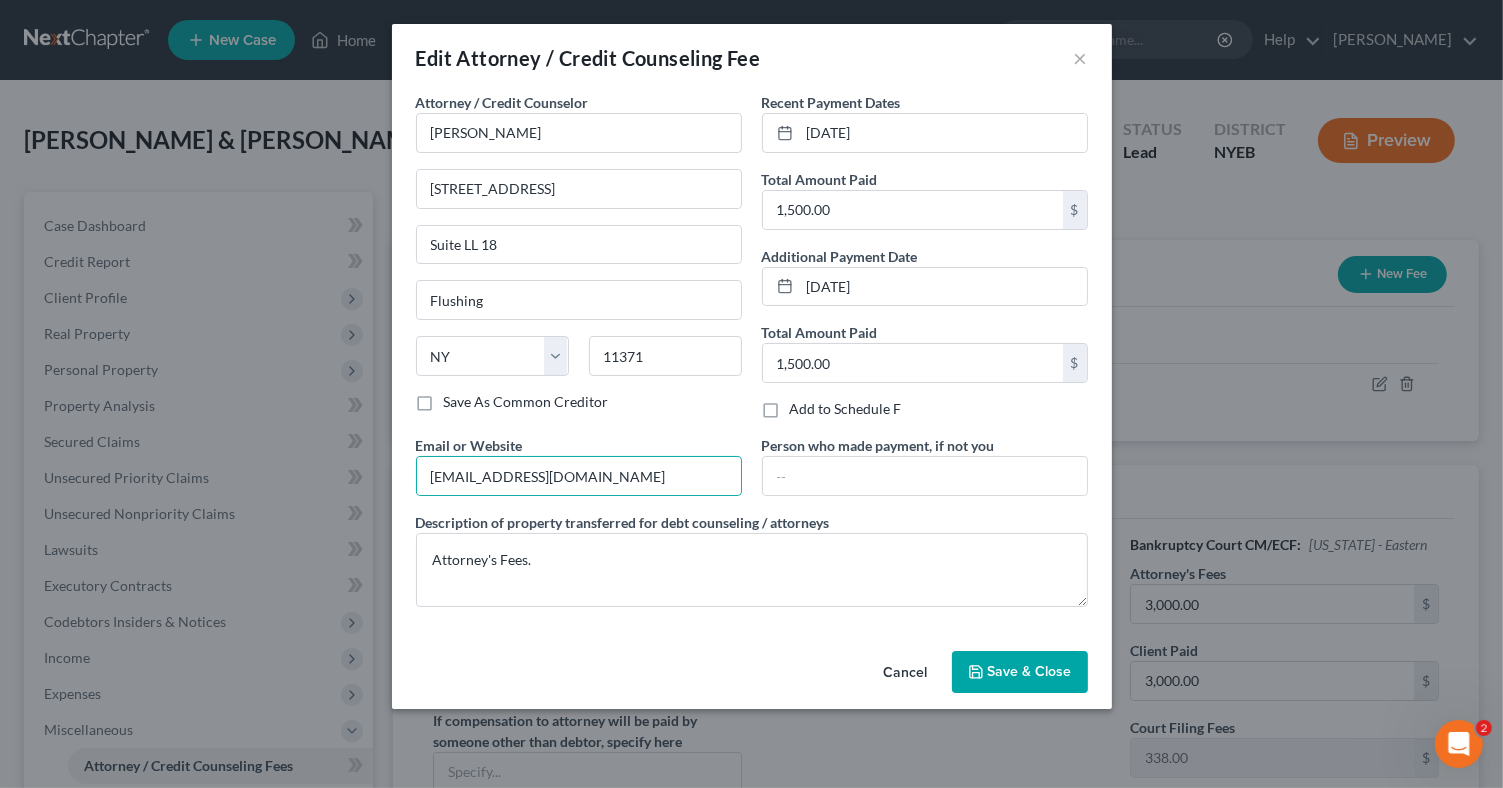 click on "Save & Close" at bounding box center [1030, 671] 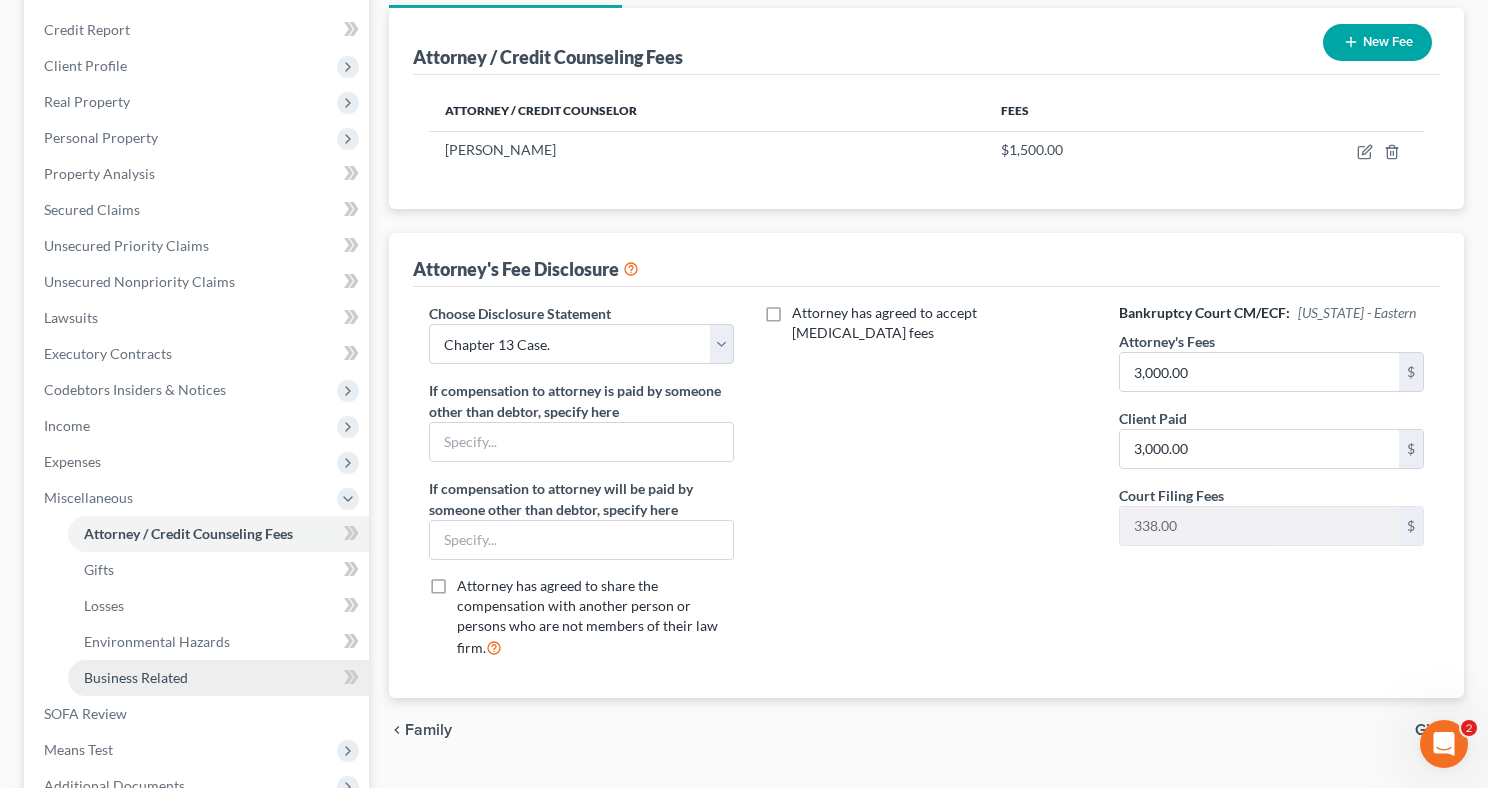 scroll, scrollTop: 0, scrollLeft: 0, axis: both 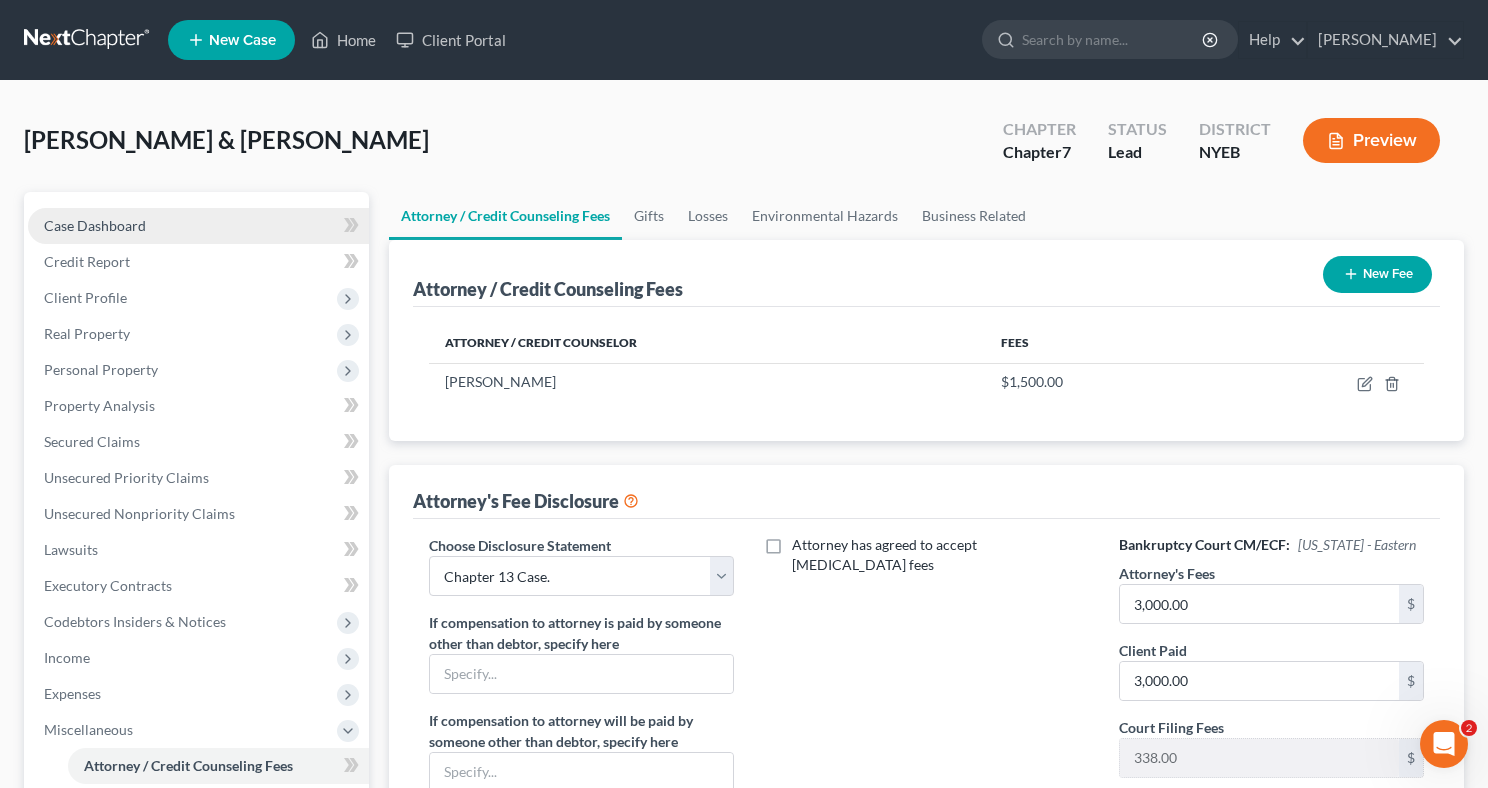 click on "Case Dashboard" at bounding box center (95, 225) 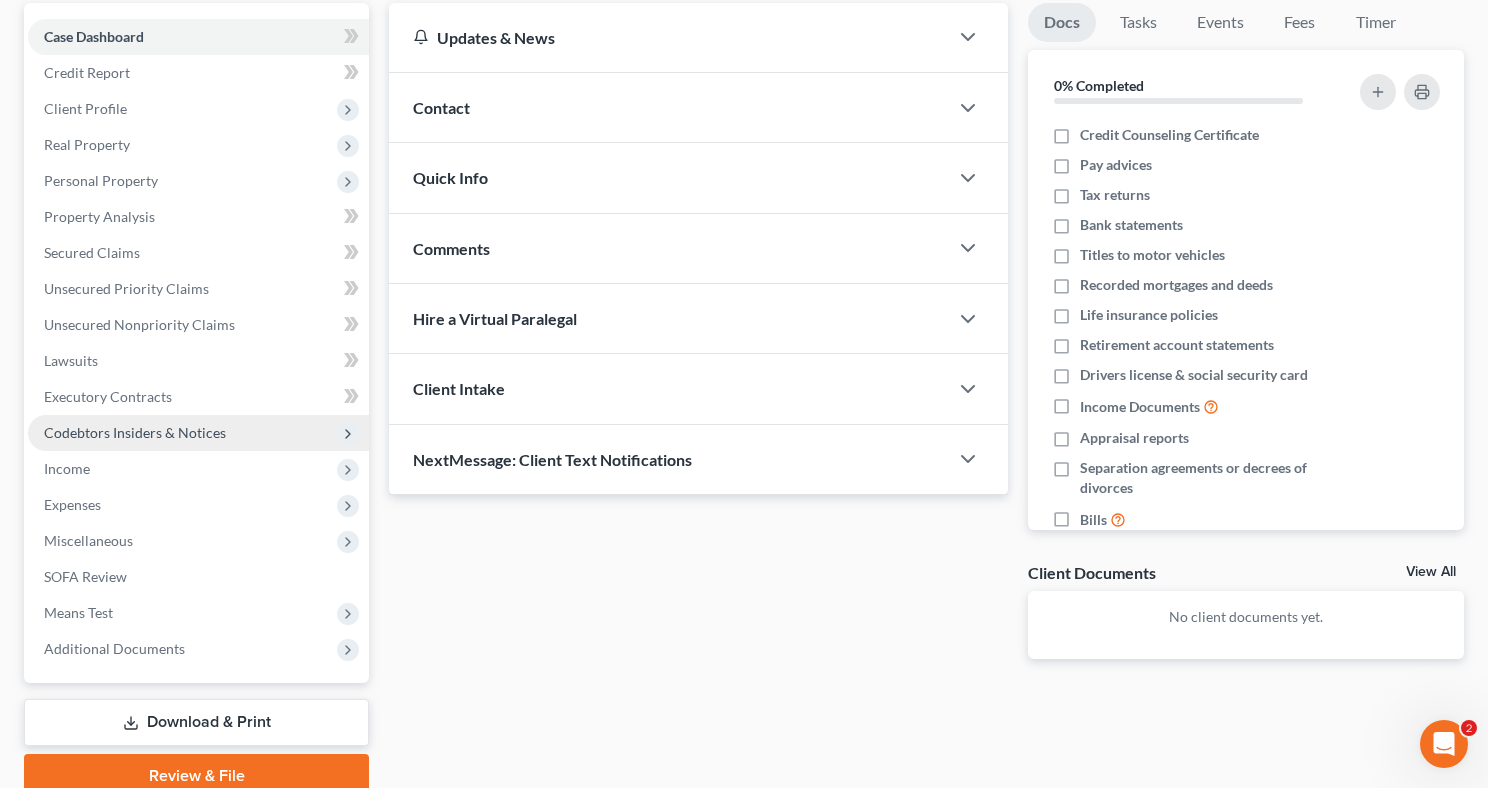 scroll, scrollTop: 273, scrollLeft: 0, axis: vertical 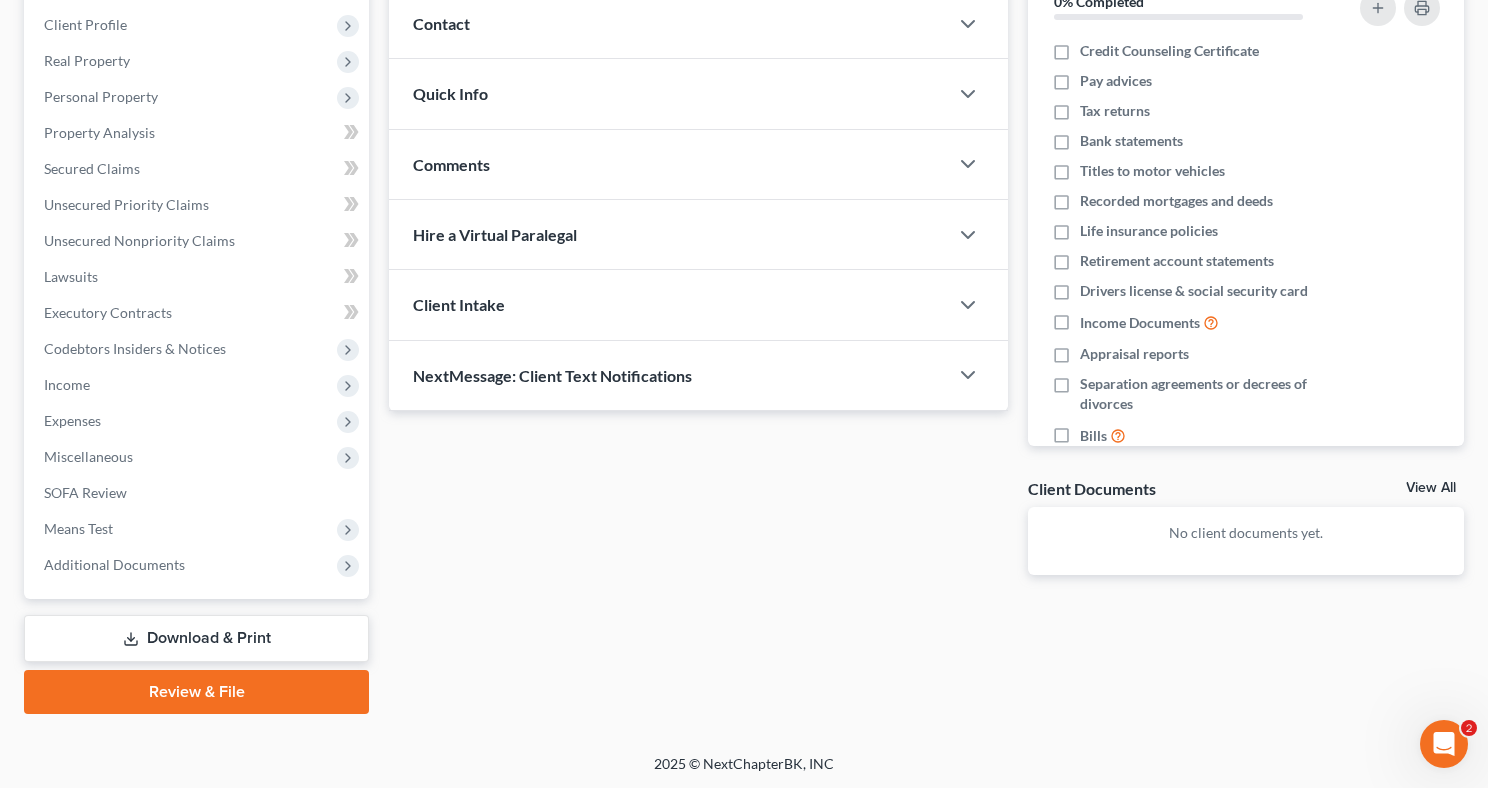 click on "Download & Print" at bounding box center (196, 638) 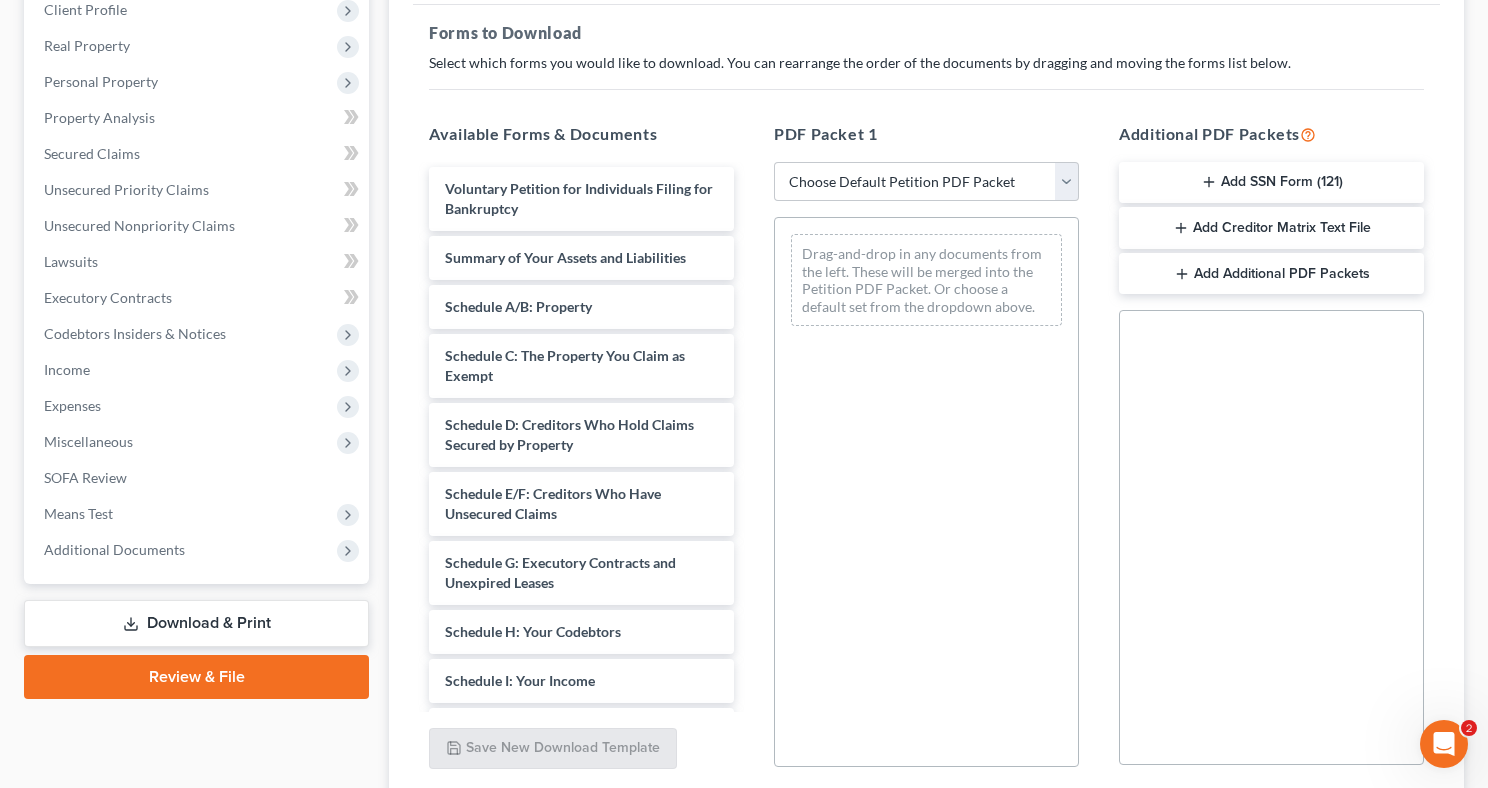 scroll, scrollTop: 245, scrollLeft: 0, axis: vertical 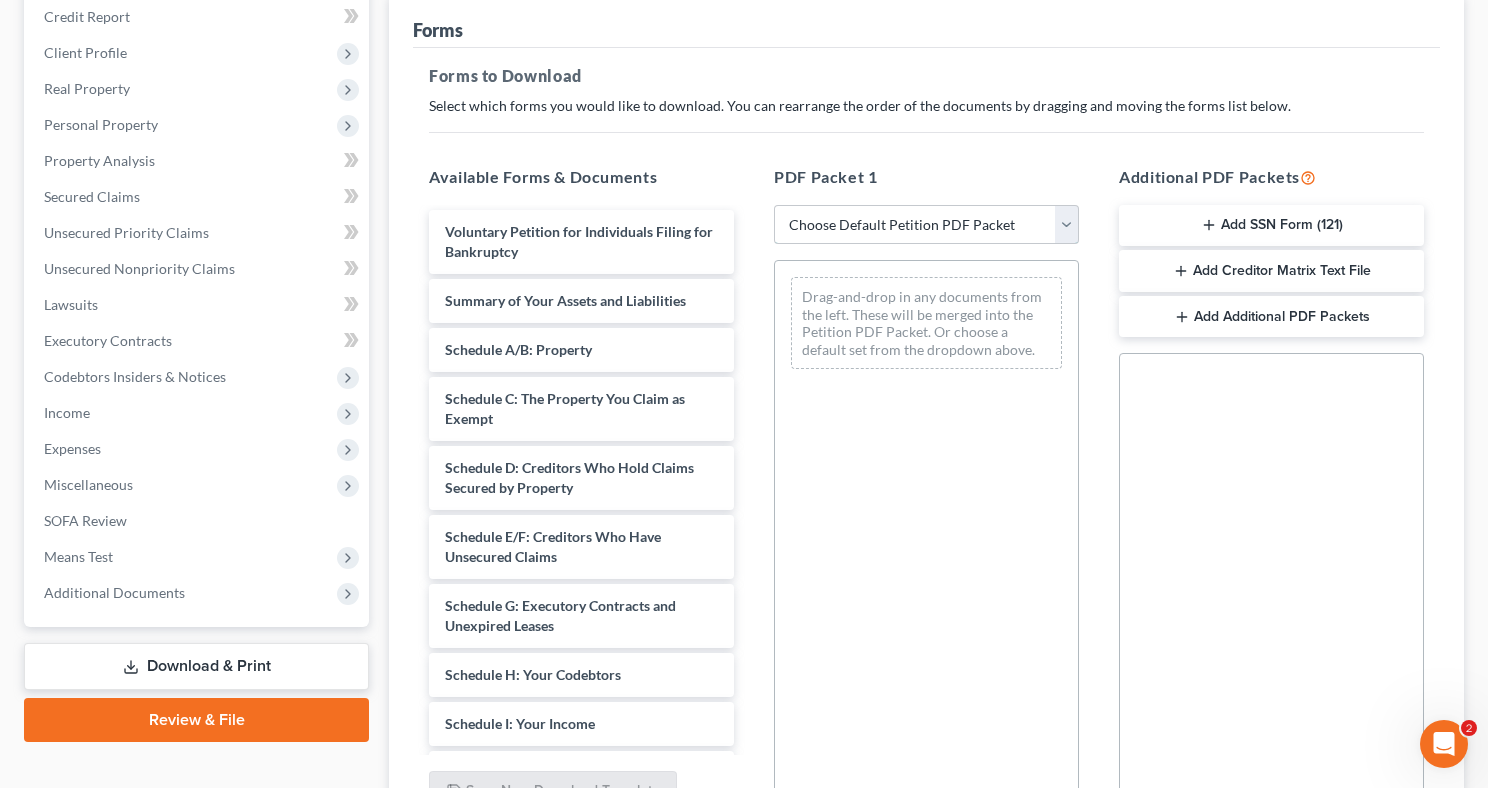 click on "Choose Default Petition PDF Packet Complete Bankruptcy Petition (all forms and schedules) Emergency Filing Forms (Petition and Creditor List Only) Amended Forms Signature Pages Only PETITION BLAKIS.ISIS" at bounding box center [926, 225] 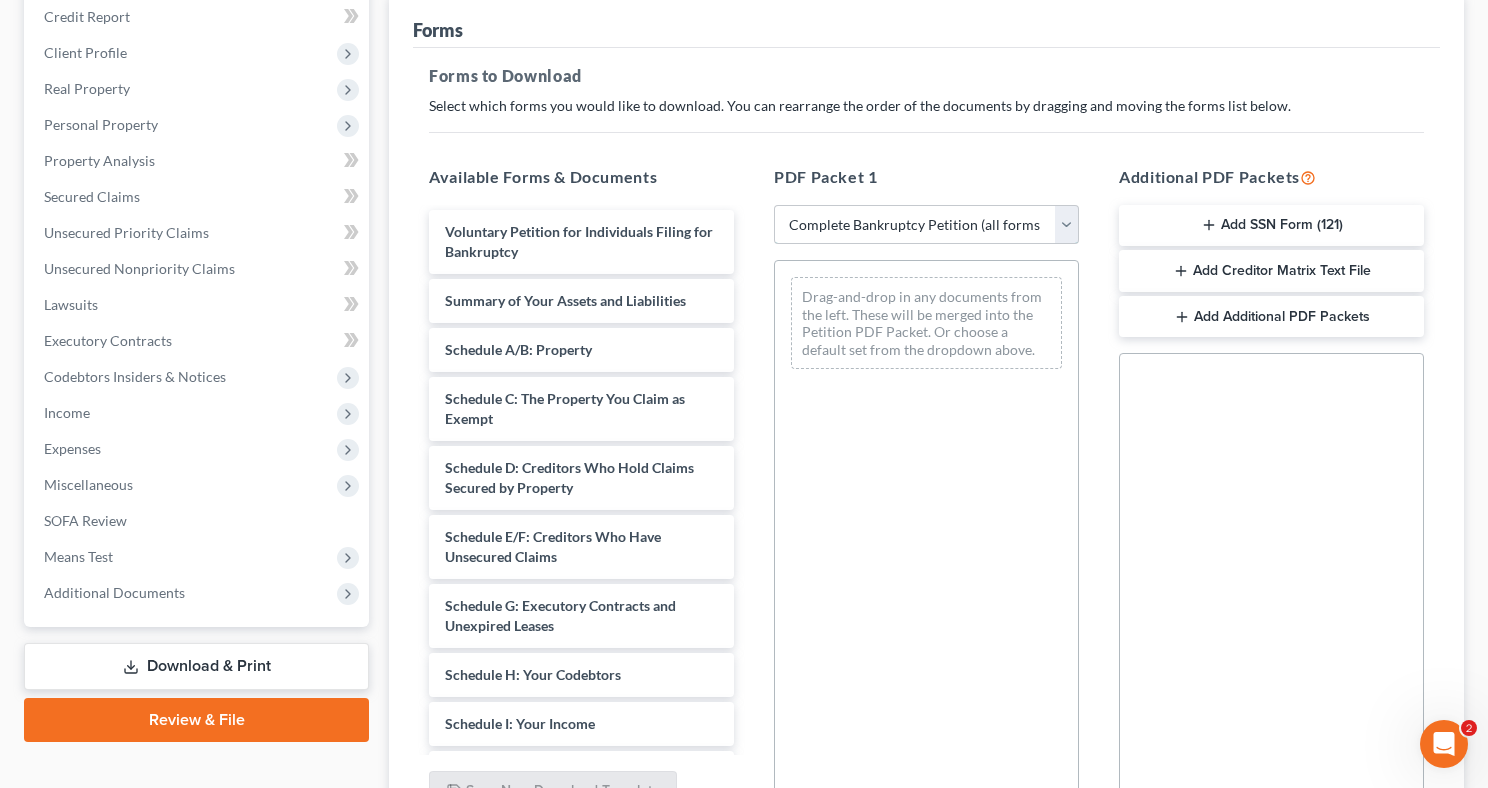 click on "Choose Default Petition PDF Packet Complete Bankruptcy Petition (all forms and schedules) Emergency Filing Forms (Petition and Creditor List Only) Amended Forms Signature Pages Only PETITION BLAKIS.ISIS" at bounding box center [926, 225] 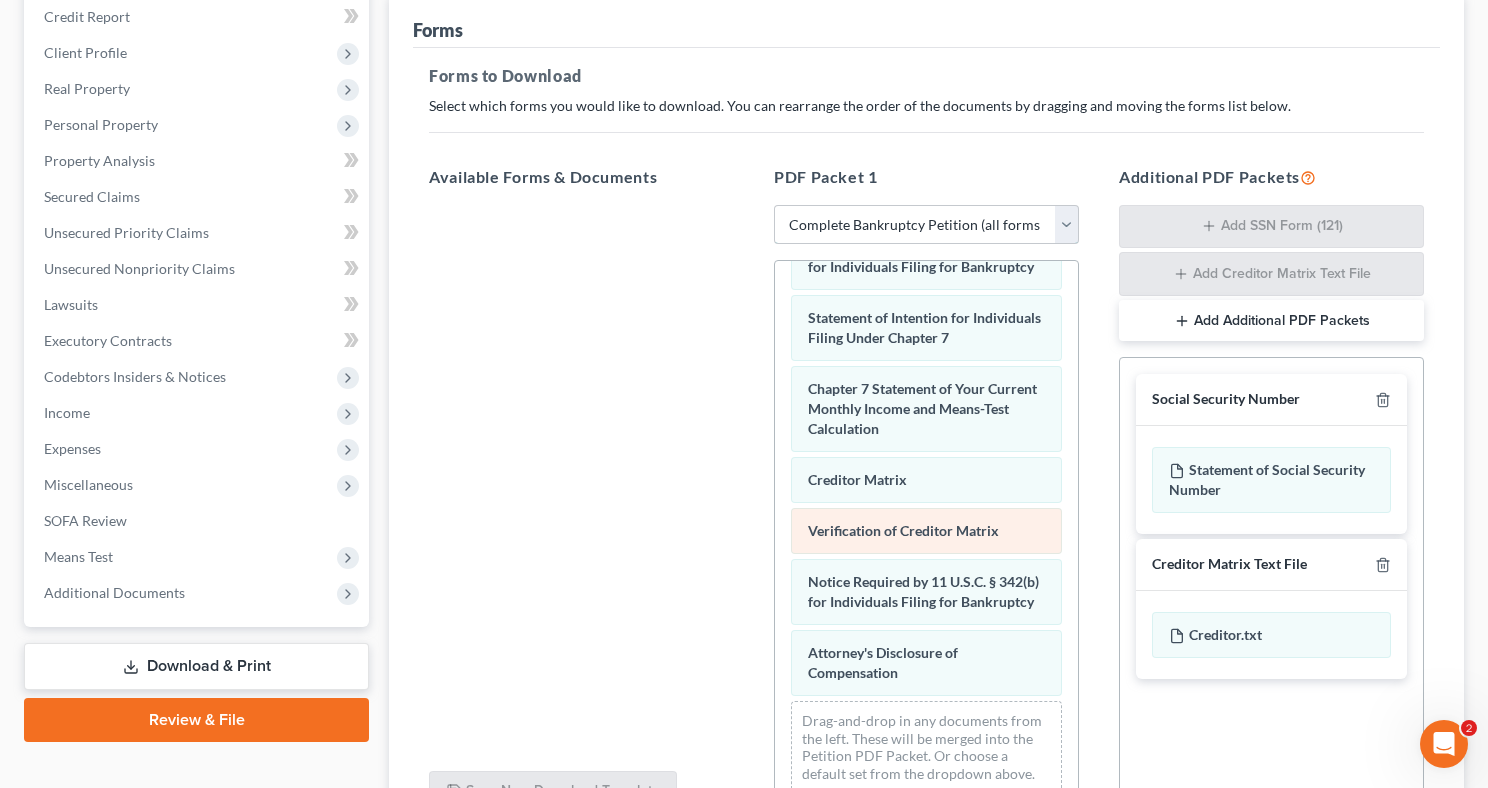 scroll, scrollTop: 785, scrollLeft: 0, axis: vertical 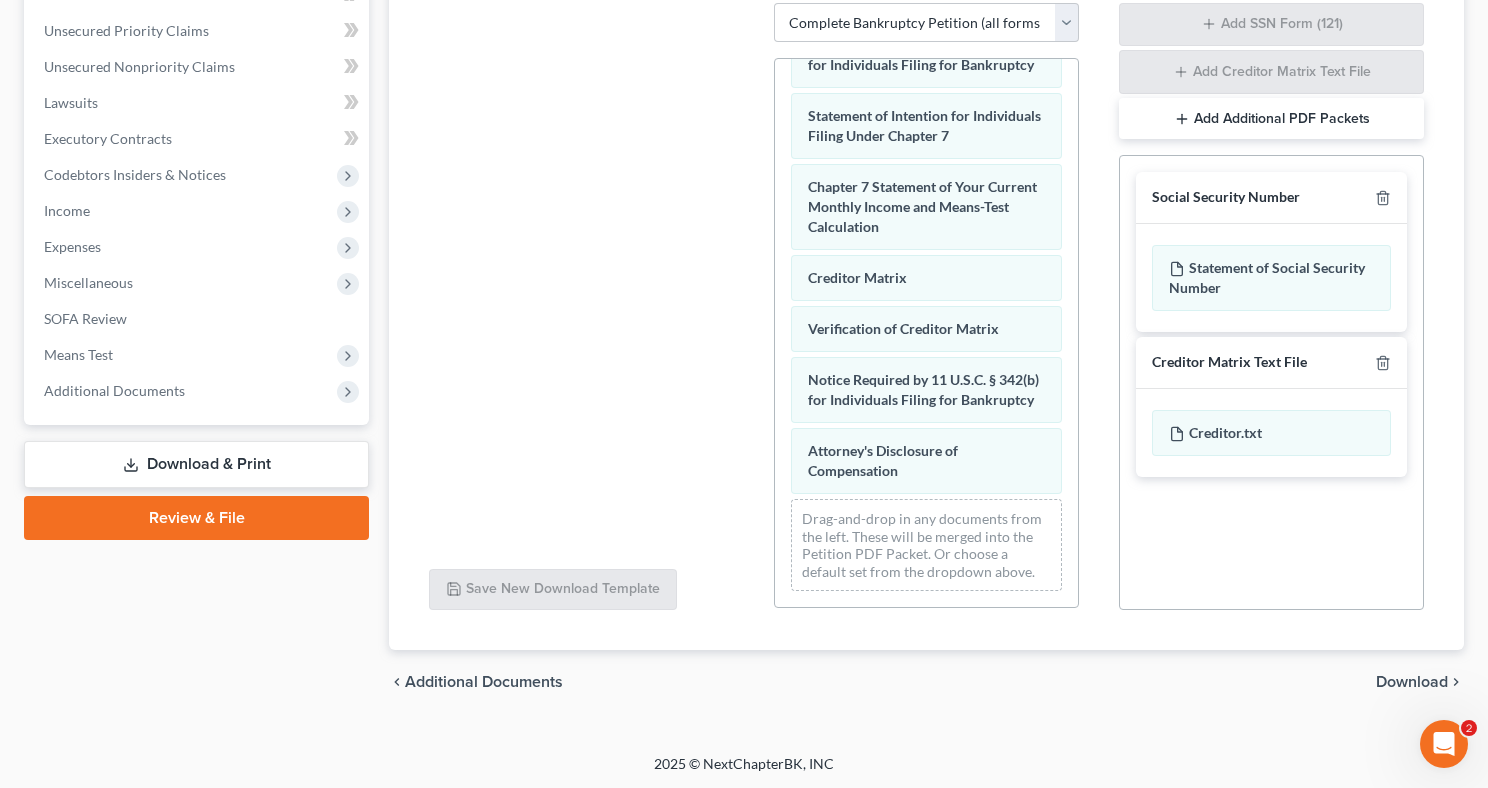 click on "Download" at bounding box center [1412, 682] 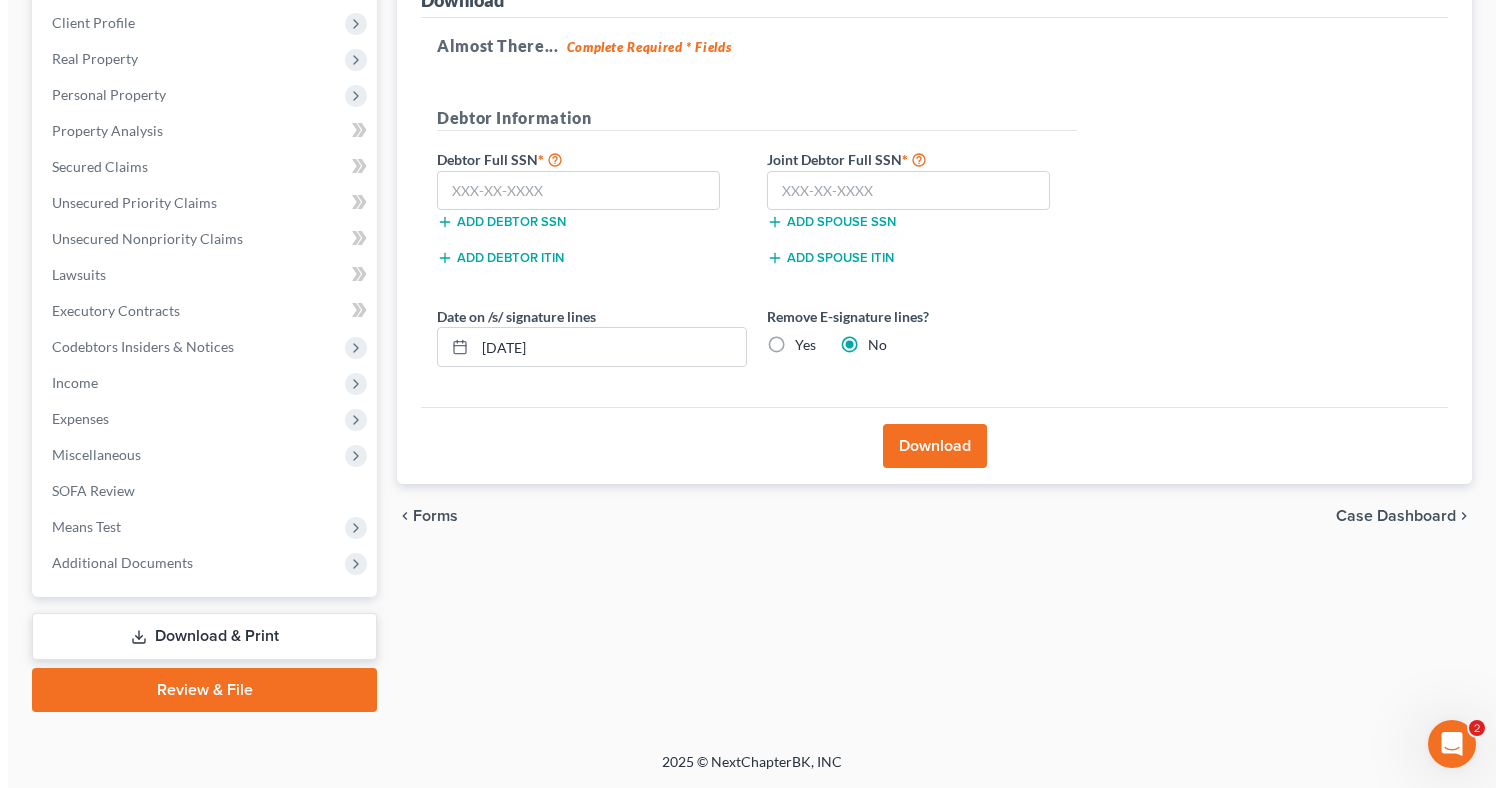 scroll, scrollTop: 273, scrollLeft: 0, axis: vertical 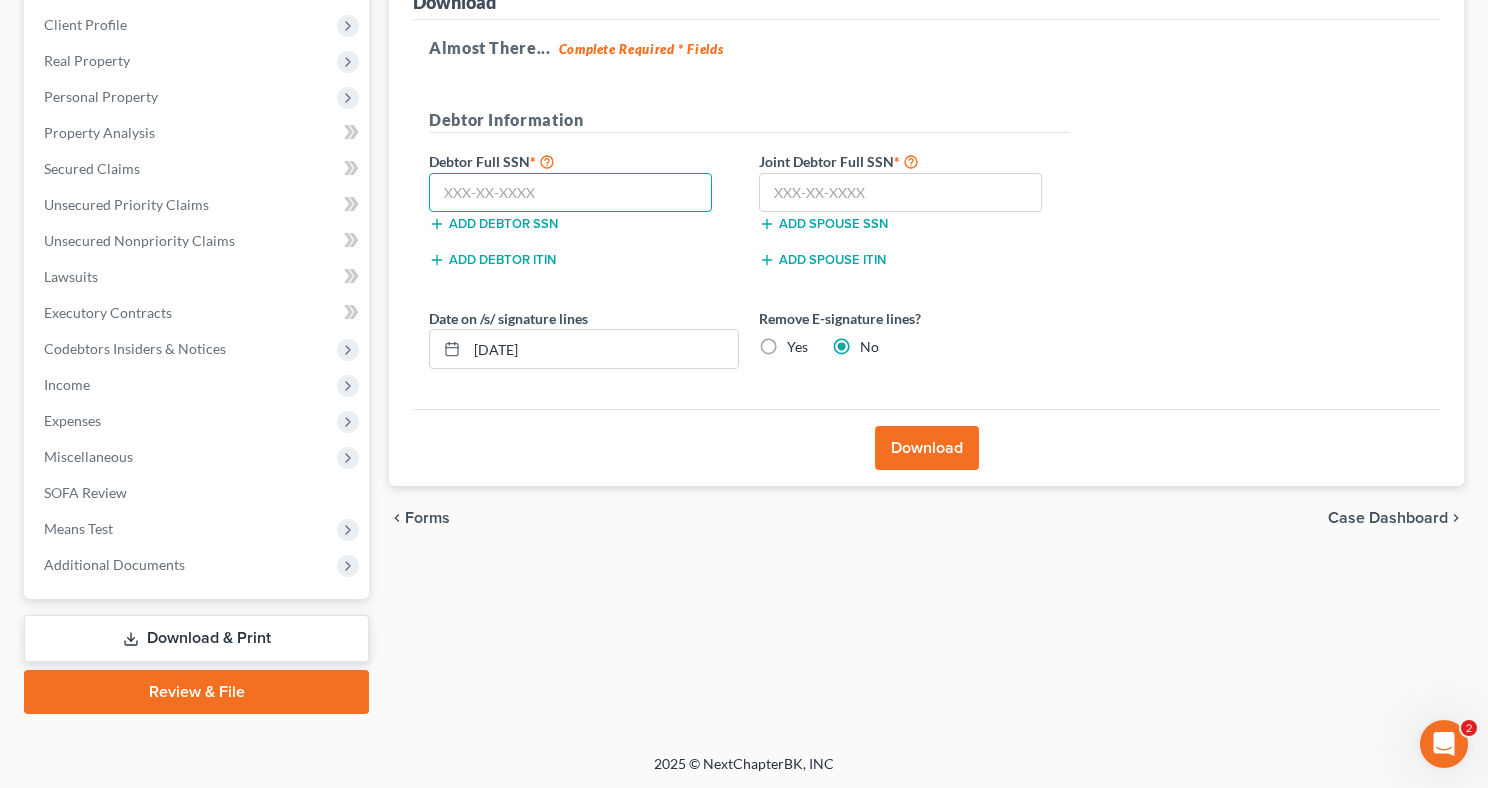 click at bounding box center [570, 193] 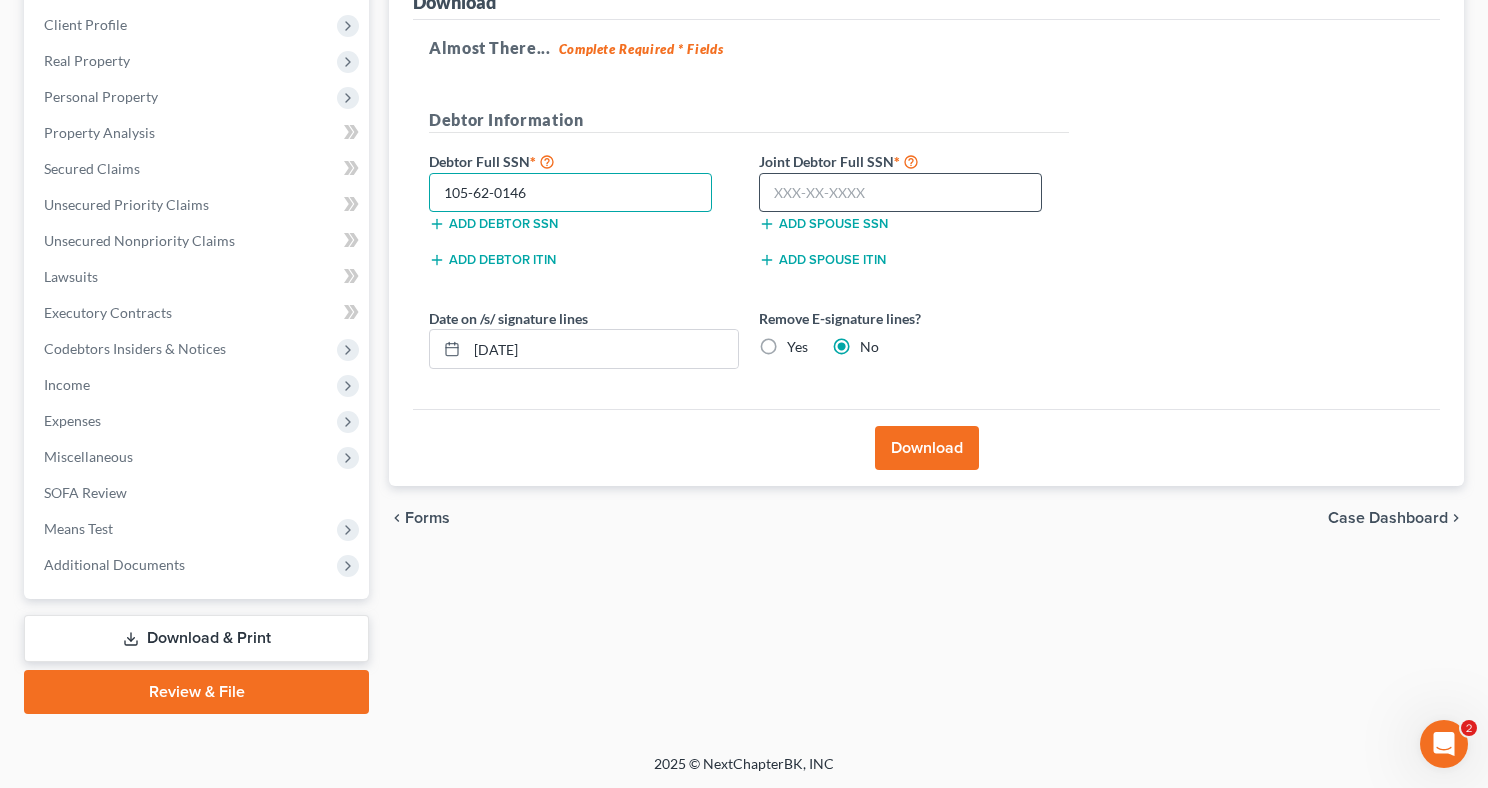 type on "105-62-0146" 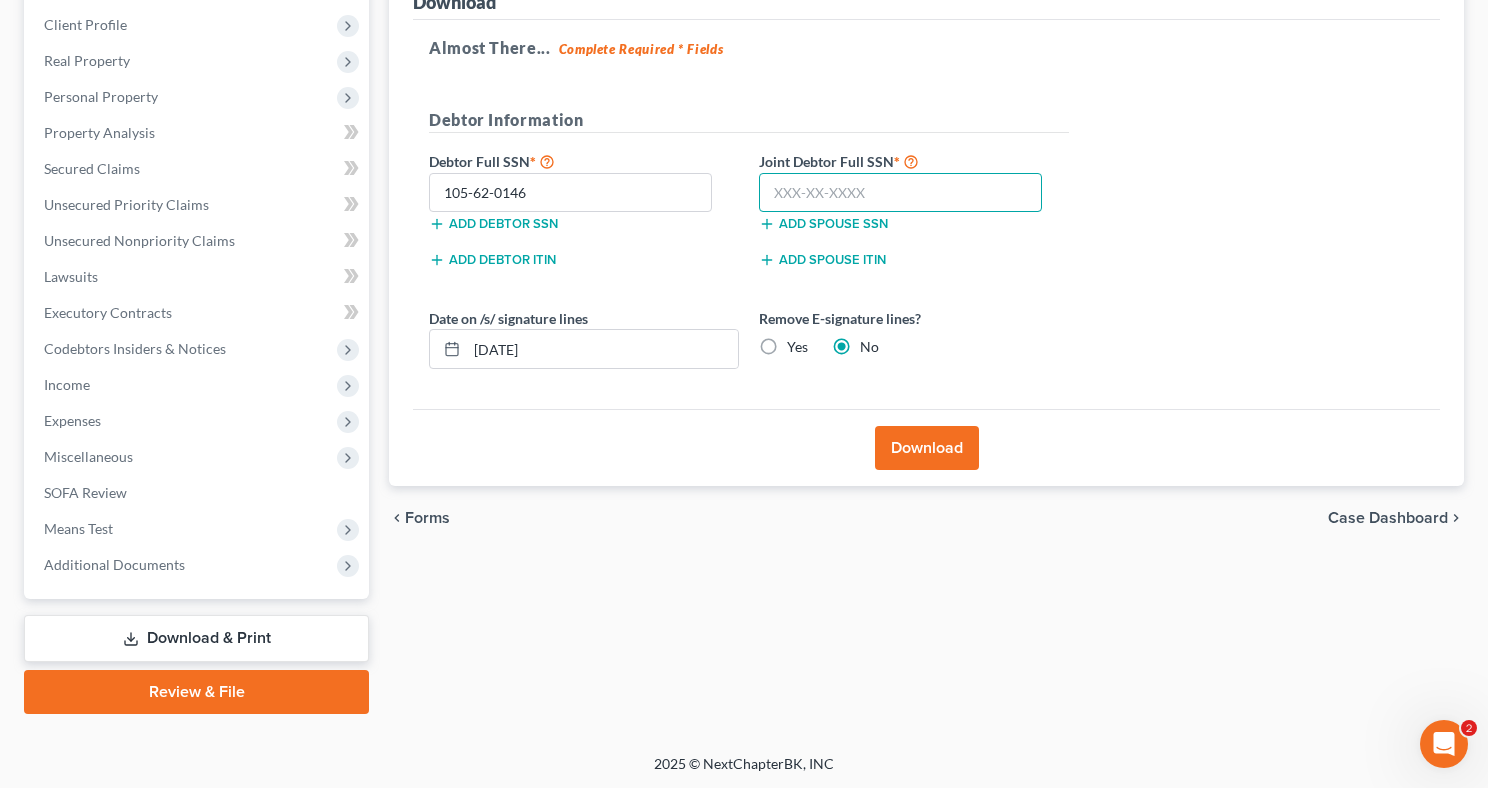 click at bounding box center [900, 193] 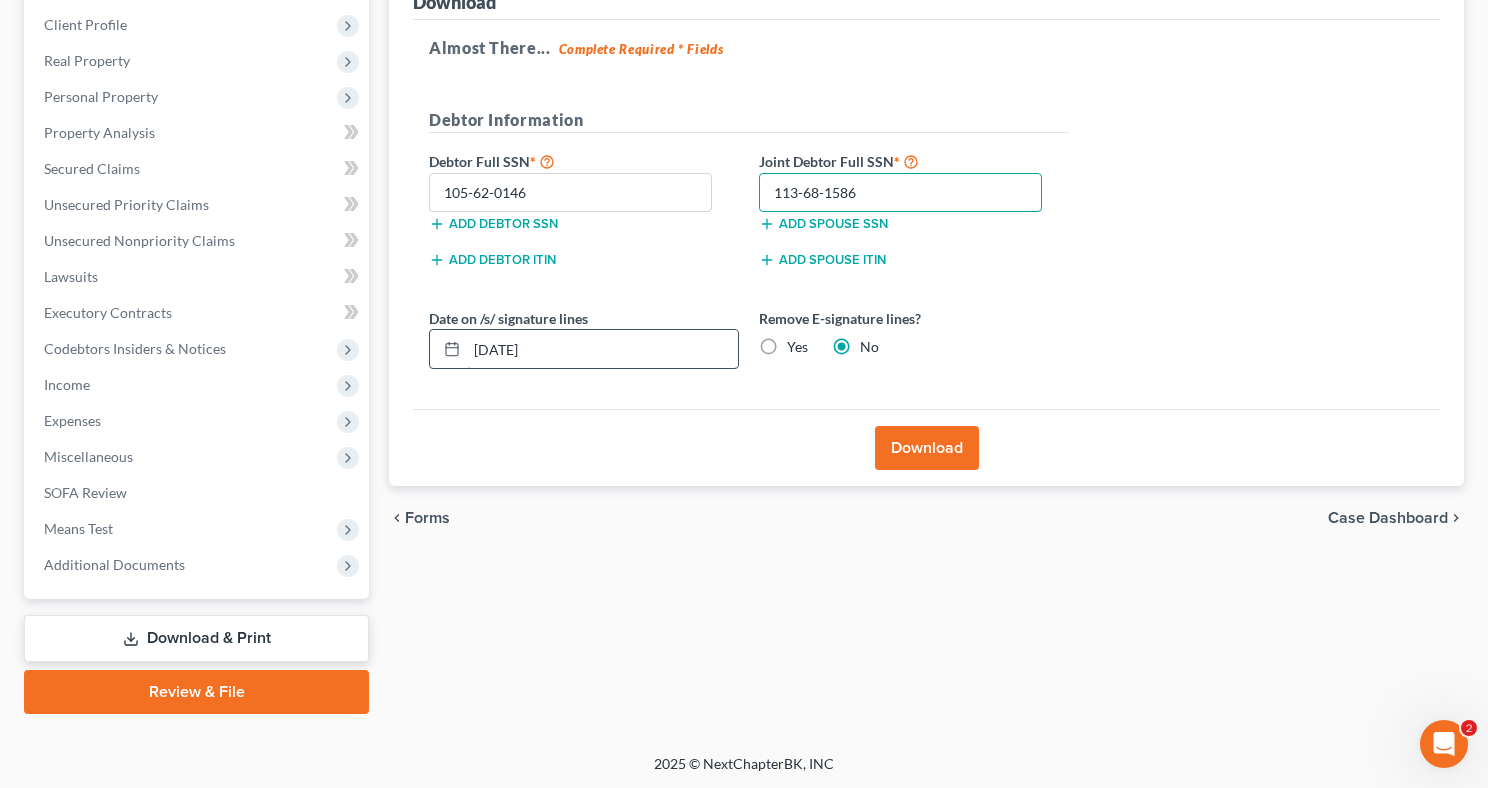 type on "113-68-1586" 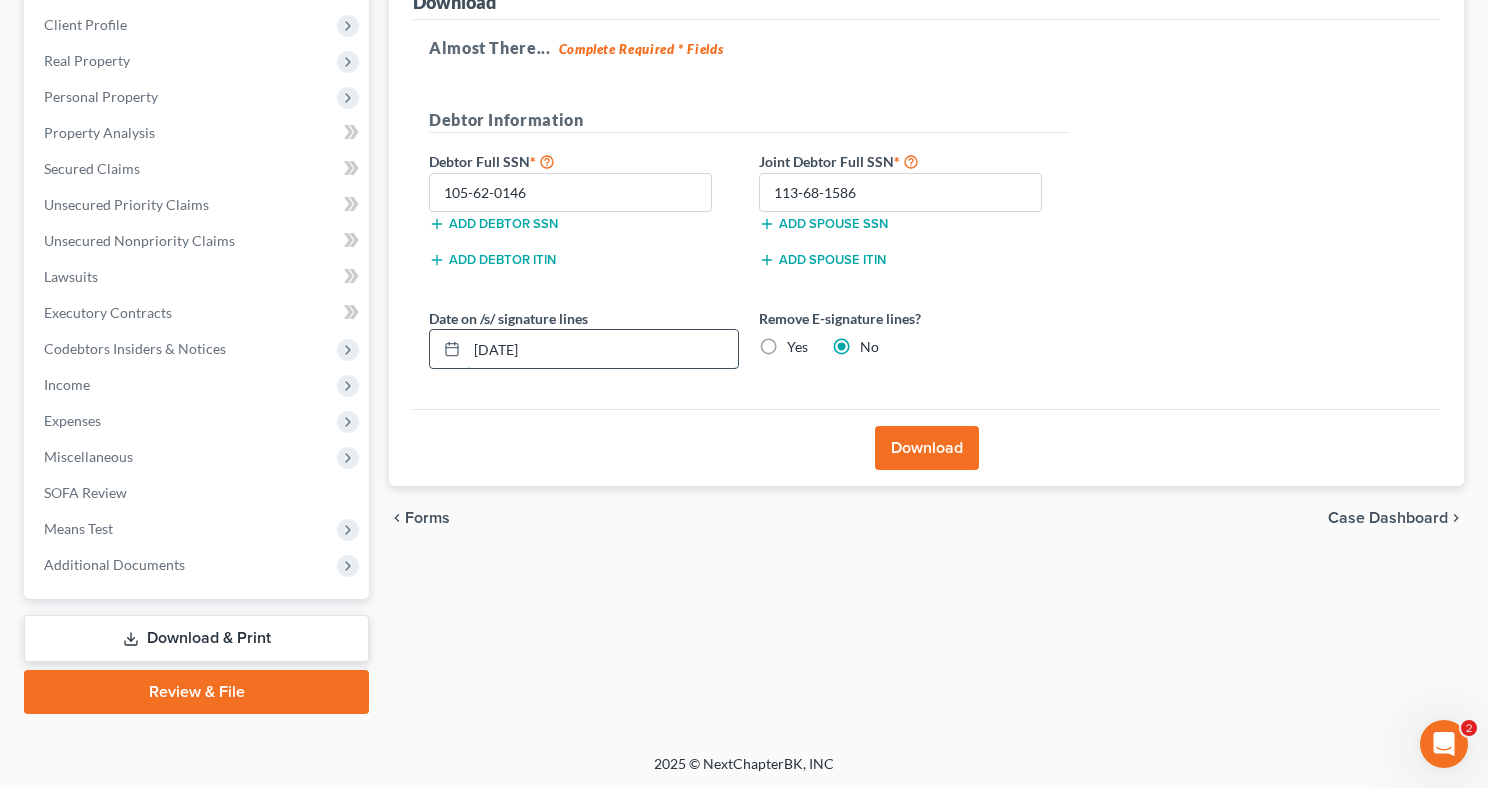 drag, startPoint x: 512, startPoint y: 348, endPoint x: 510, endPoint y: 358, distance: 10.198039 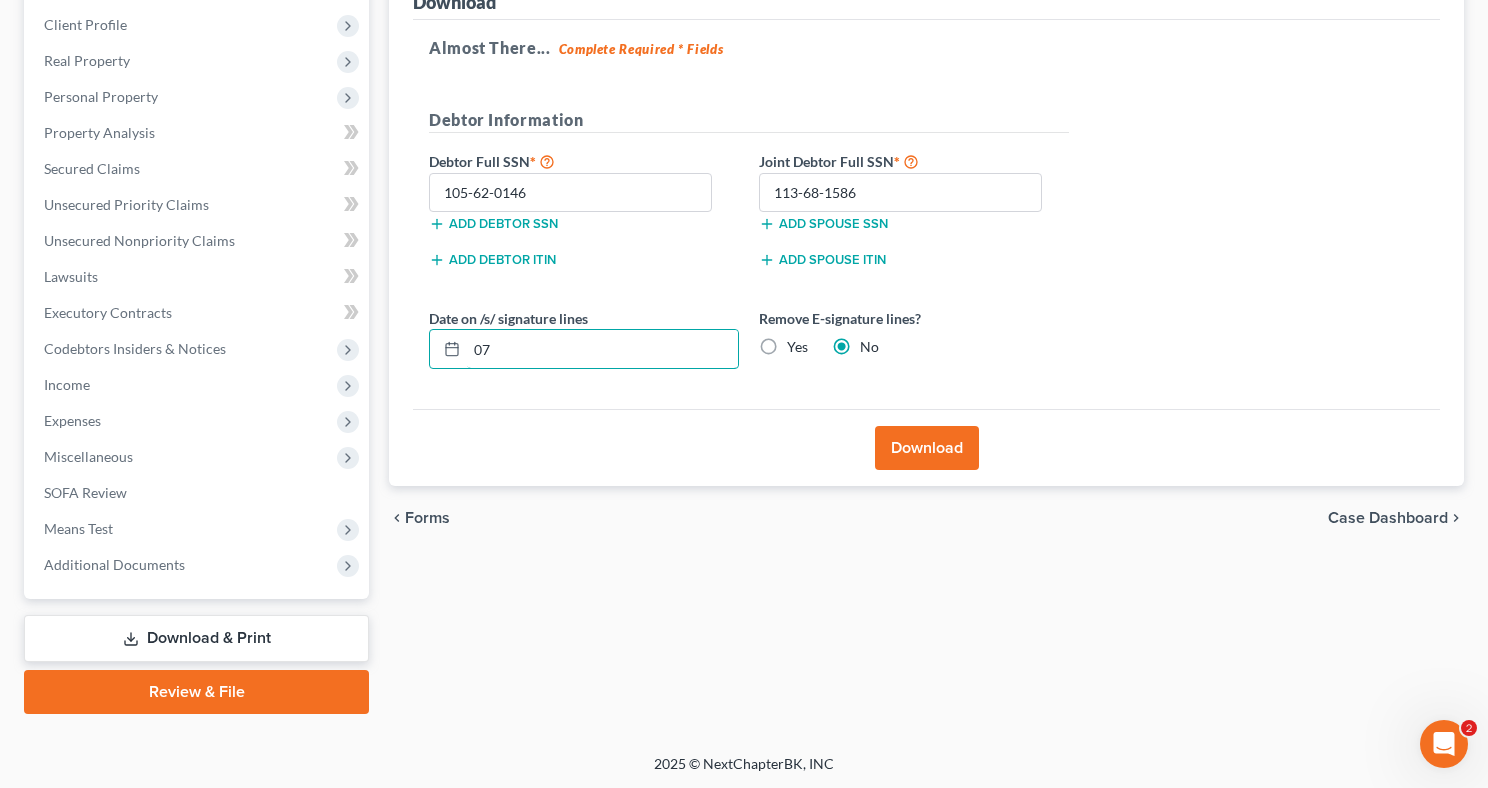 type on "0" 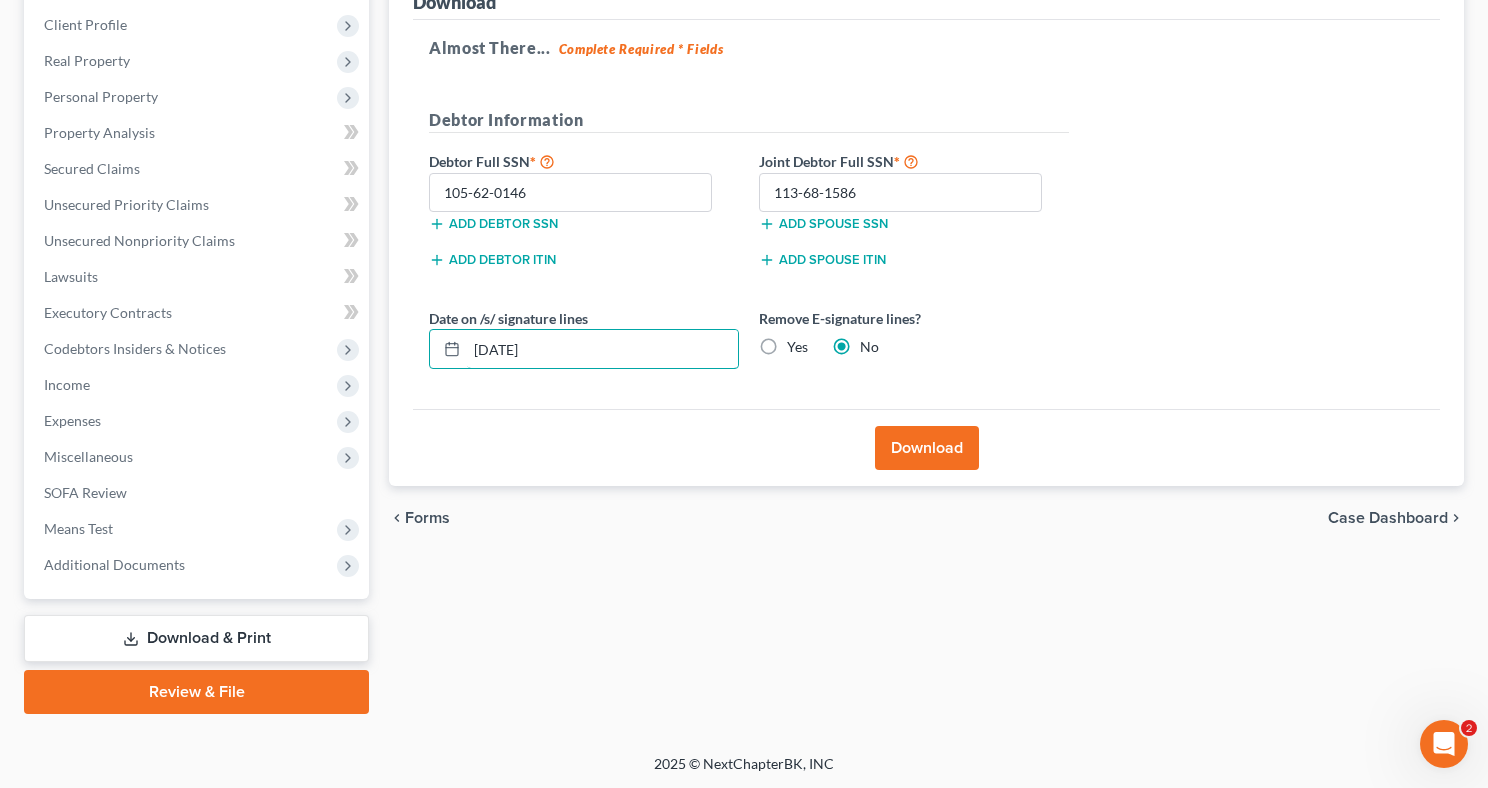 type on "[DATE]" 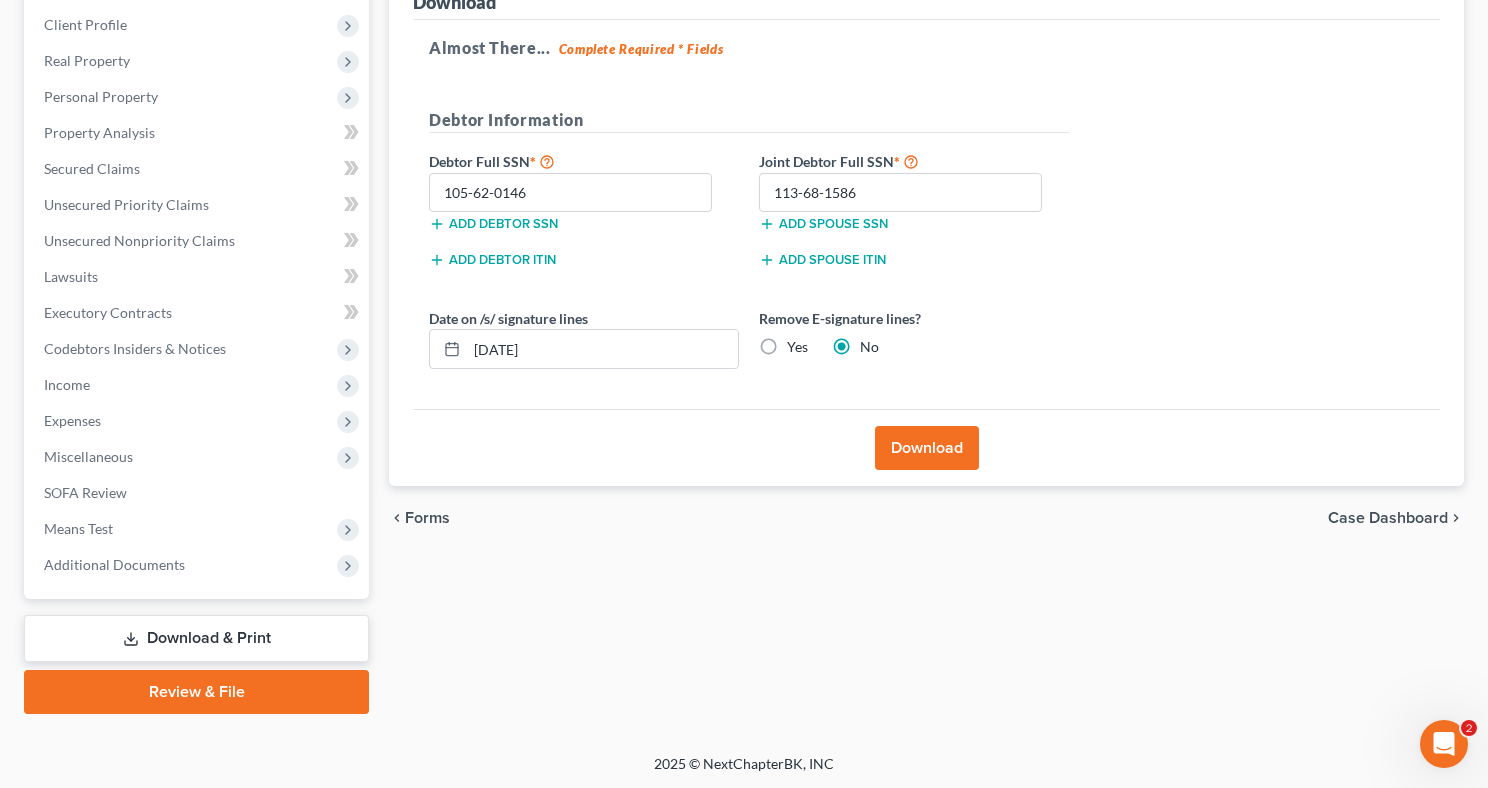 click on "Download" at bounding box center (927, 448) 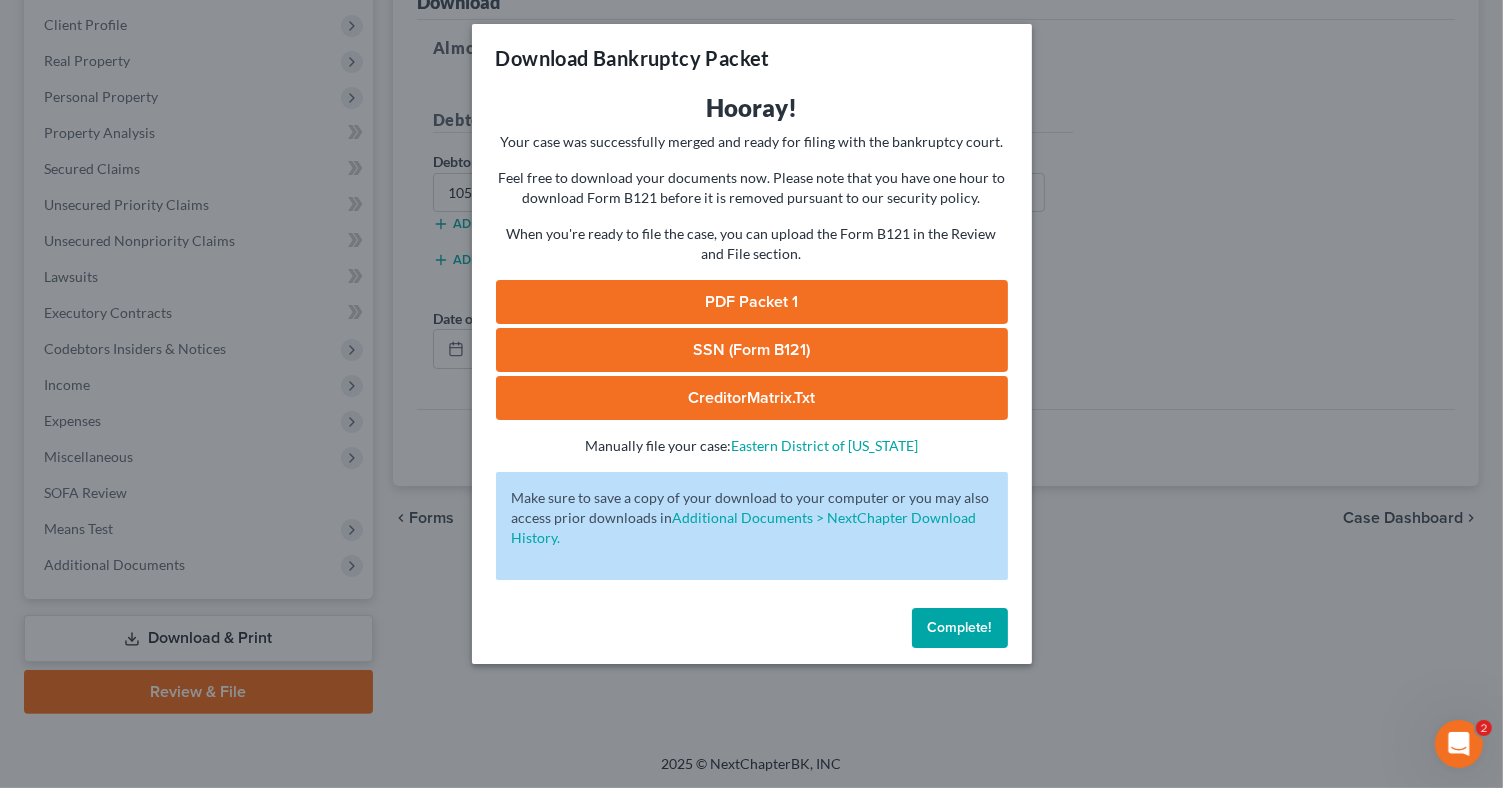 click on "PDF Packet 1" at bounding box center (752, 302) 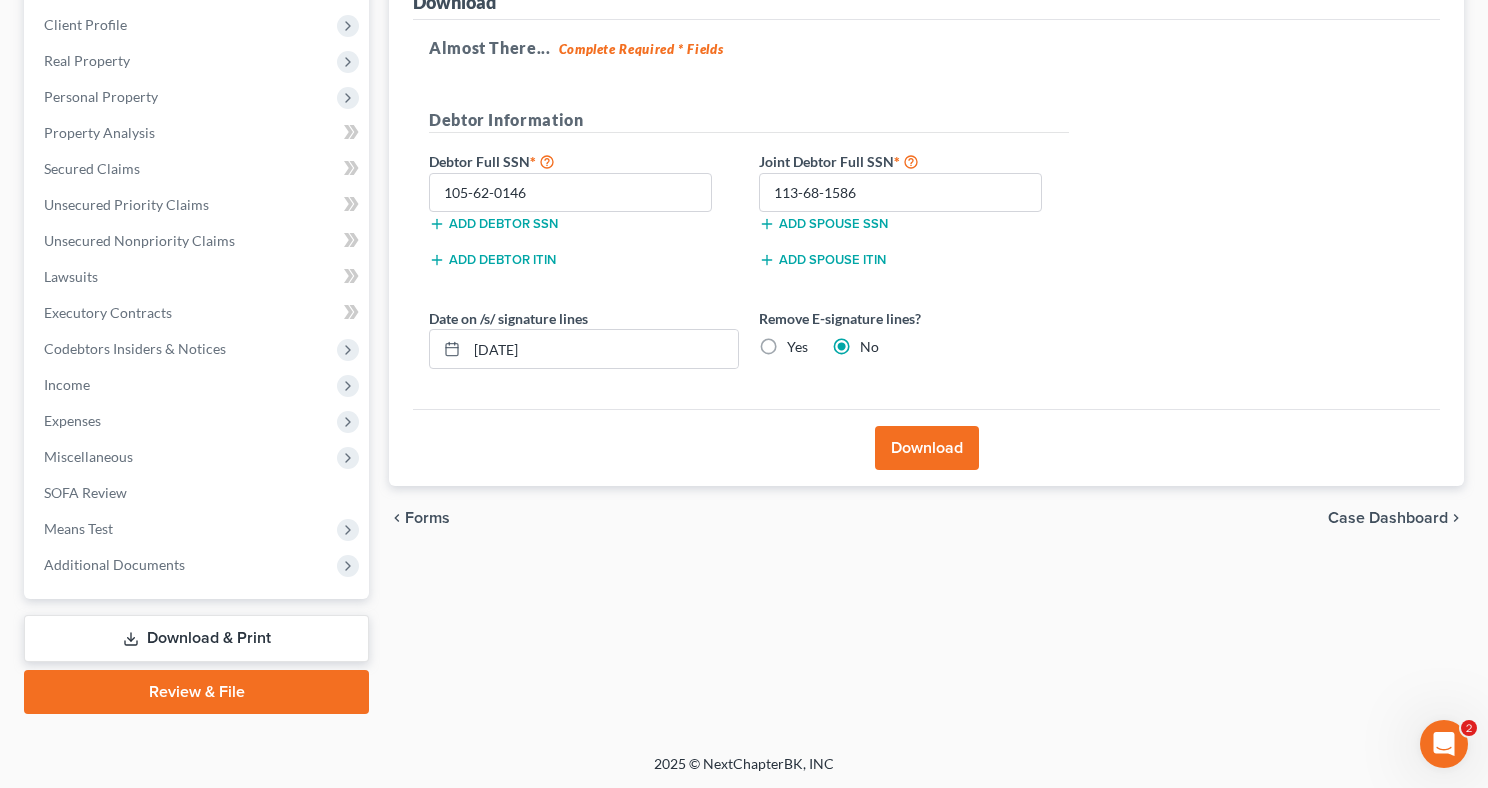 click on "Download" at bounding box center (927, 448) 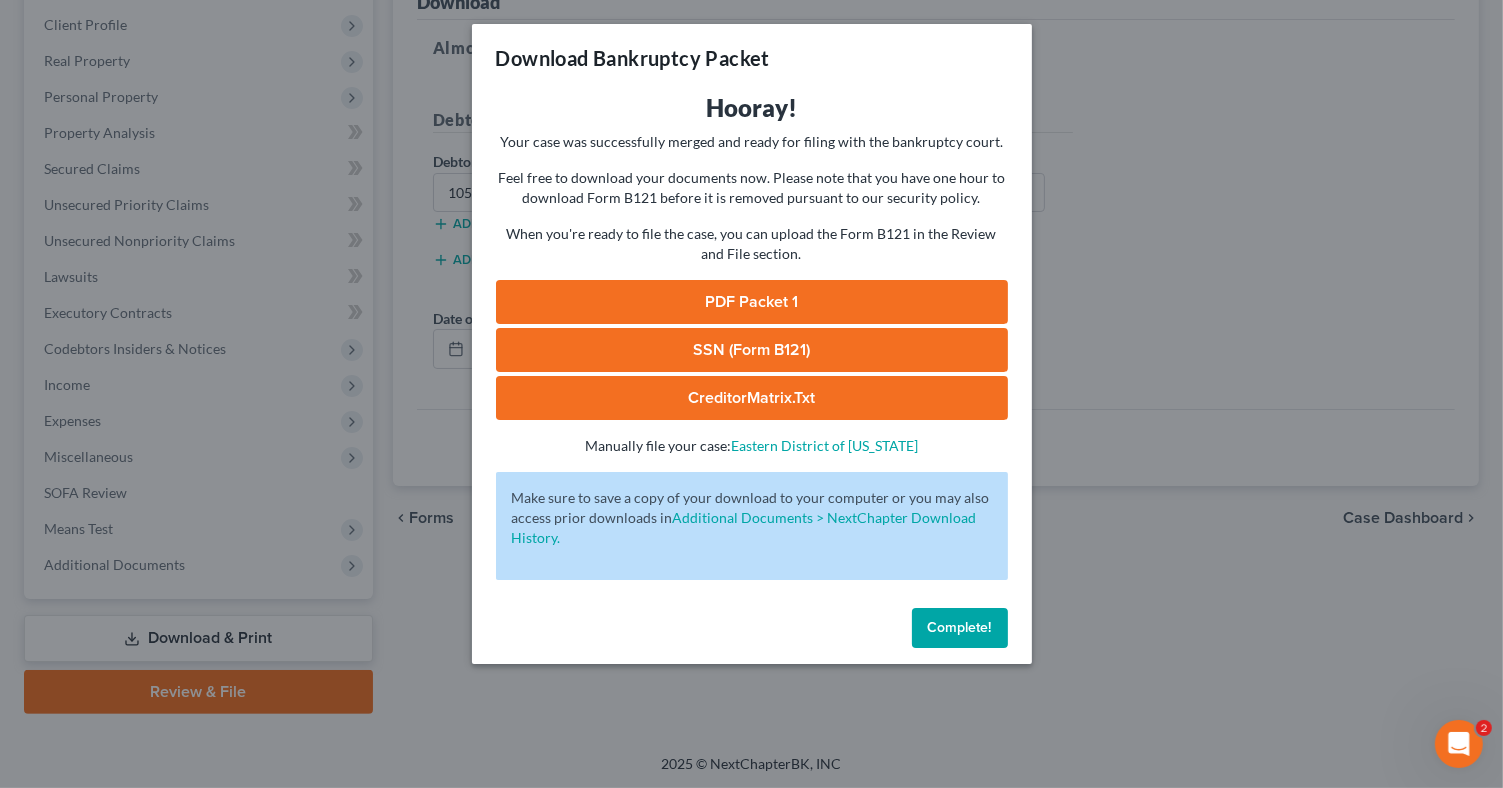 click on "SSN (Form B121)" at bounding box center [752, 350] 